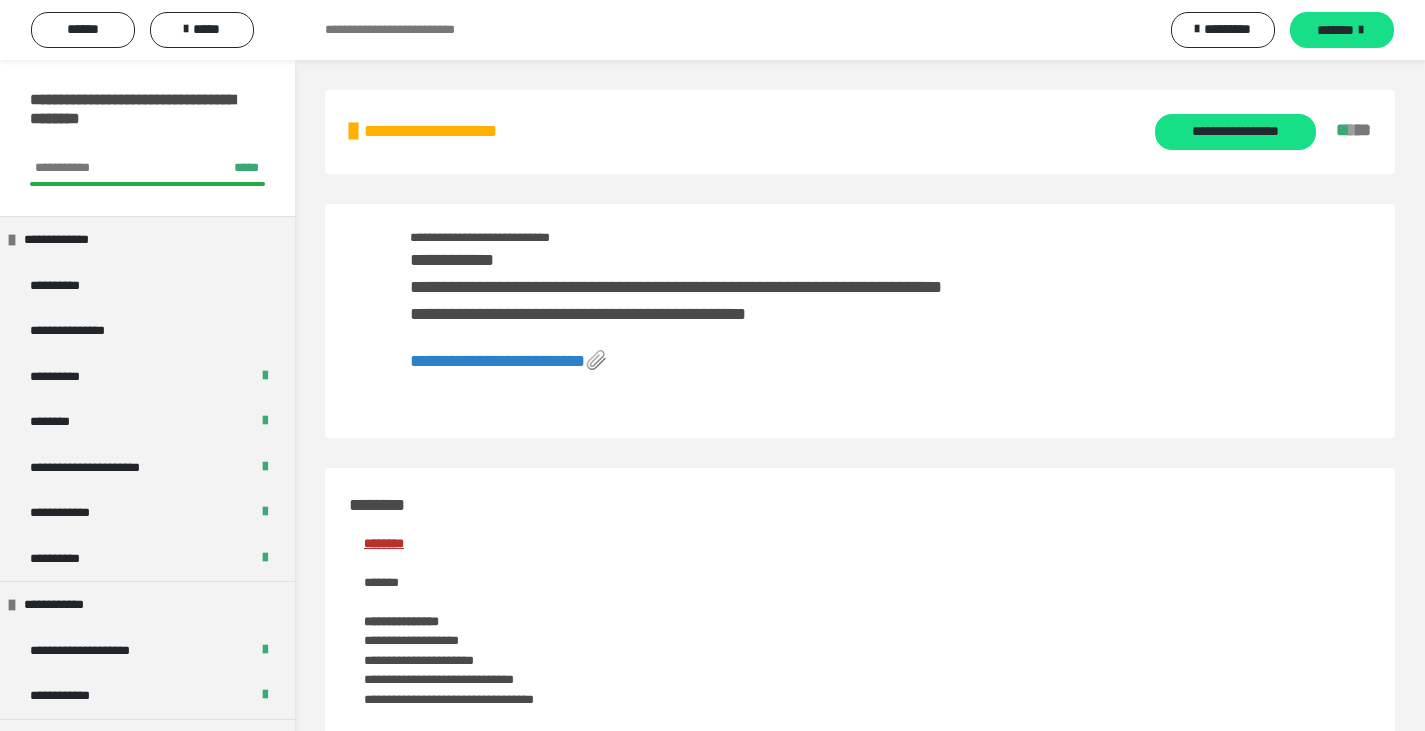 scroll, scrollTop: 2891, scrollLeft: 0, axis: vertical 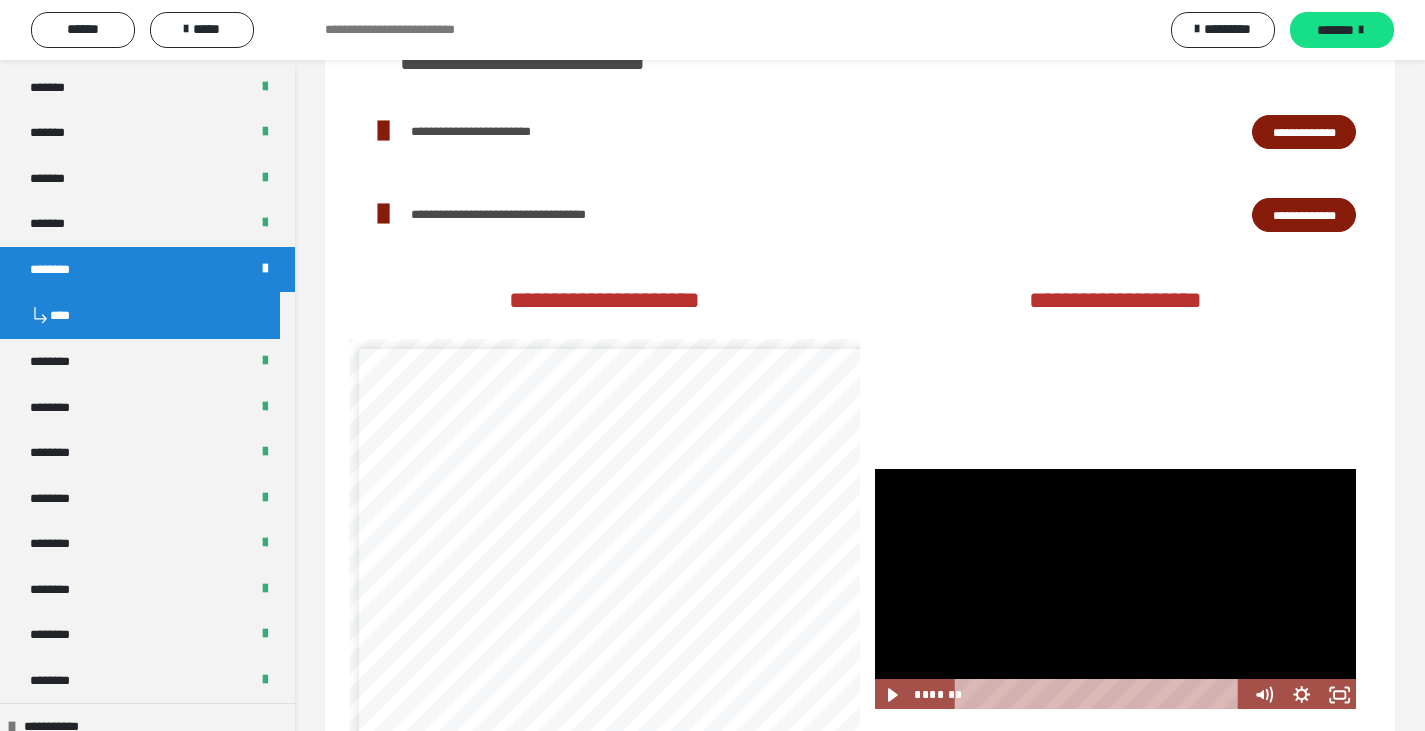 click at bounding box center (1115, 589) 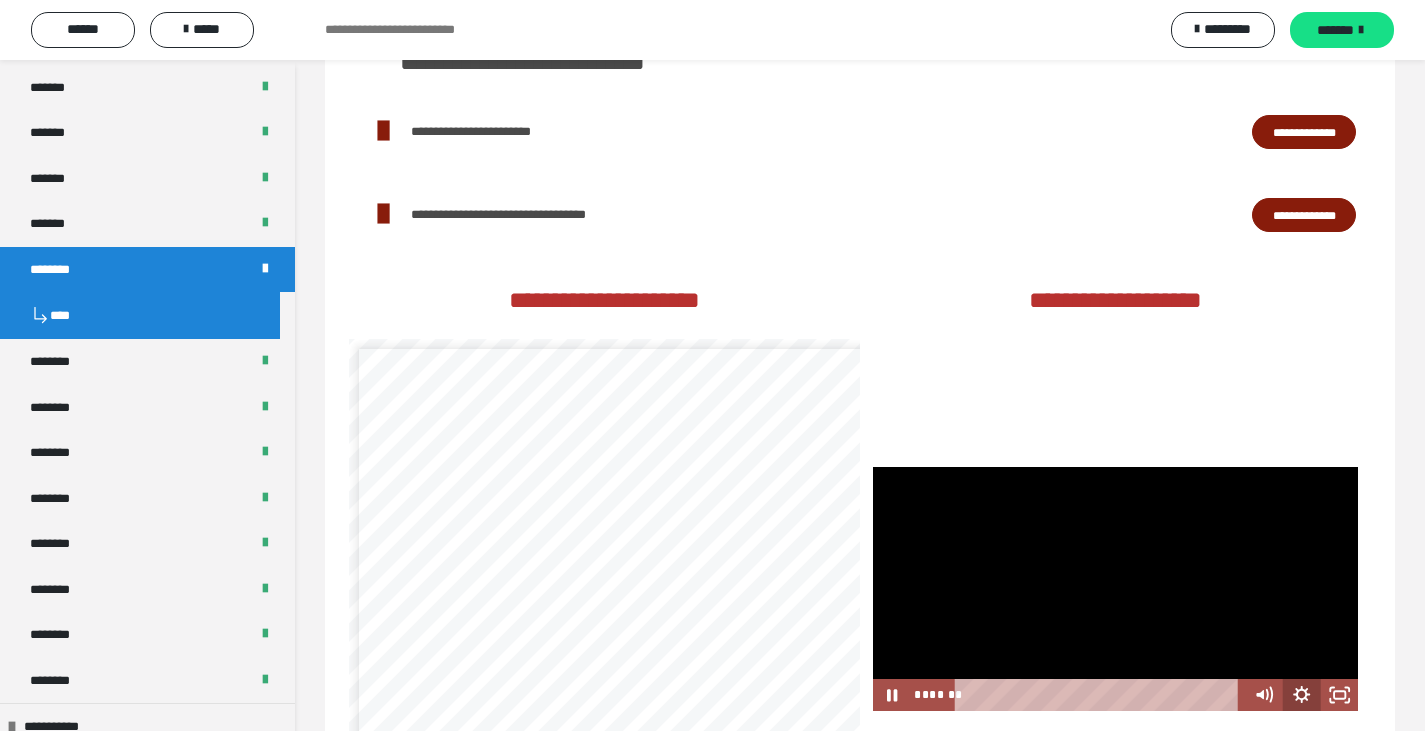 click 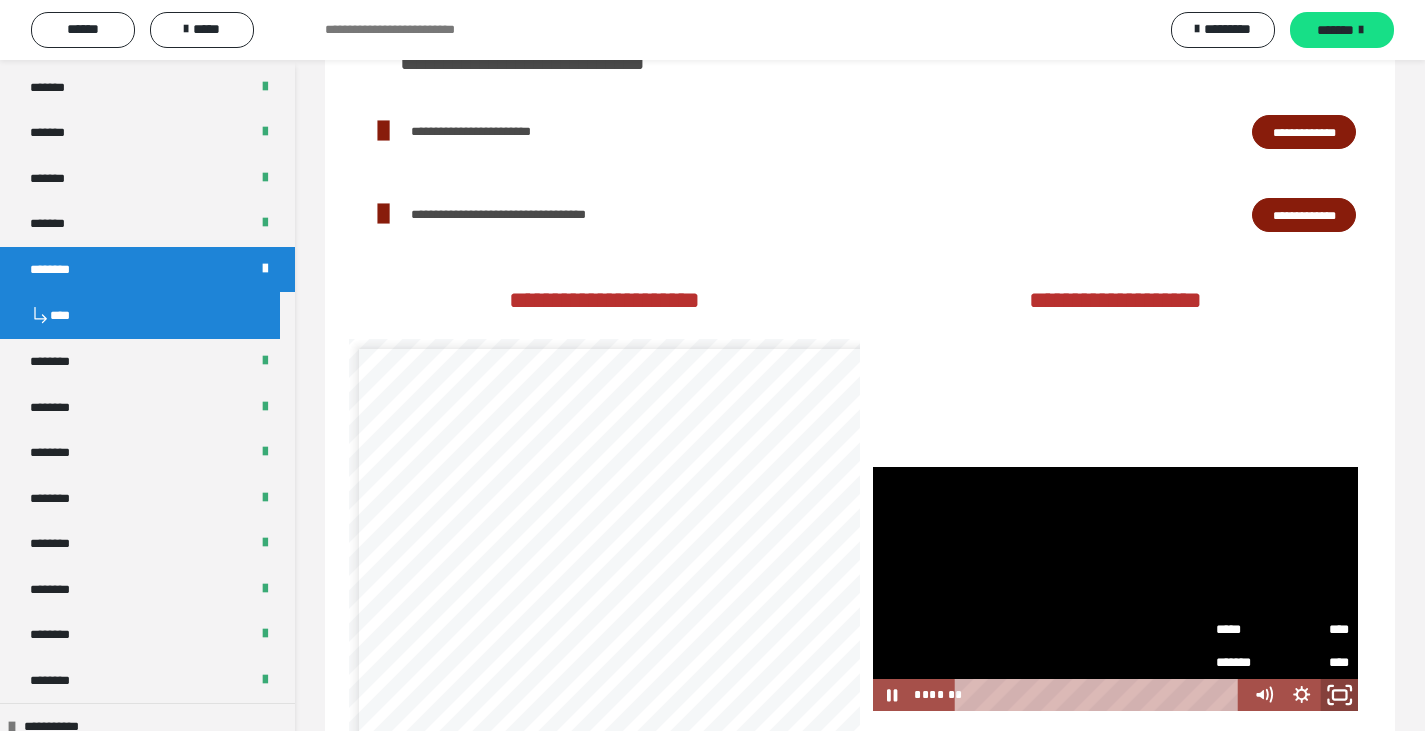 click 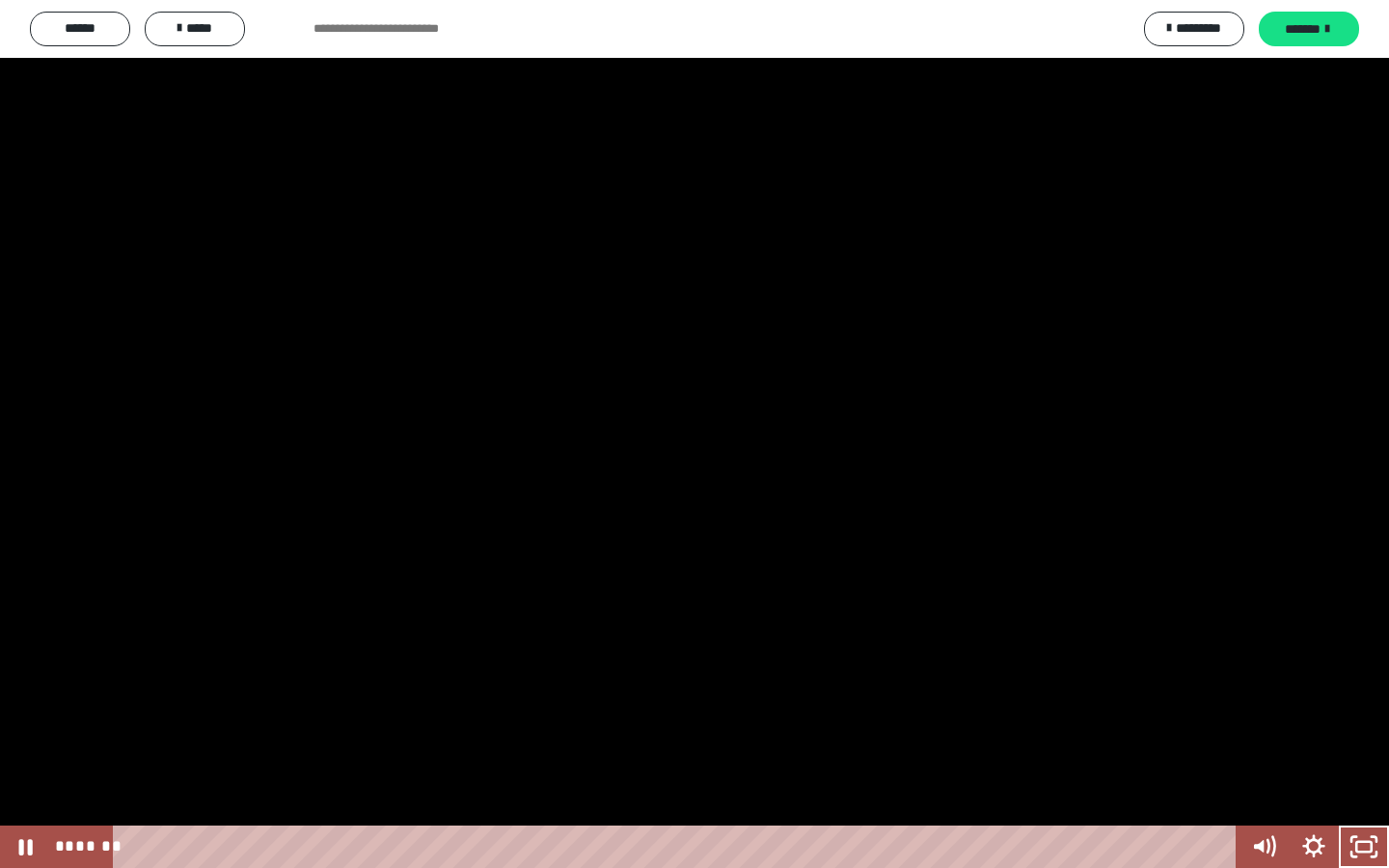 click at bounding box center [694, 434] 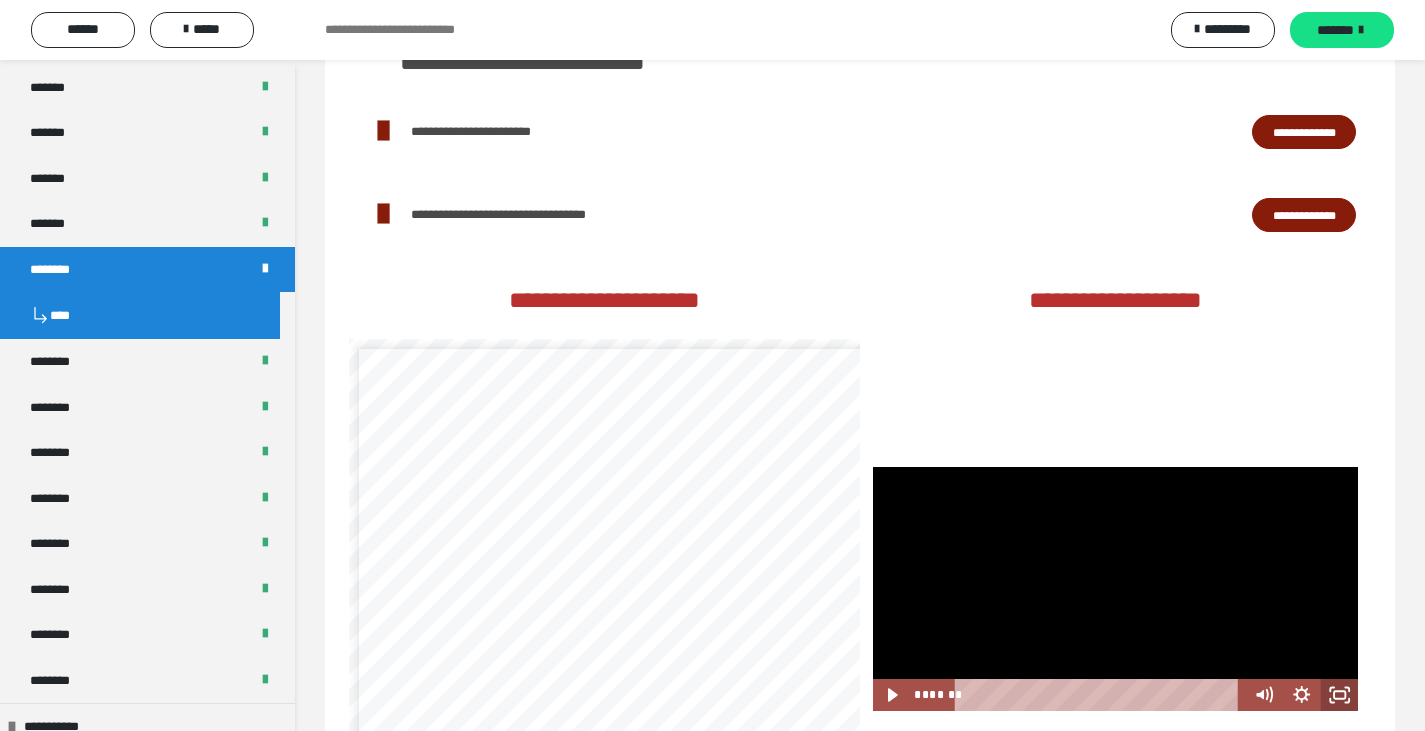 click 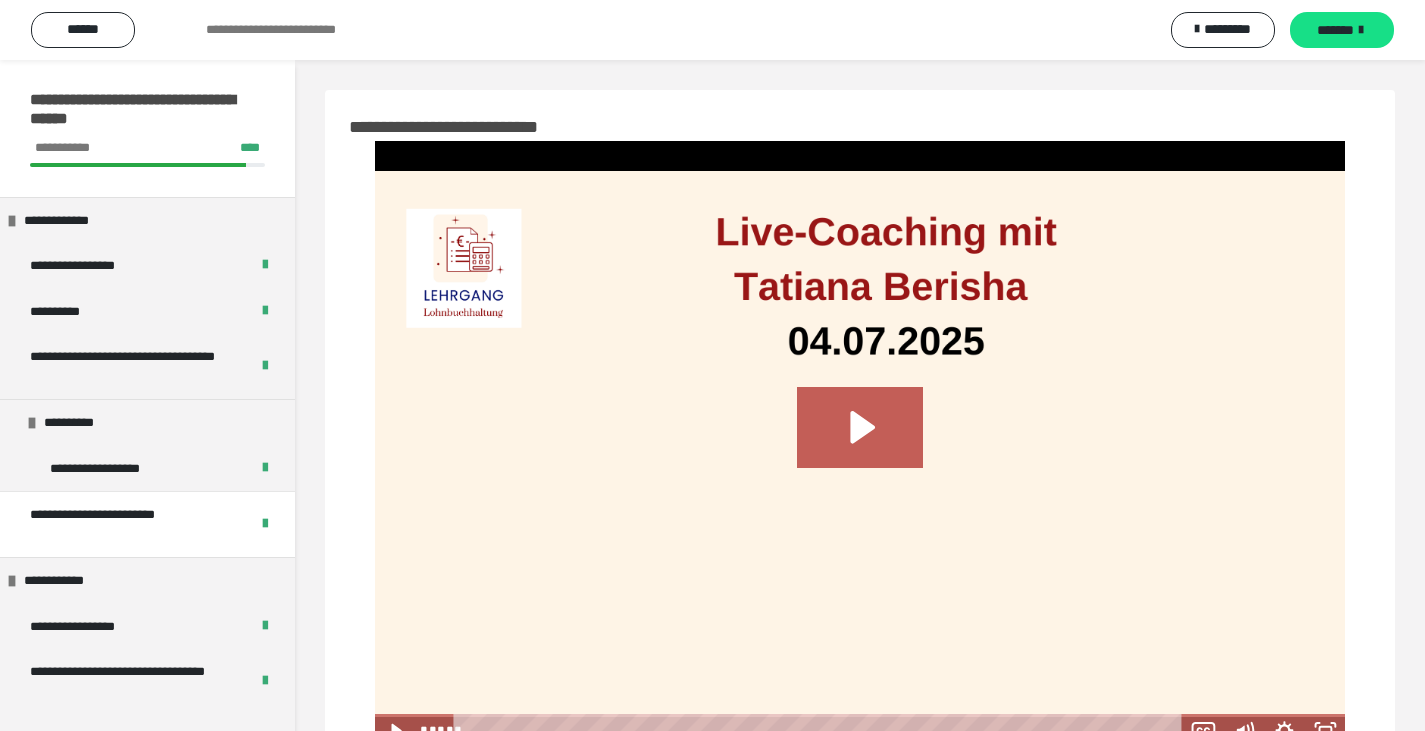 scroll, scrollTop: 34, scrollLeft: 0, axis: vertical 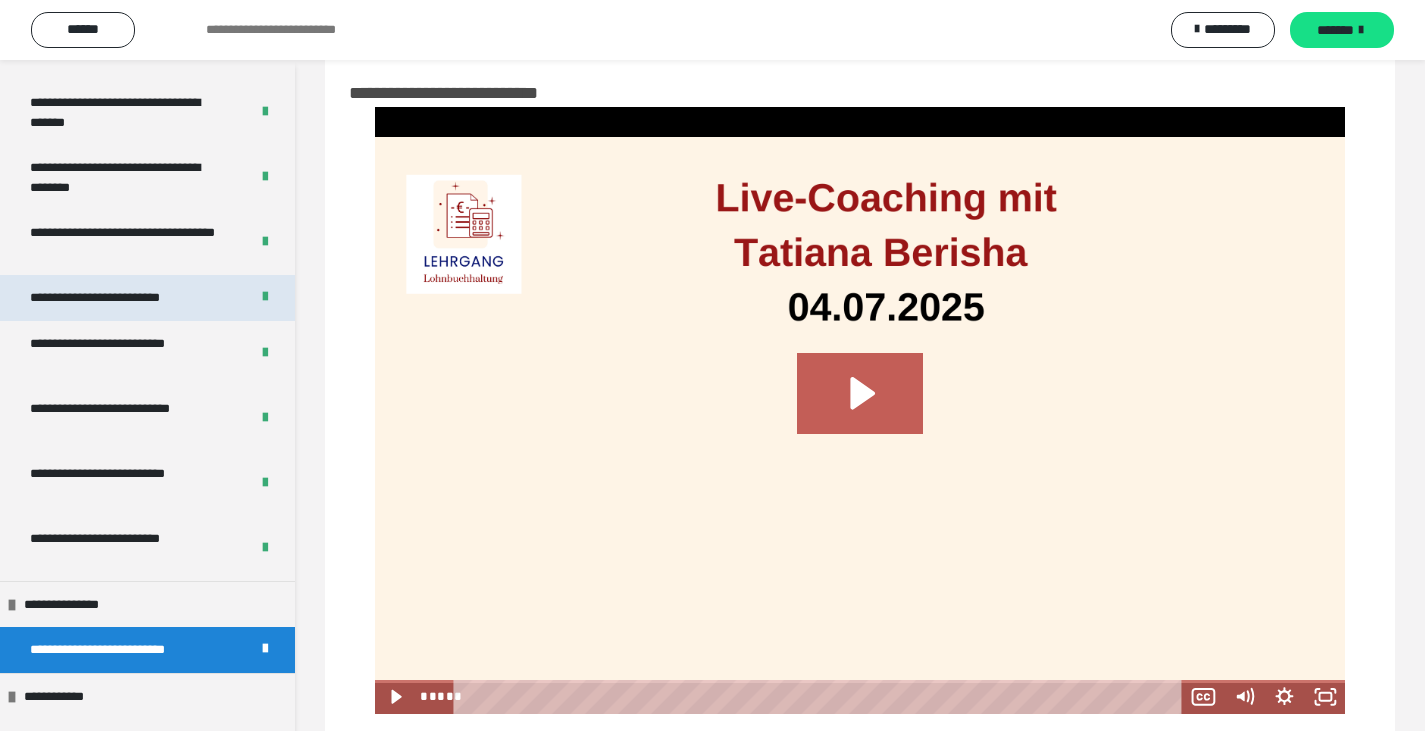 click on "**********" at bounding box center [124, 298] 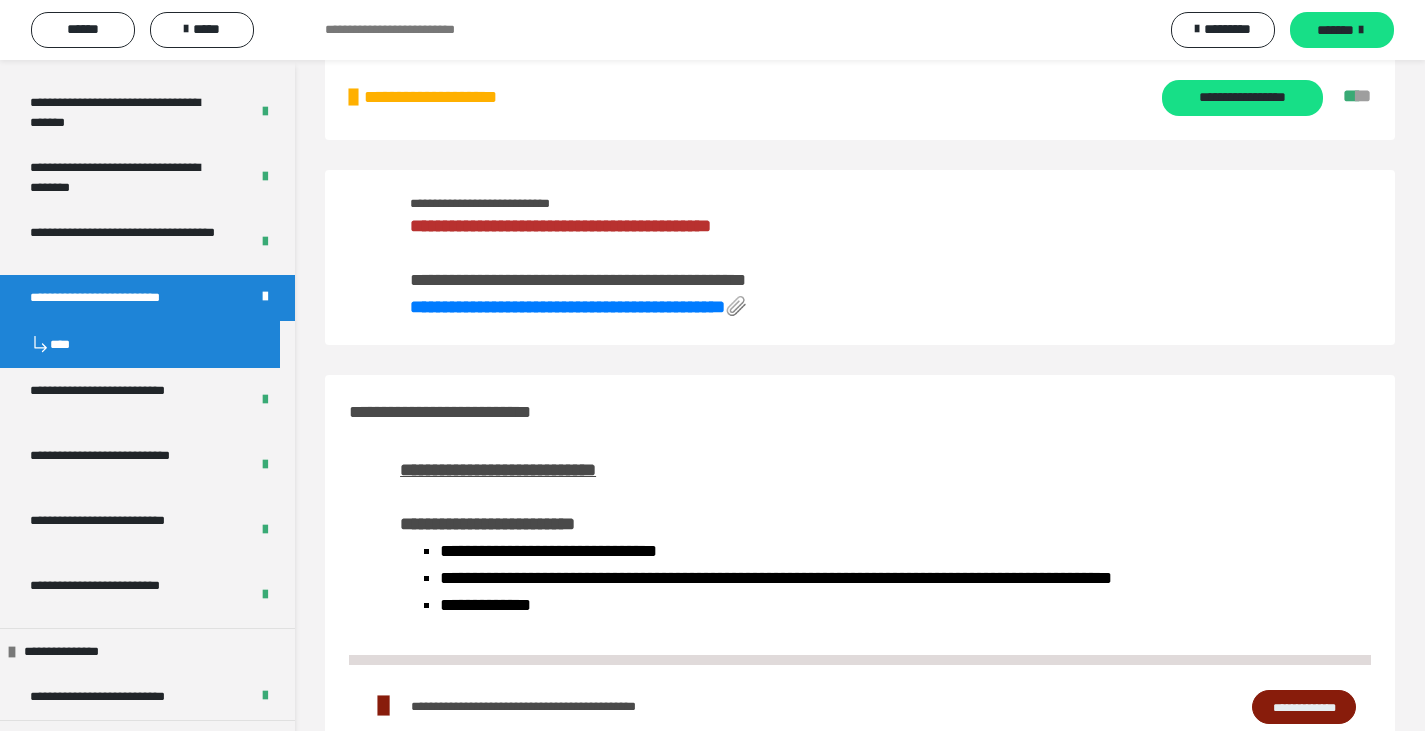 scroll, scrollTop: 353, scrollLeft: 0, axis: vertical 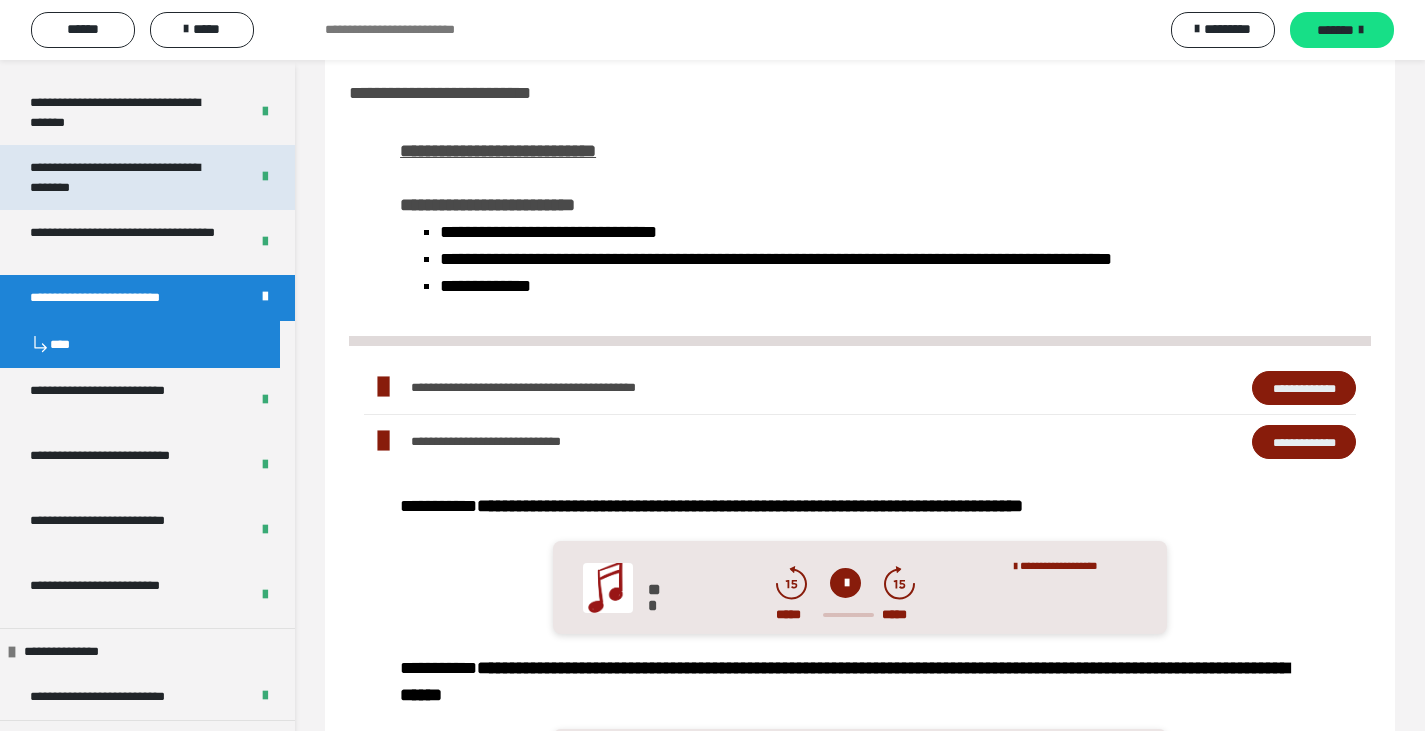 click on "**********" at bounding box center (124, 177) 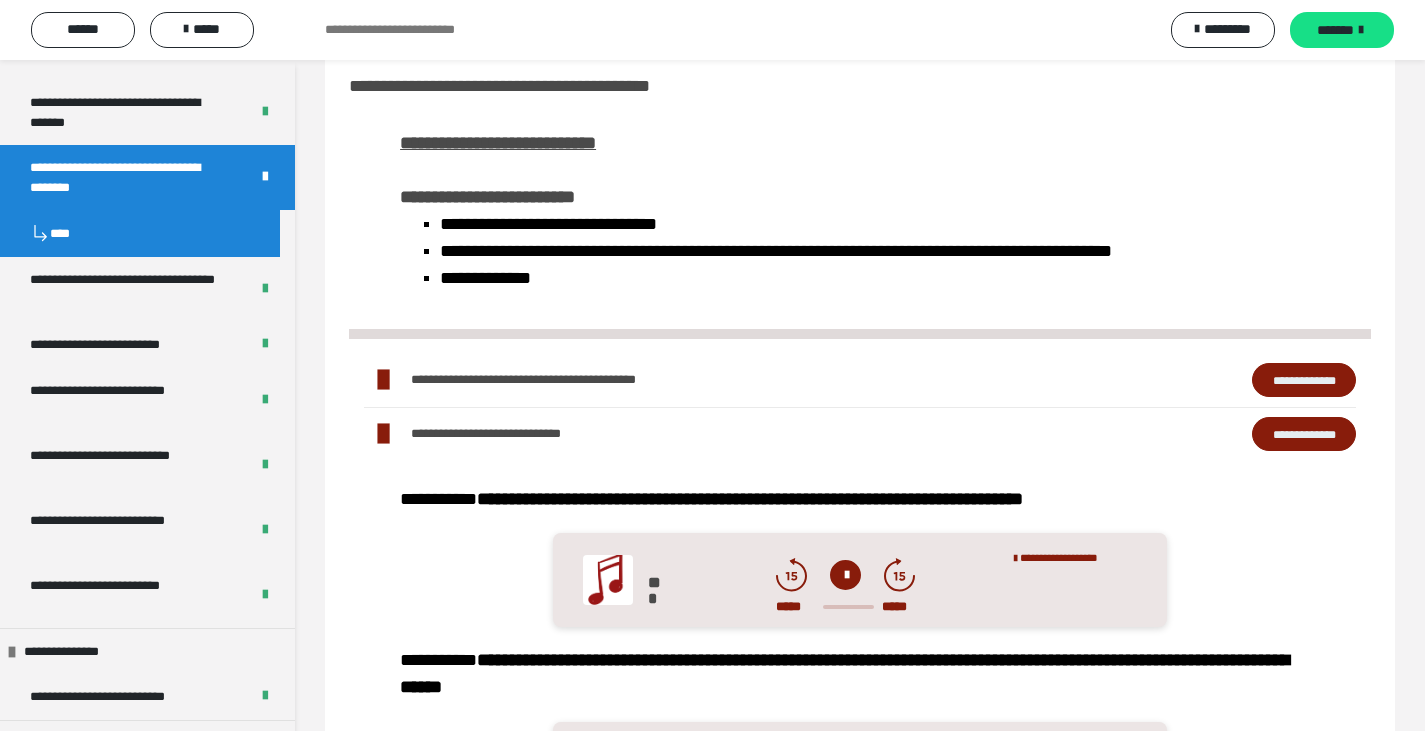 scroll, scrollTop: 345, scrollLeft: 0, axis: vertical 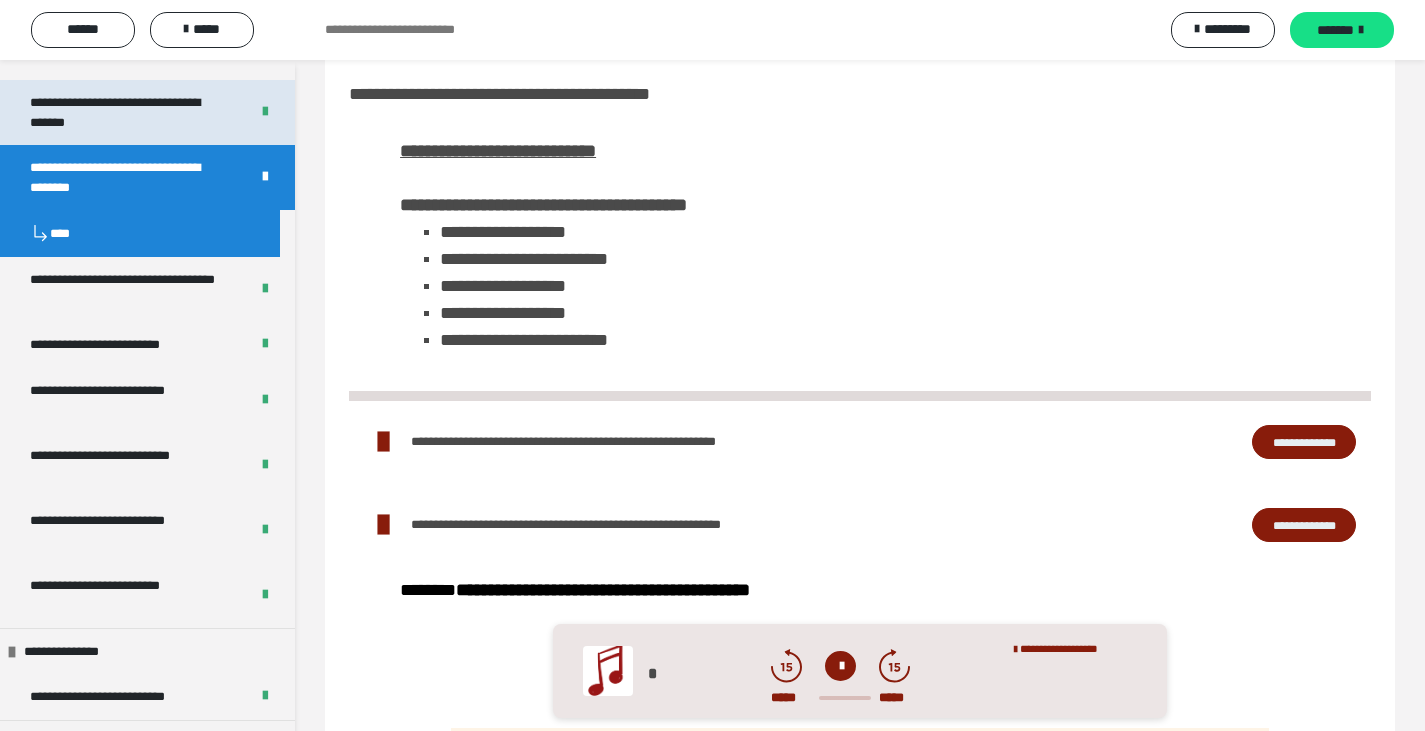 click on "**********" at bounding box center [147, 112] 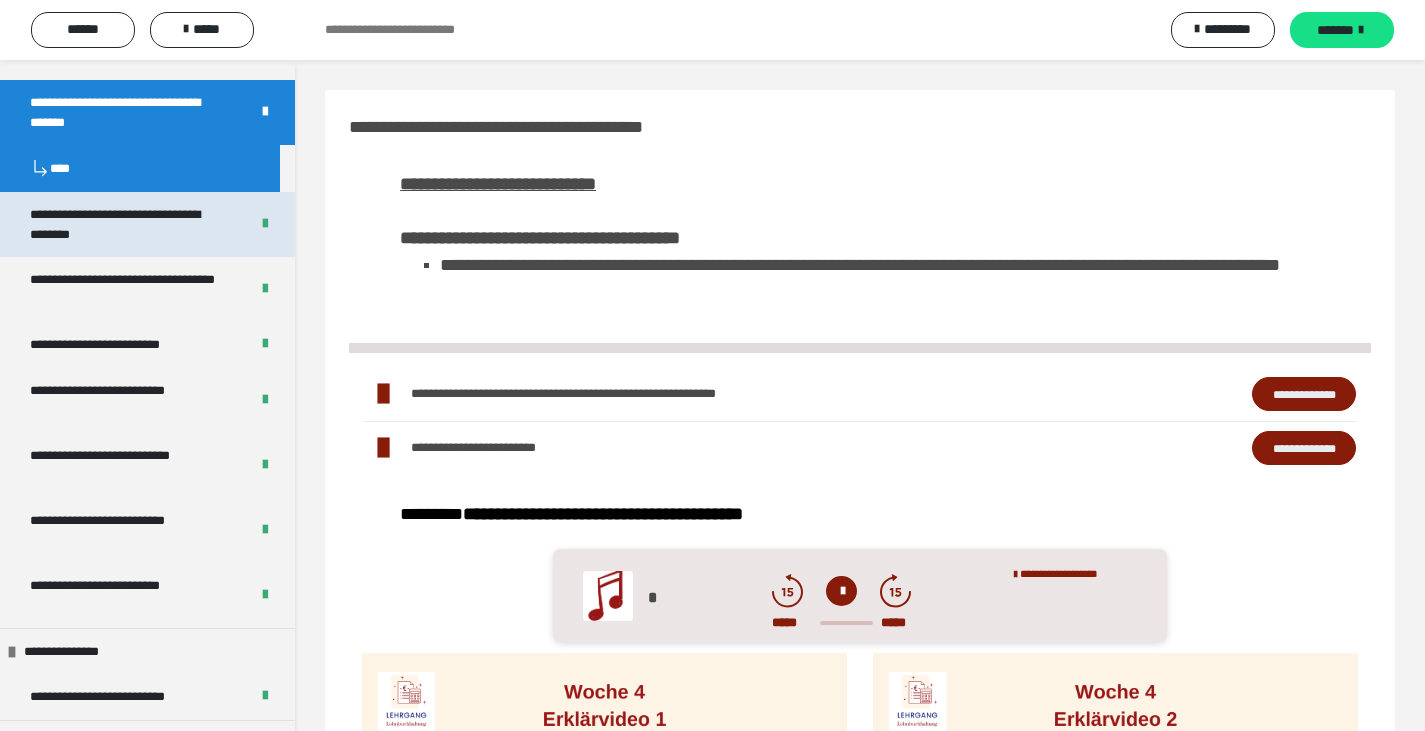 click on "**********" at bounding box center (124, 224) 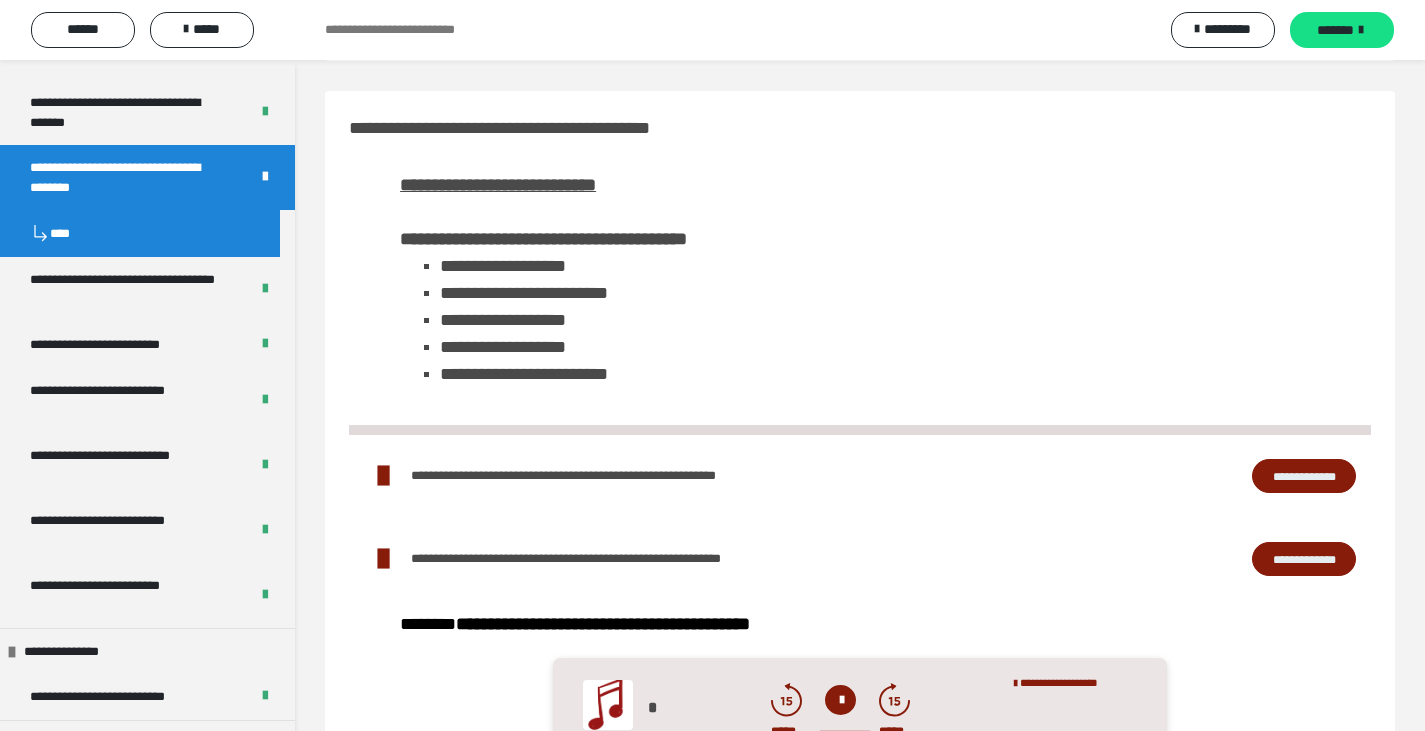click on "**********" at bounding box center [1304, 476] 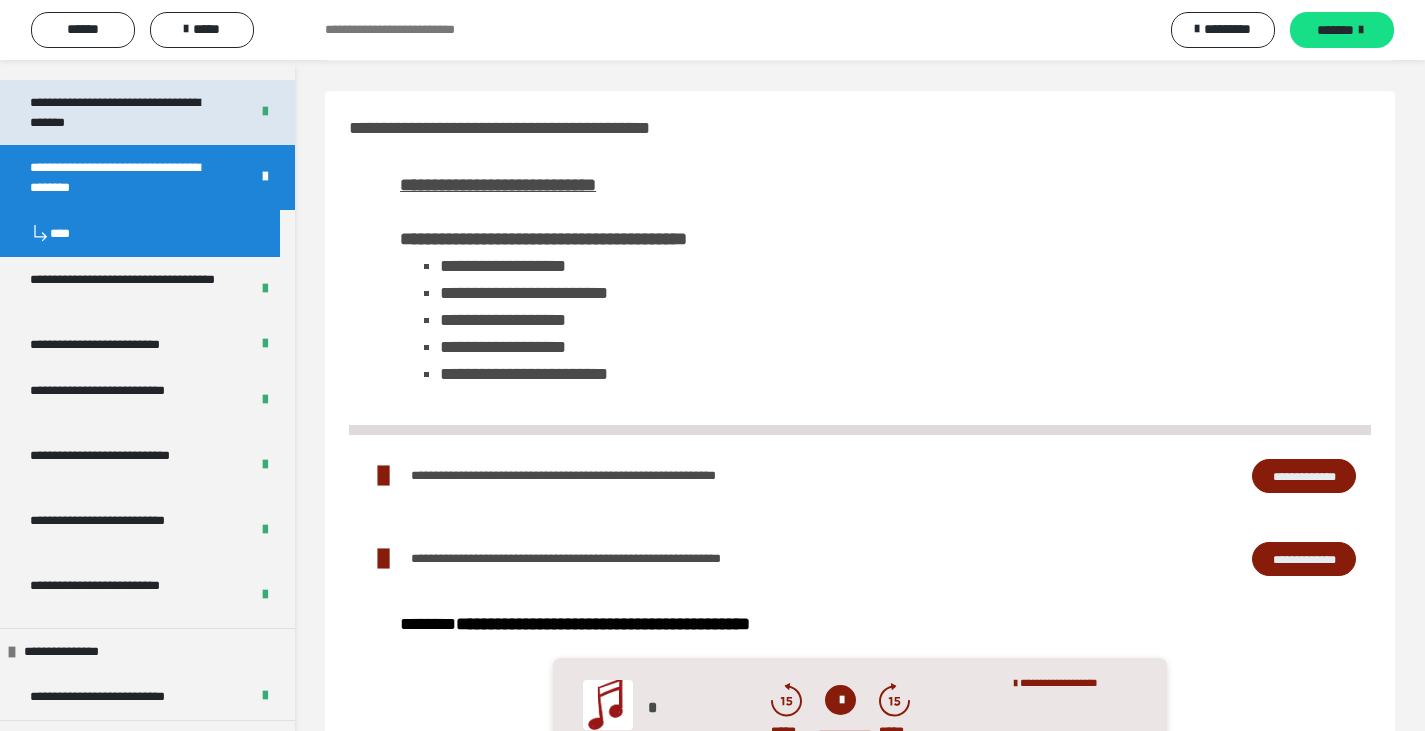 click on "**********" at bounding box center (124, 112) 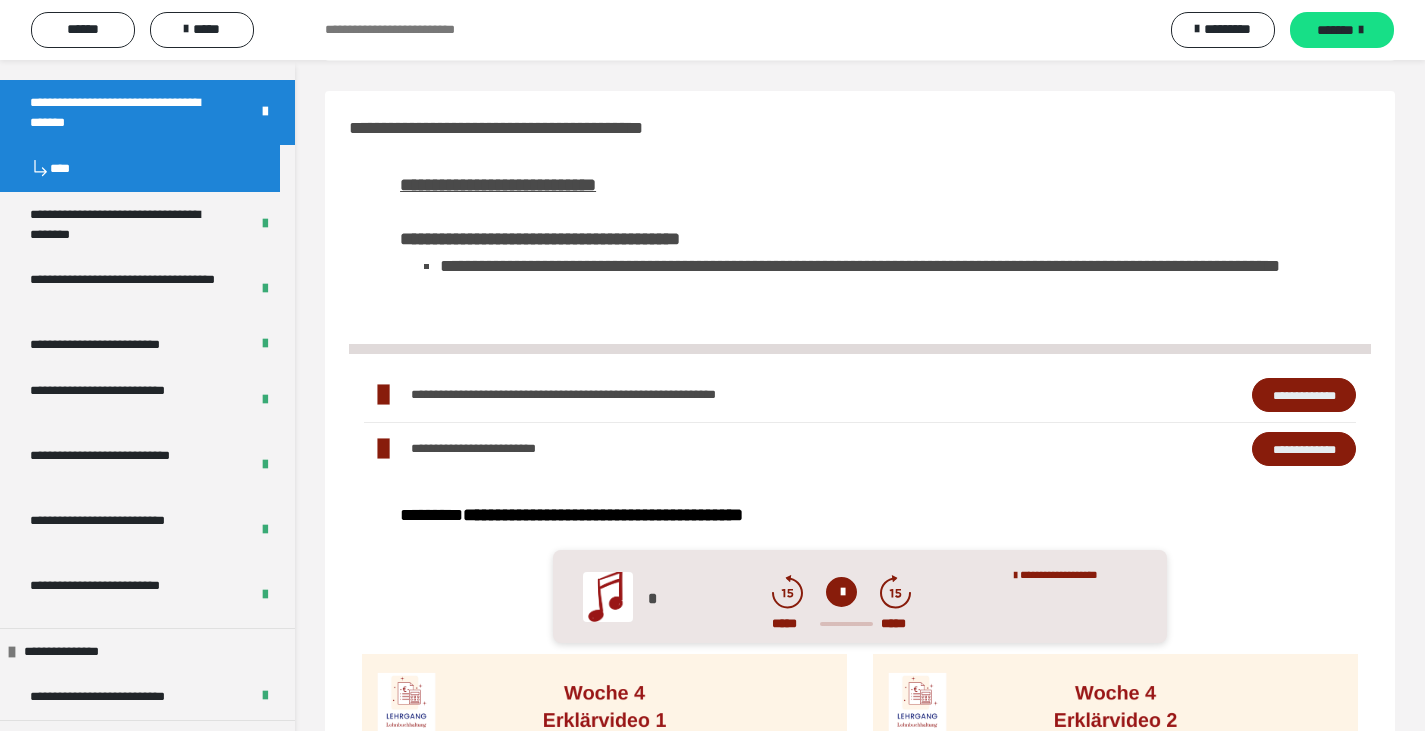 click on "**********" at bounding box center (1304, 395) 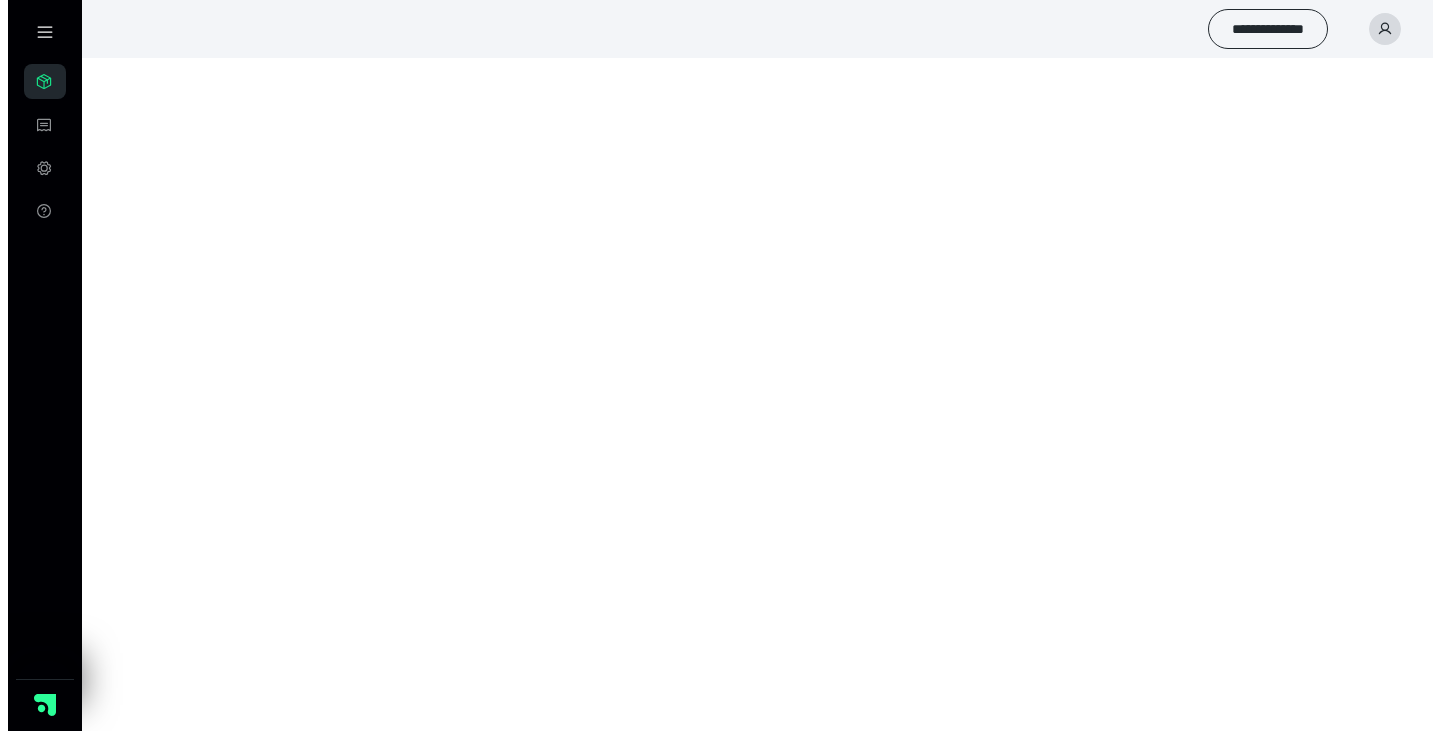 scroll, scrollTop: 0, scrollLeft: 0, axis: both 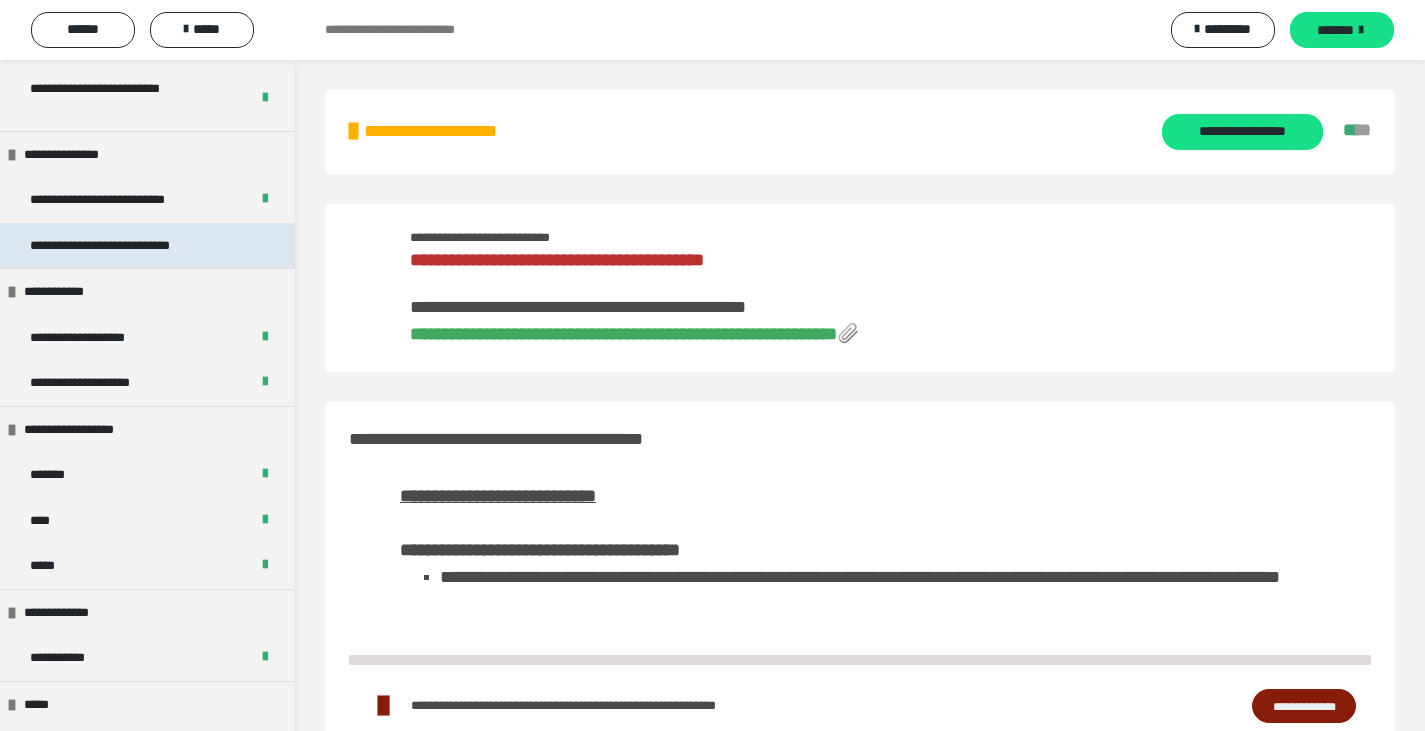click on "**********" at bounding box center [130, 246] 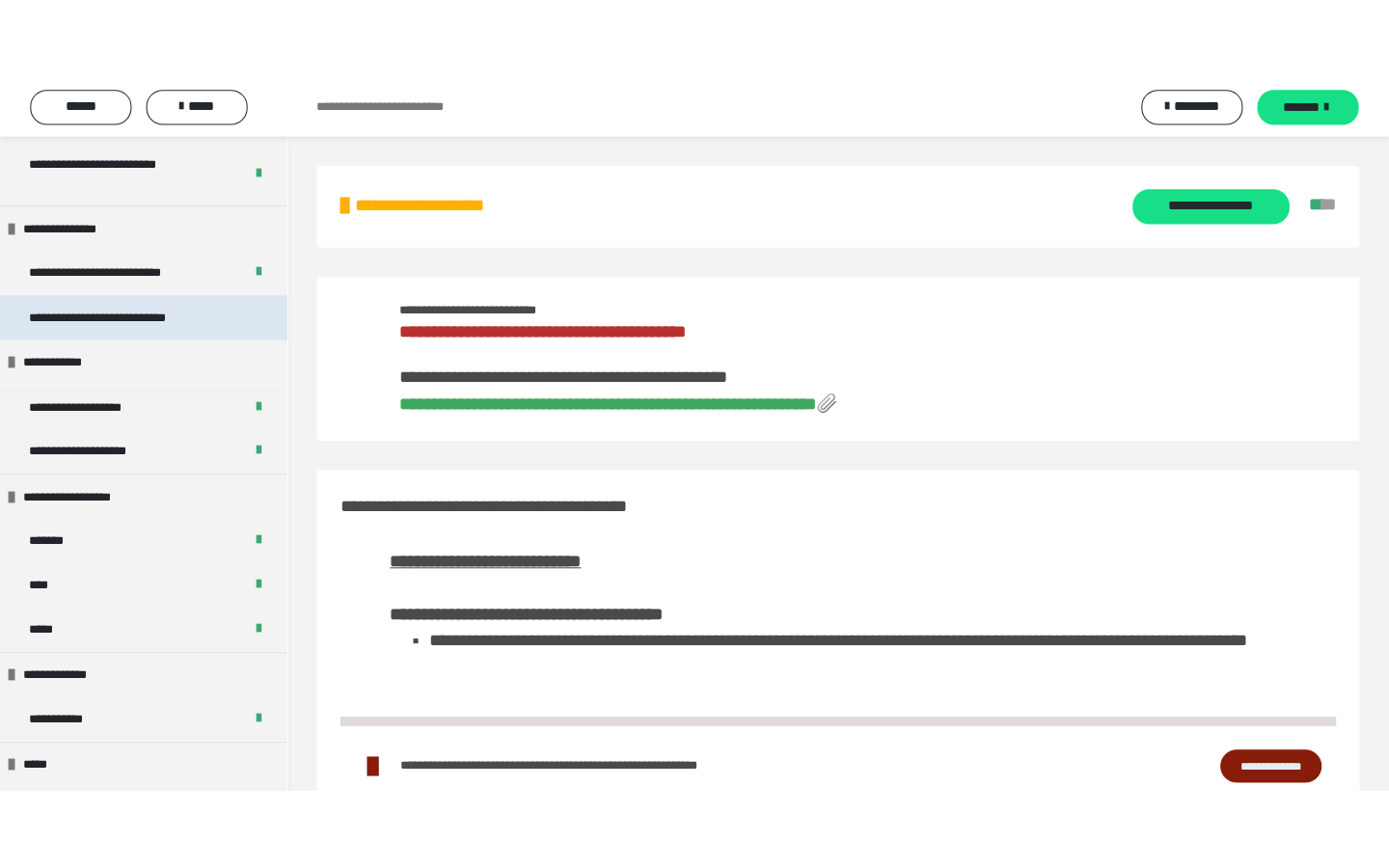 scroll, scrollTop: 1108, scrollLeft: 0, axis: vertical 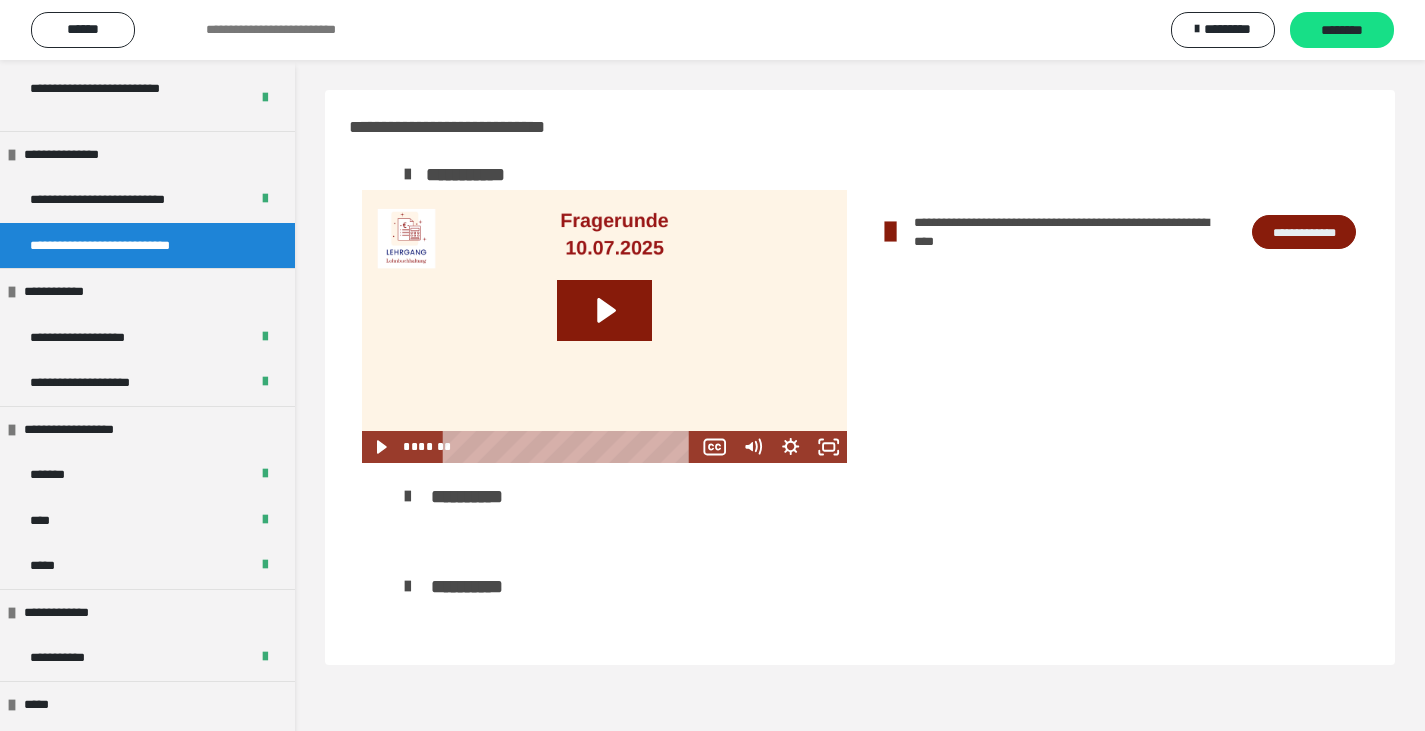 click on "**********" at bounding box center (1304, 232) 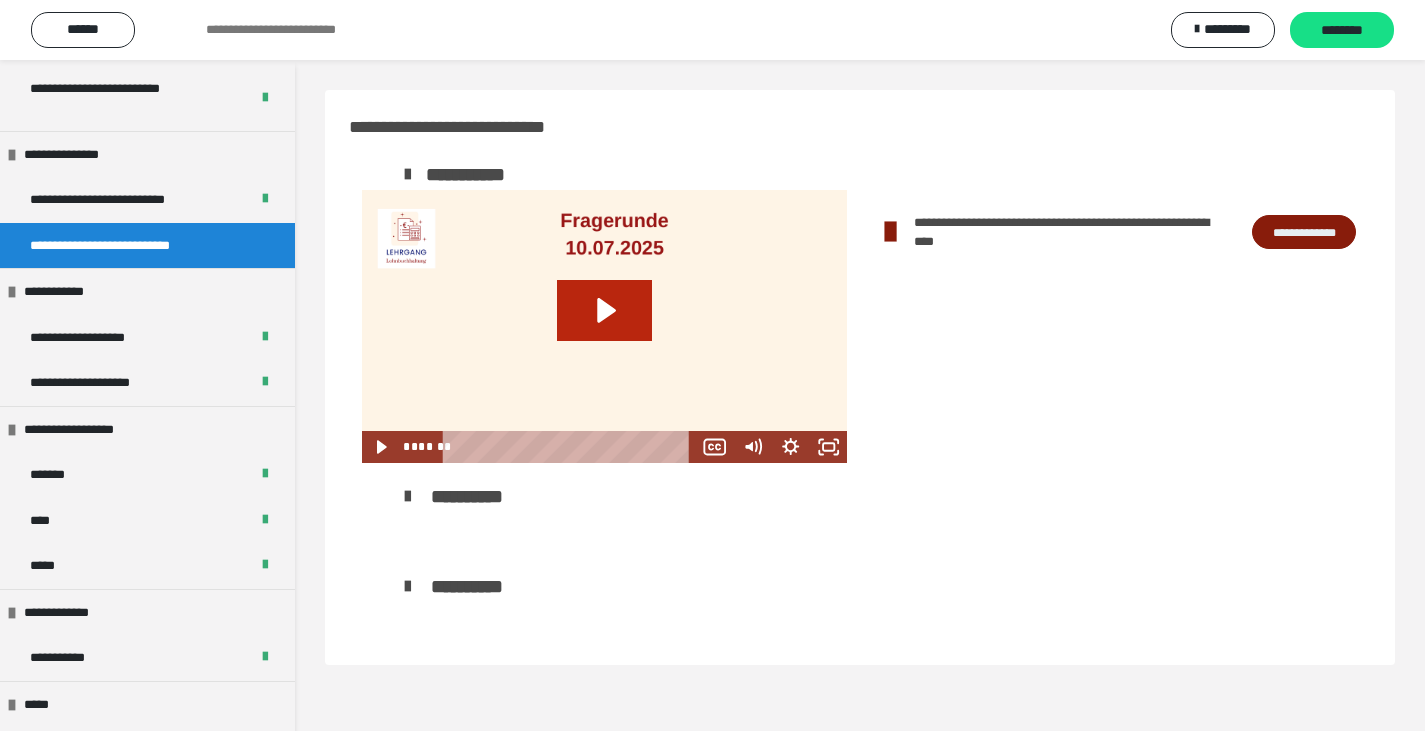click 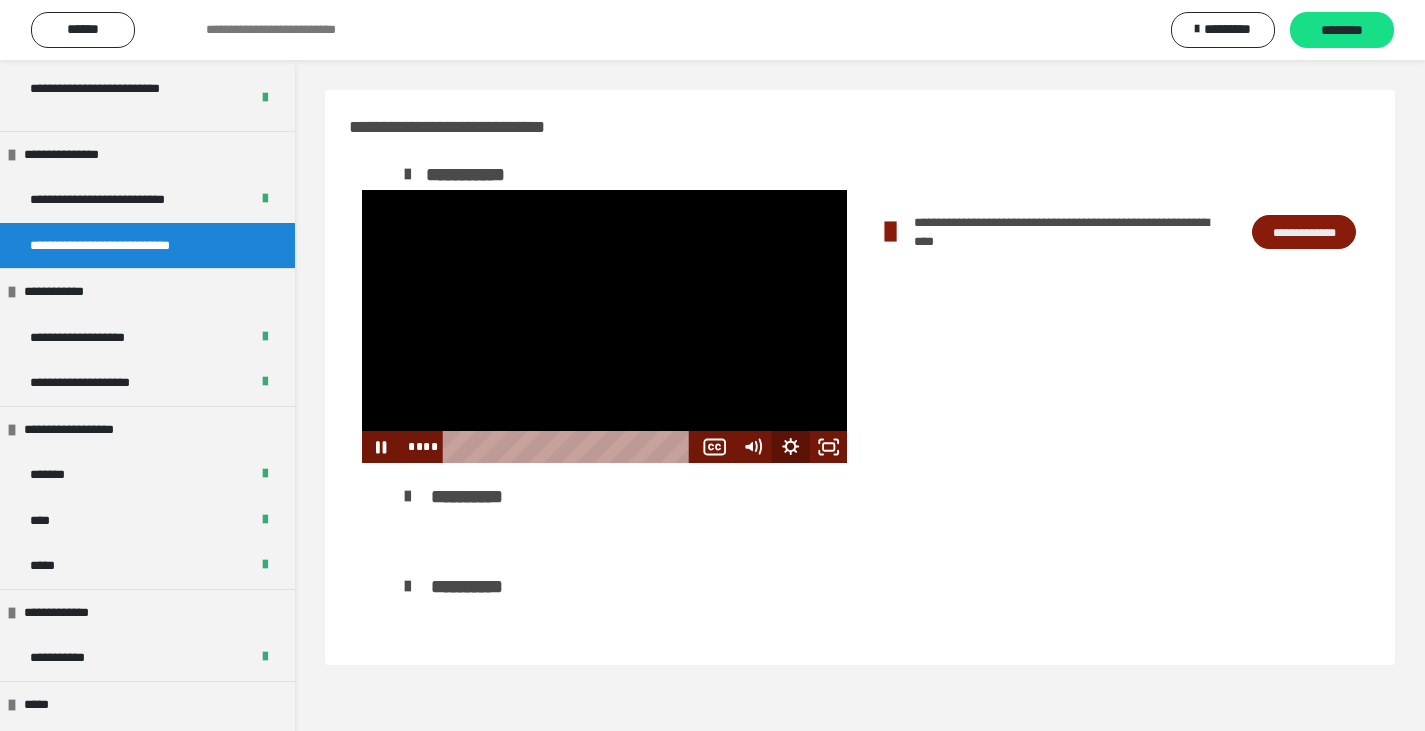 click 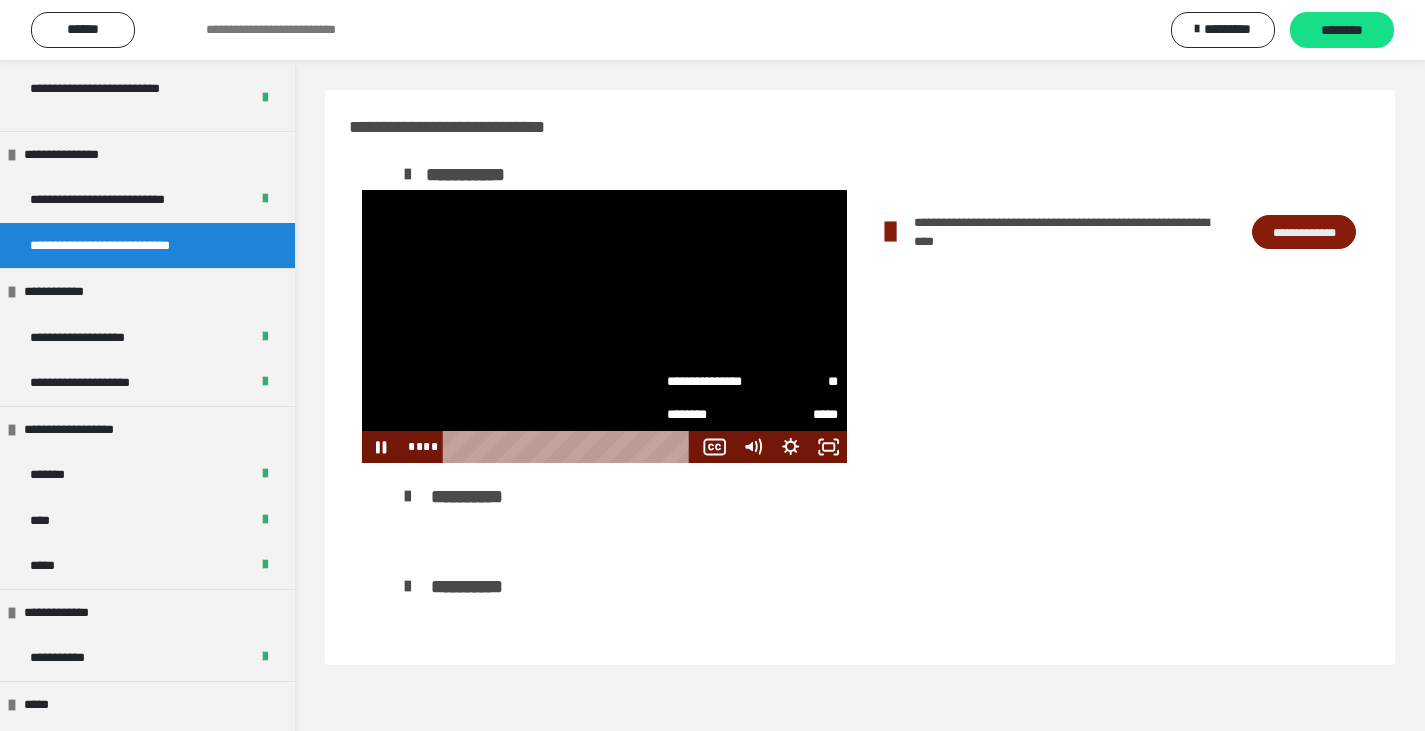 click on "**" at bounding box center [795, 380] 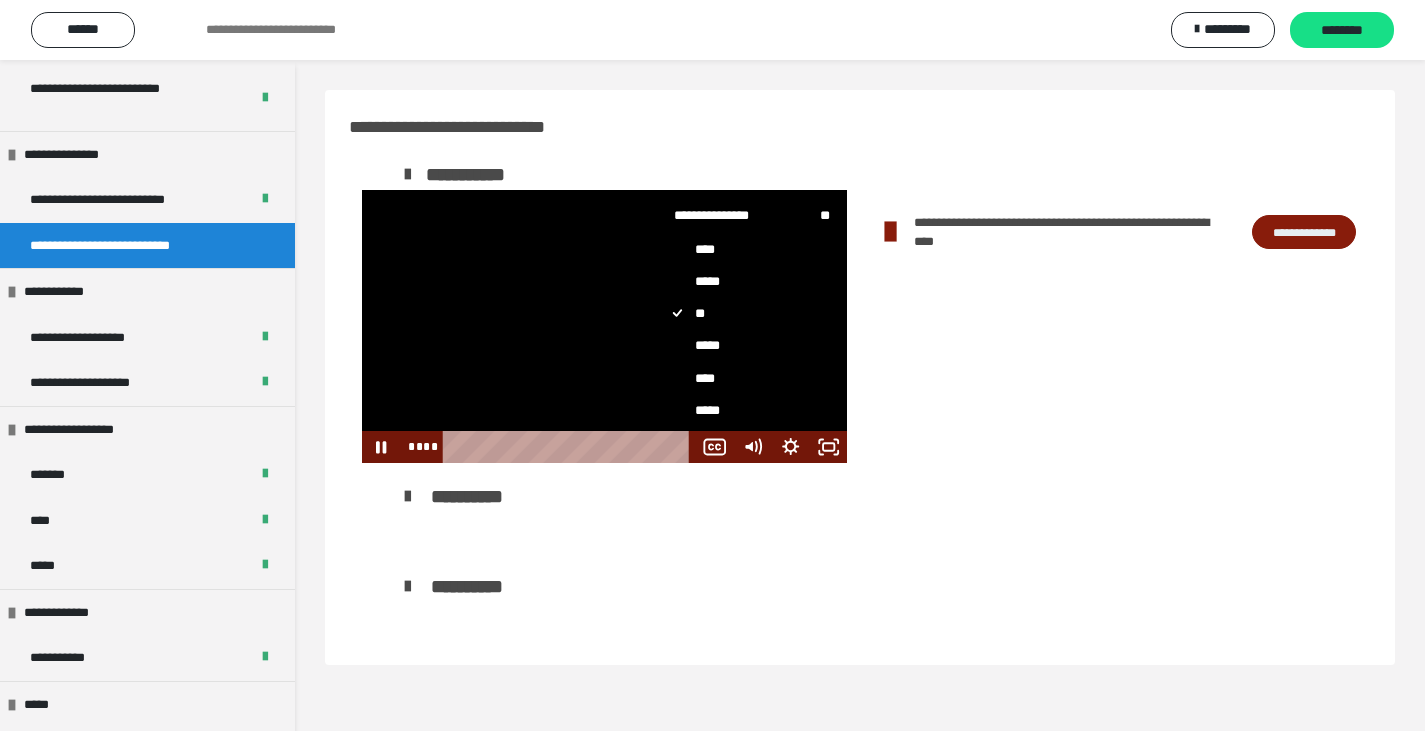 click on "****" at bounding box center (744, 379) 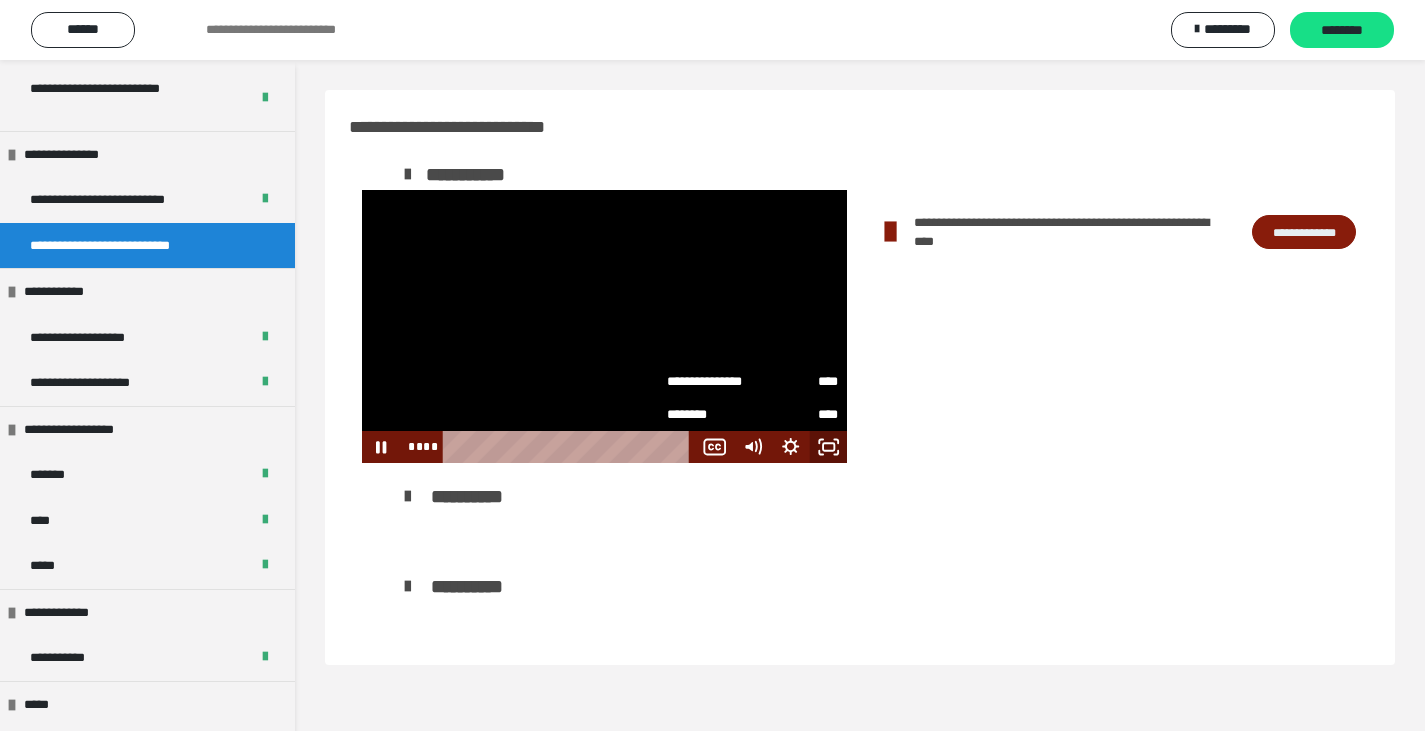 click 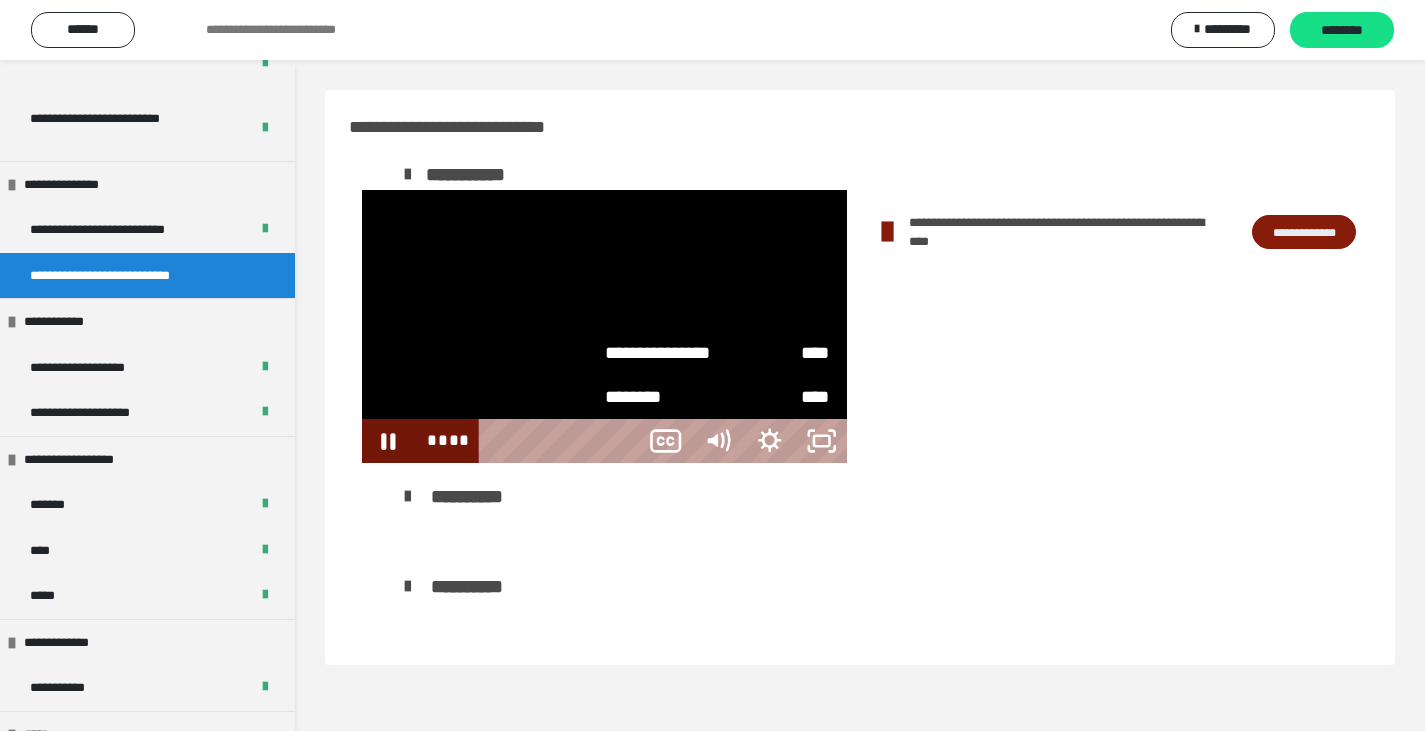 scroll, scrollTop: 1118, scrollLeft: 0, axis: vertical 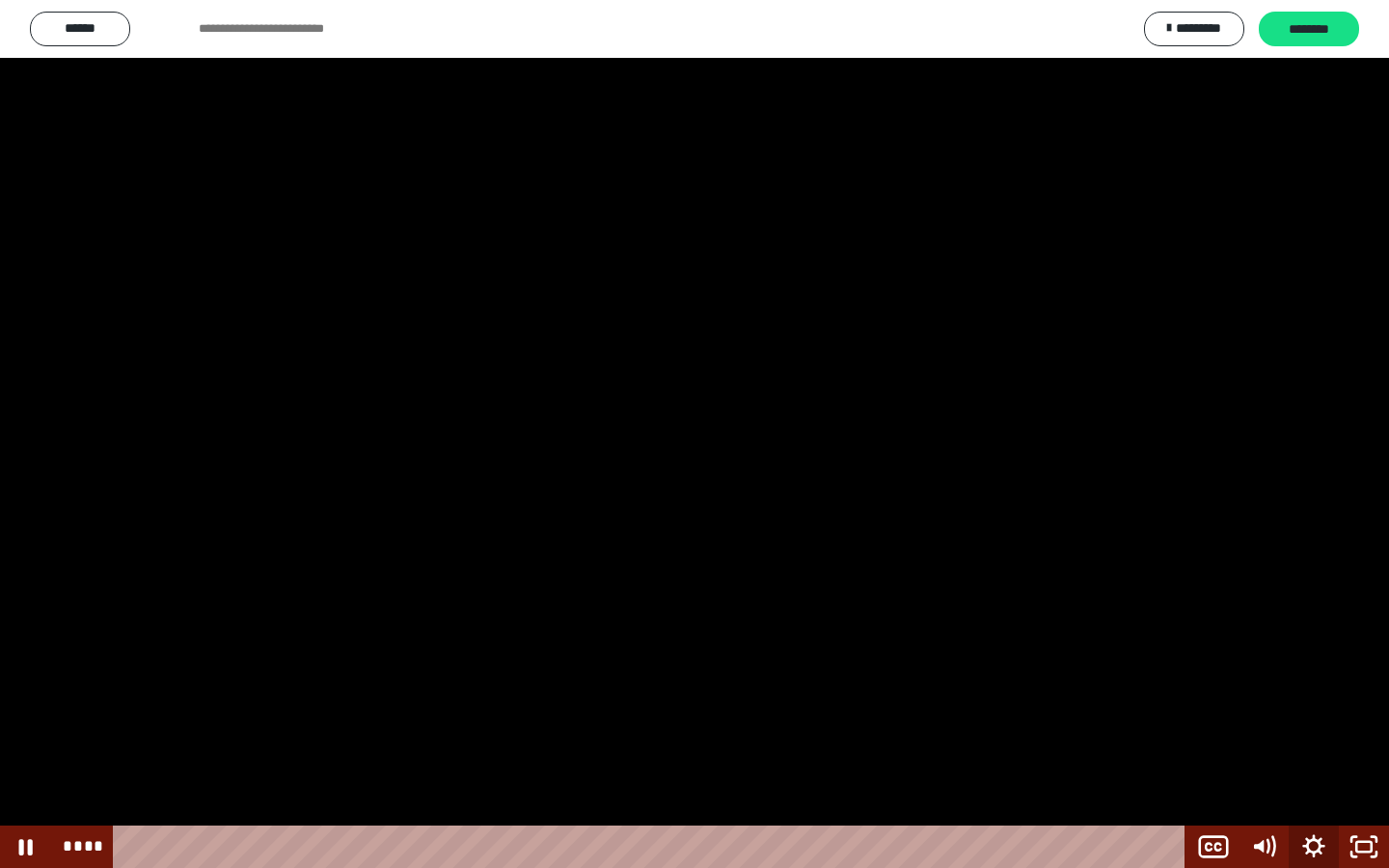 click 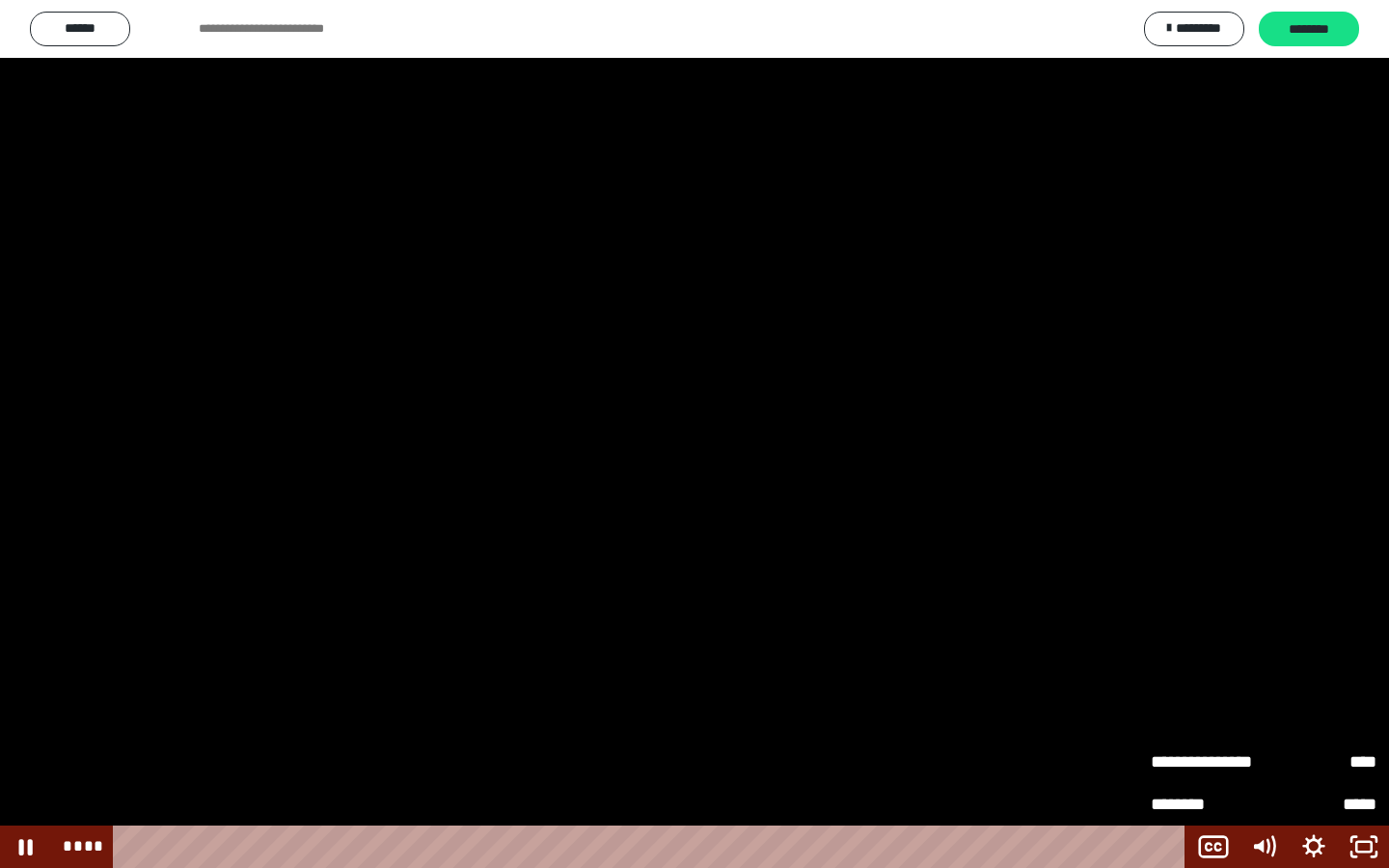 click on "****" at bounding box center [1320, 753] 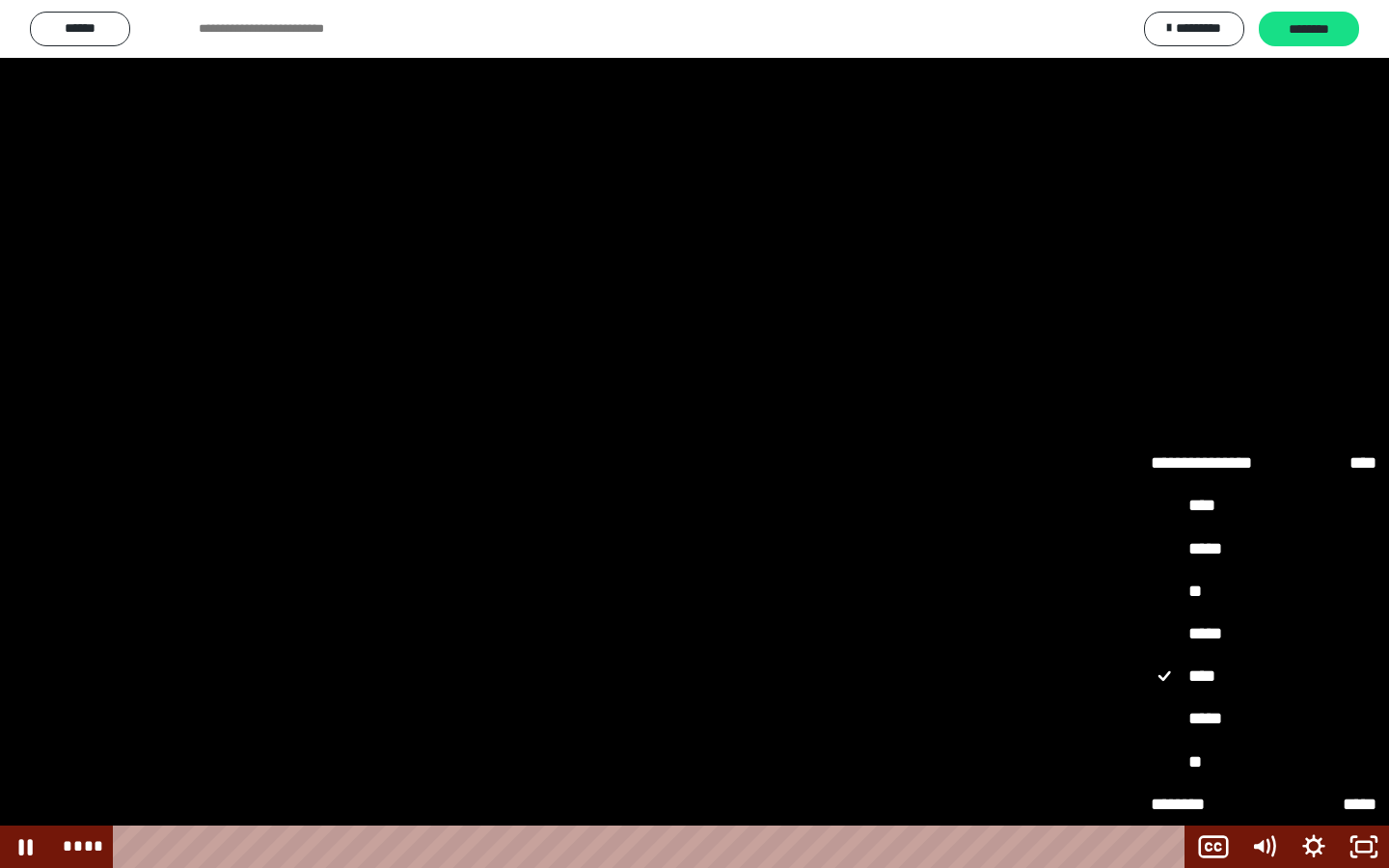 click at bounding box center [653, 847] 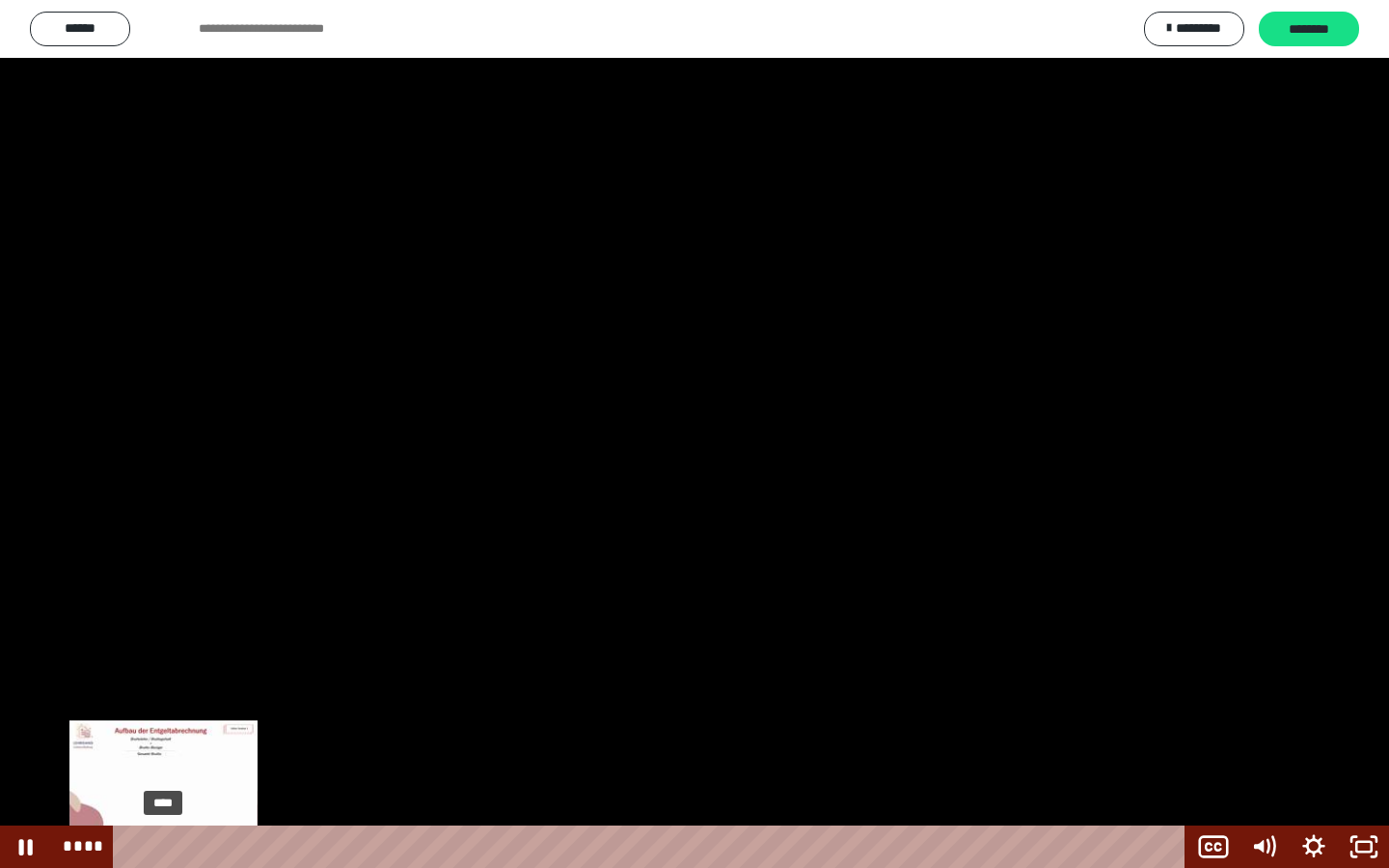 click on "****" at bounding box center (653, 847) 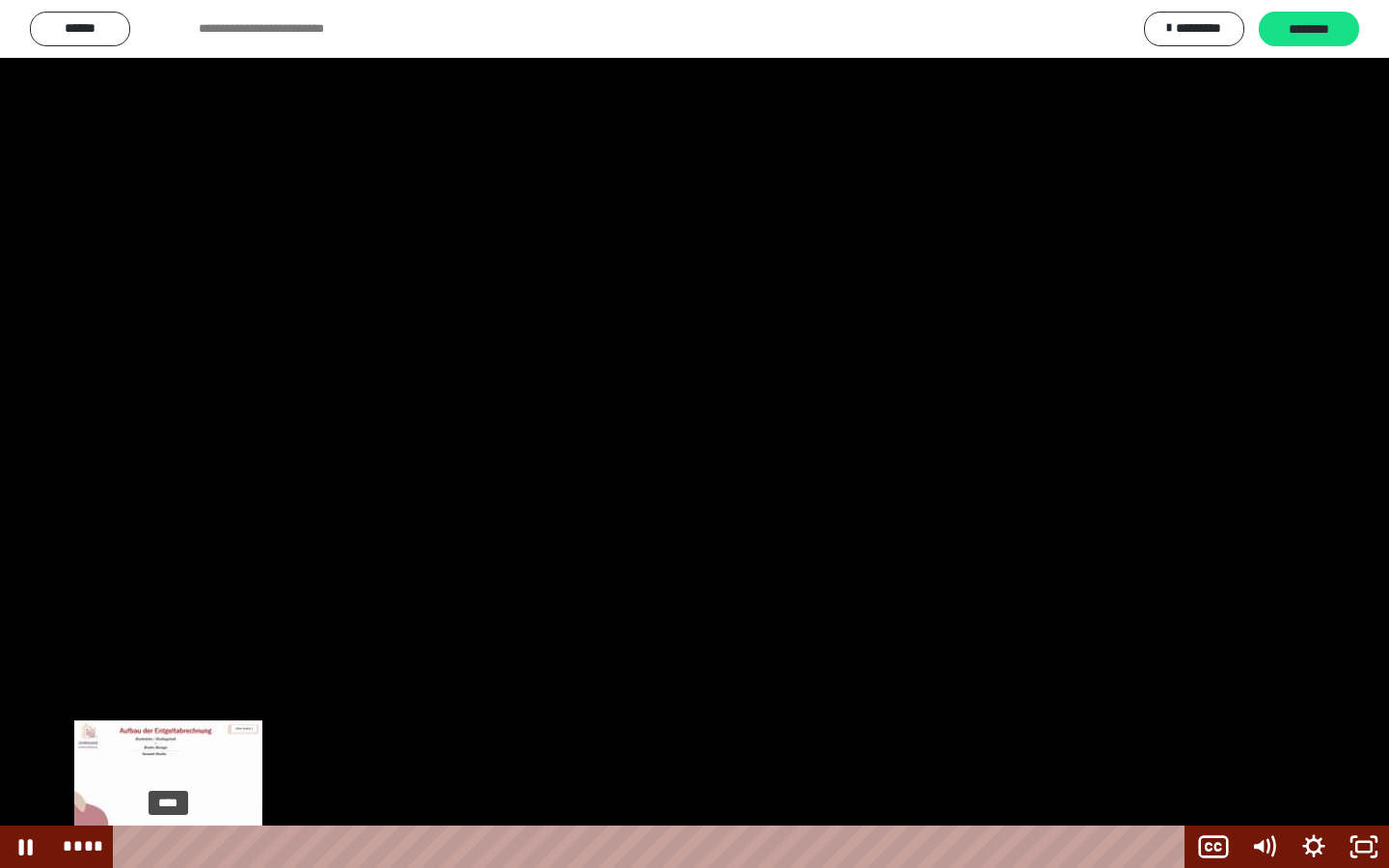click at bounding box center [168, 847] 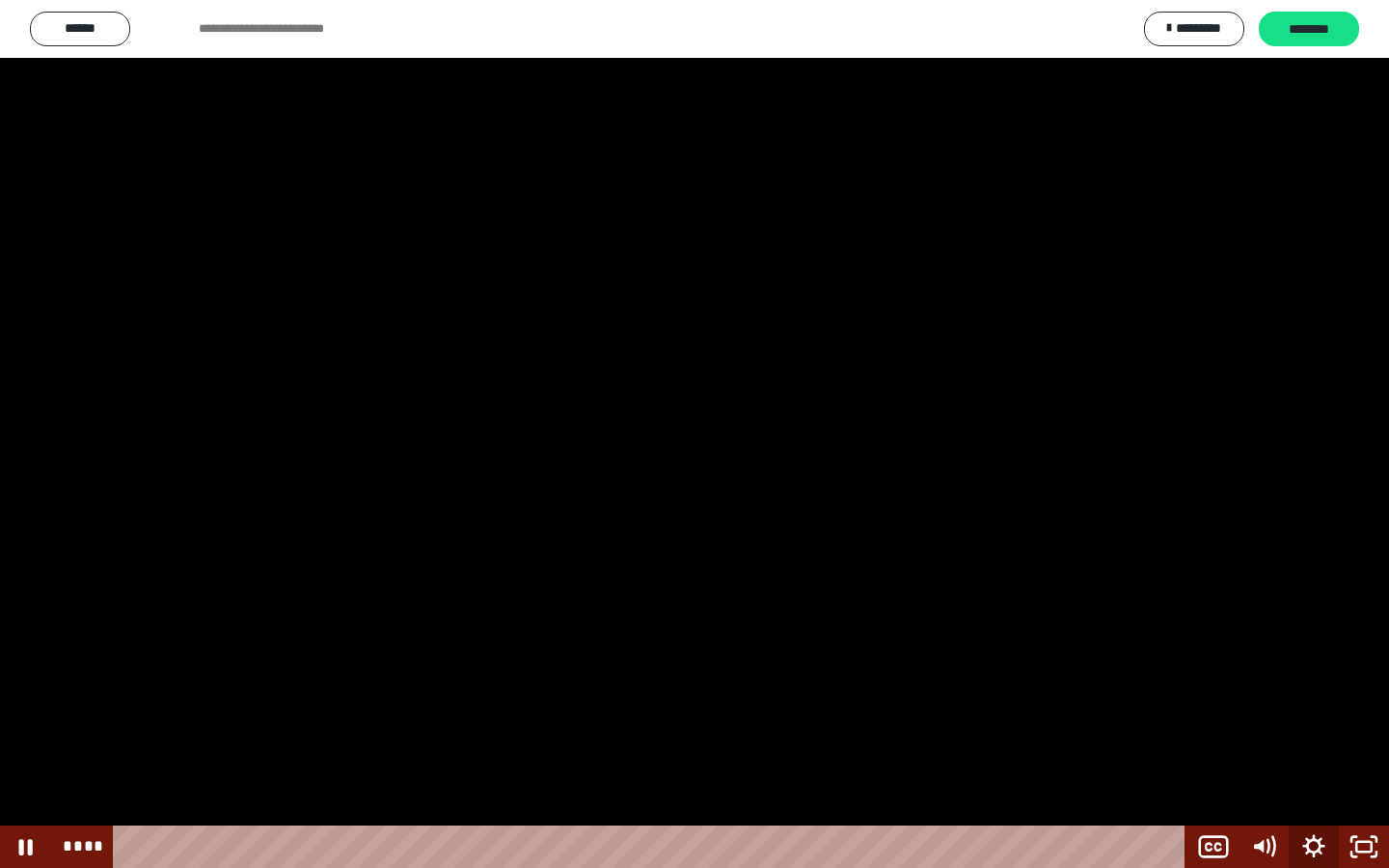 click 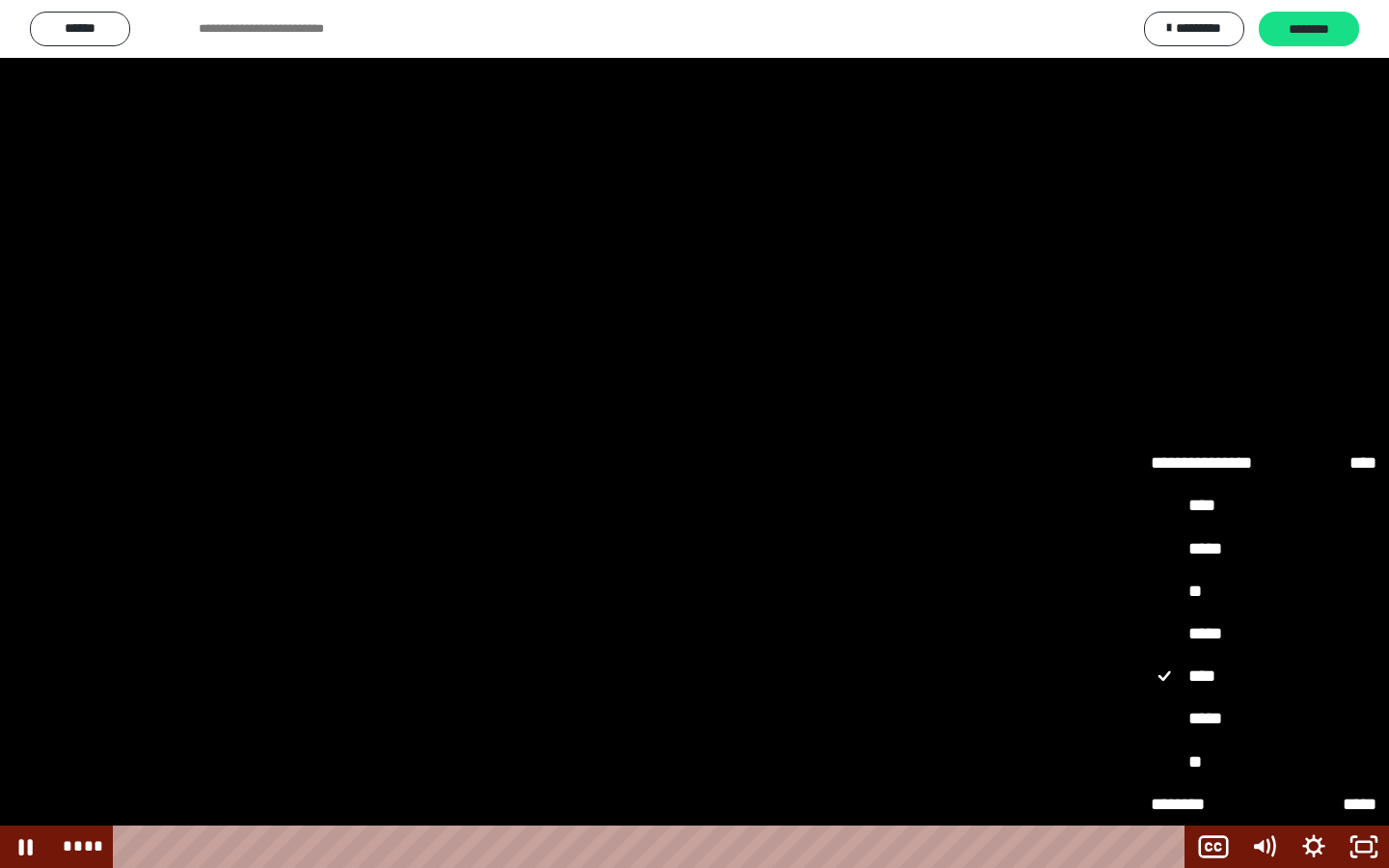 click on "**" at bounding box center (1264, 592) 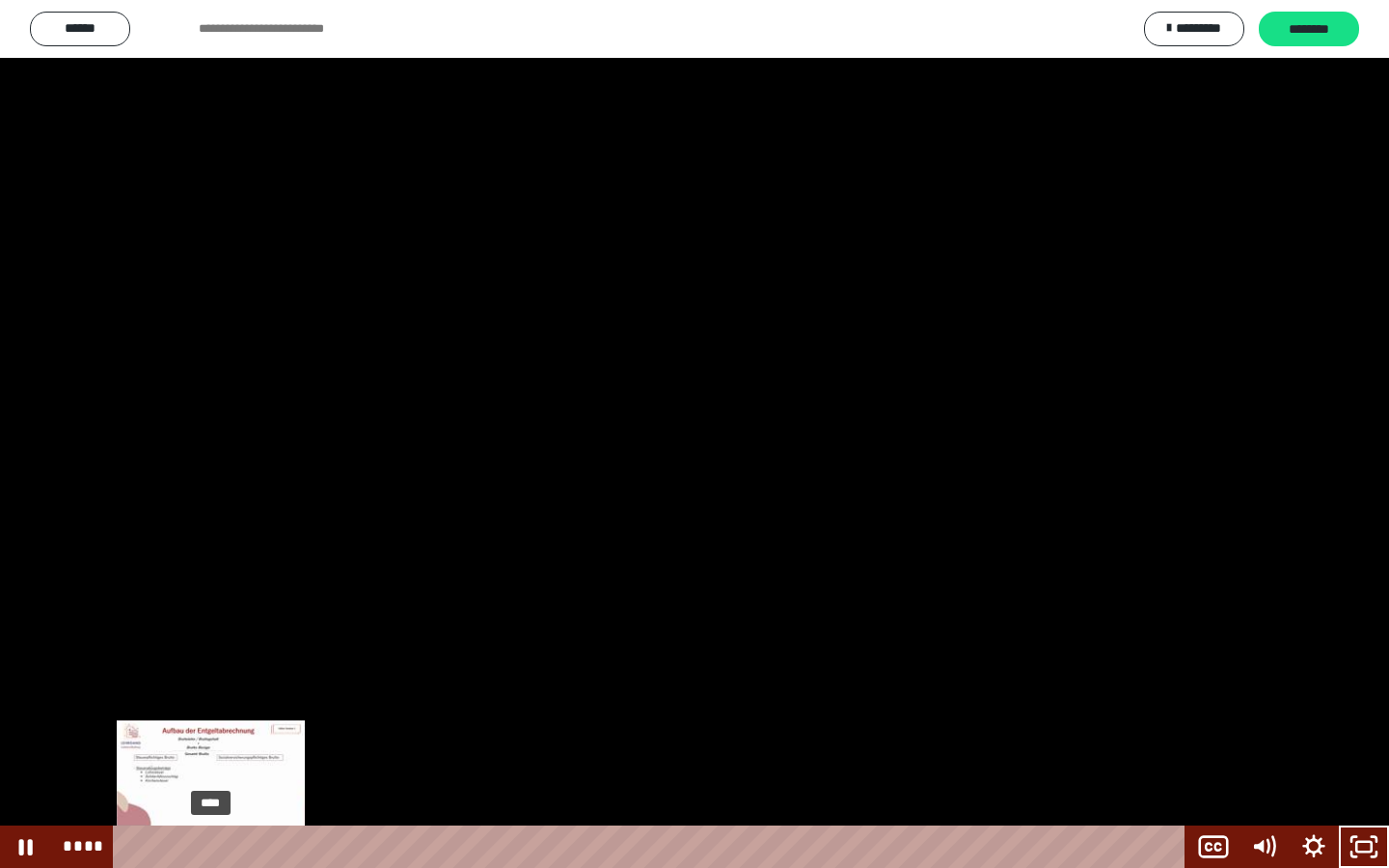 click on "****" at bounding box center [653, 847] 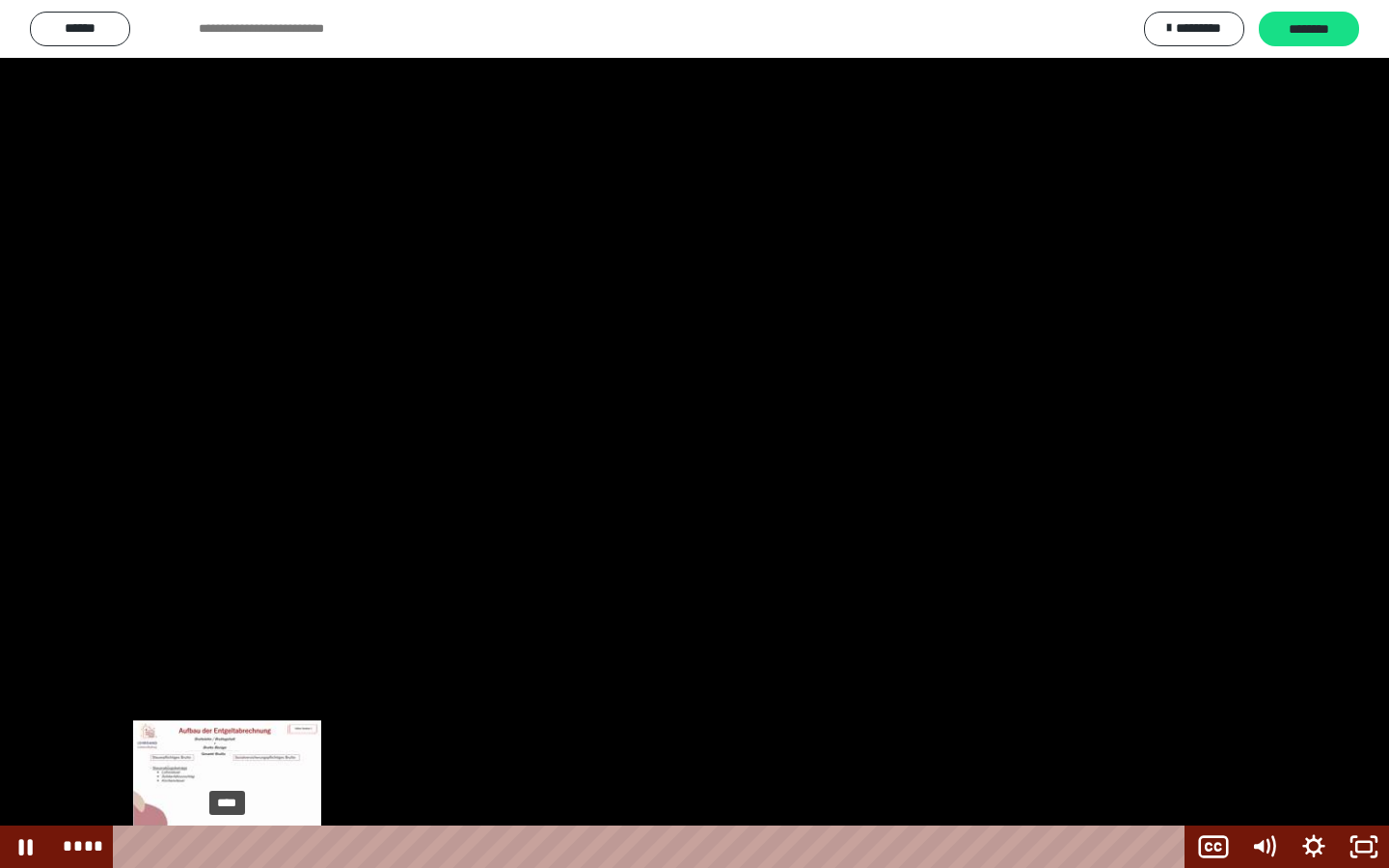 click on "****" at bounding box center [653, 847] 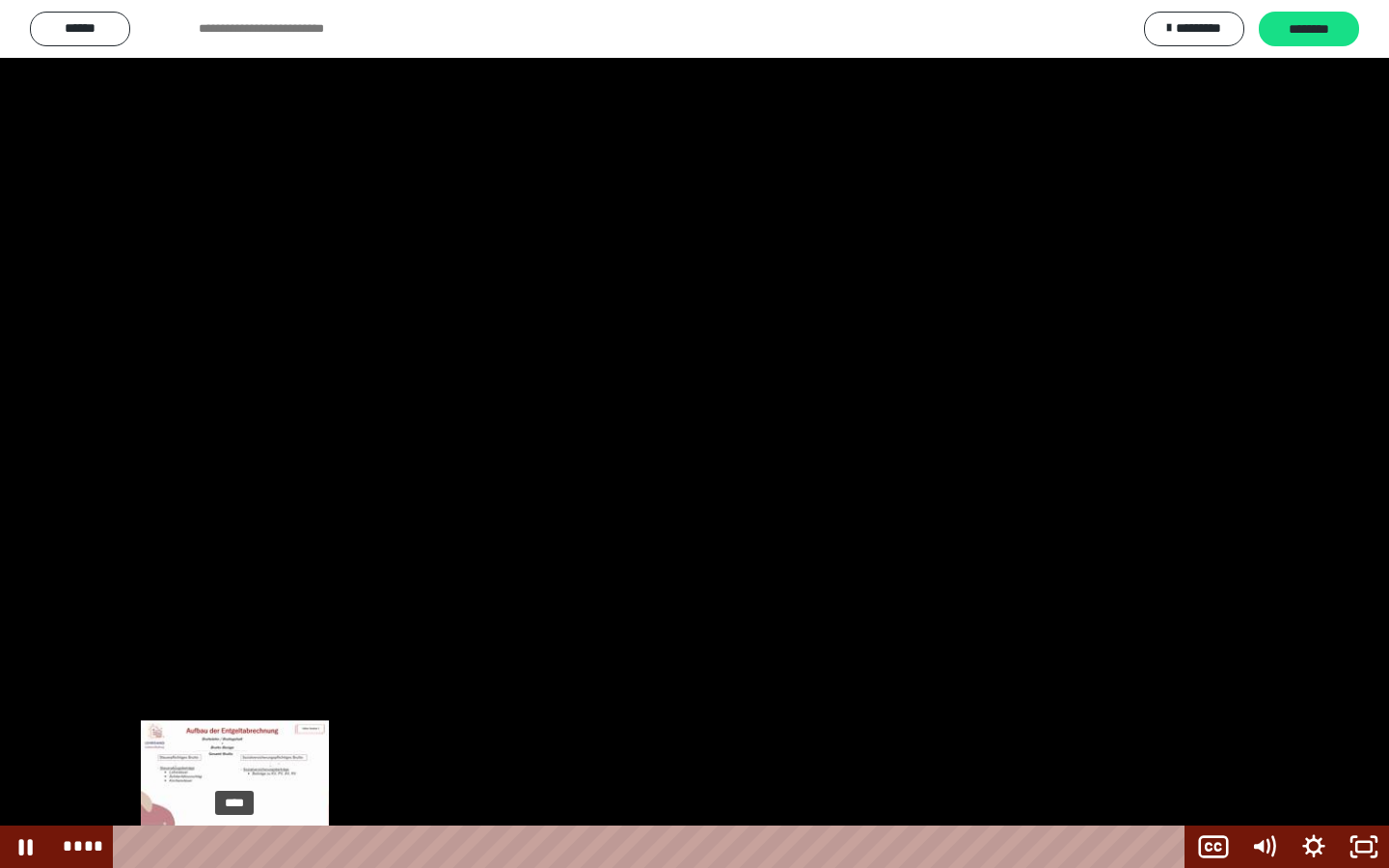 click on "****" at bounding box center [653, 847] 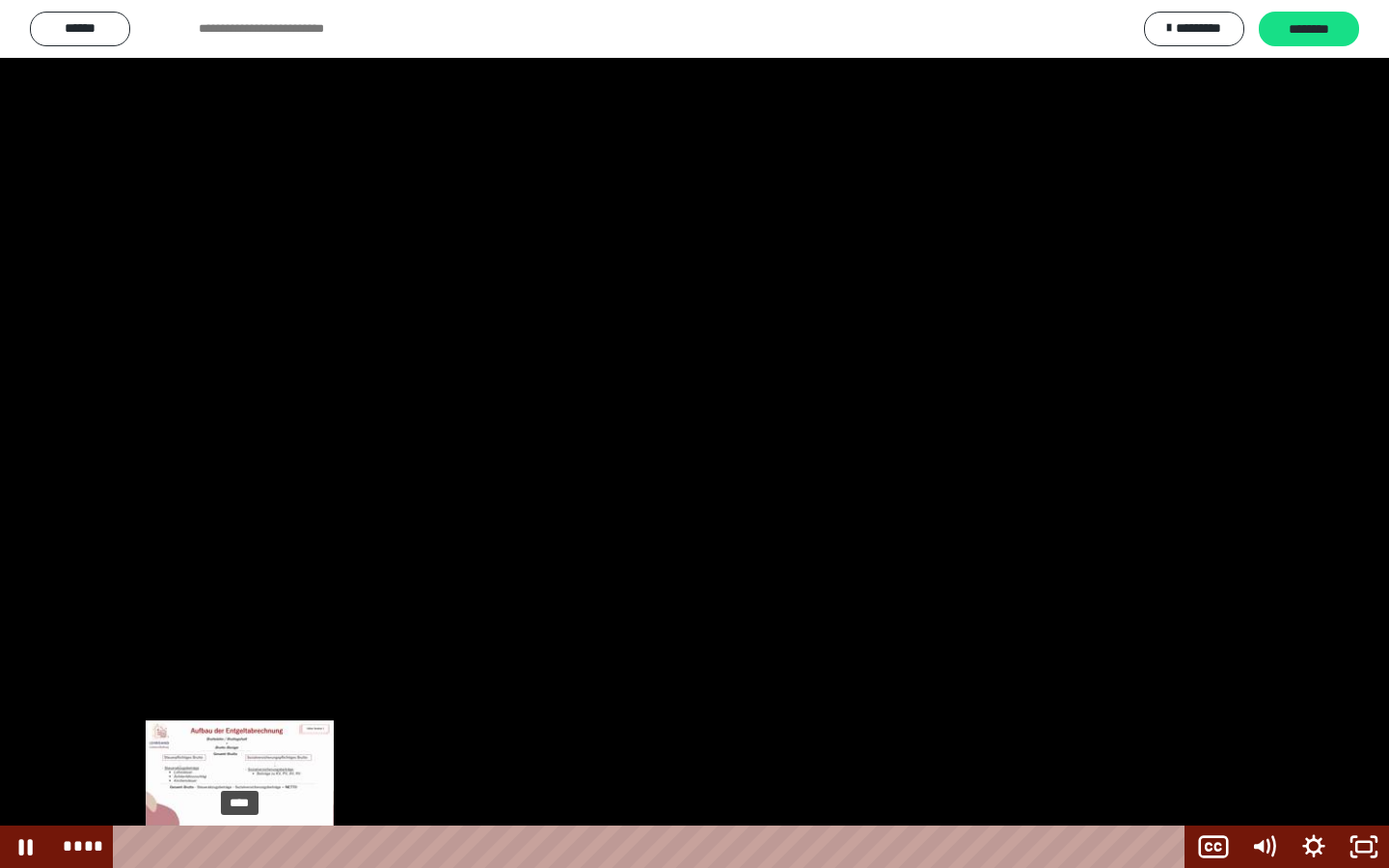 click at bounding box center (239, 847) 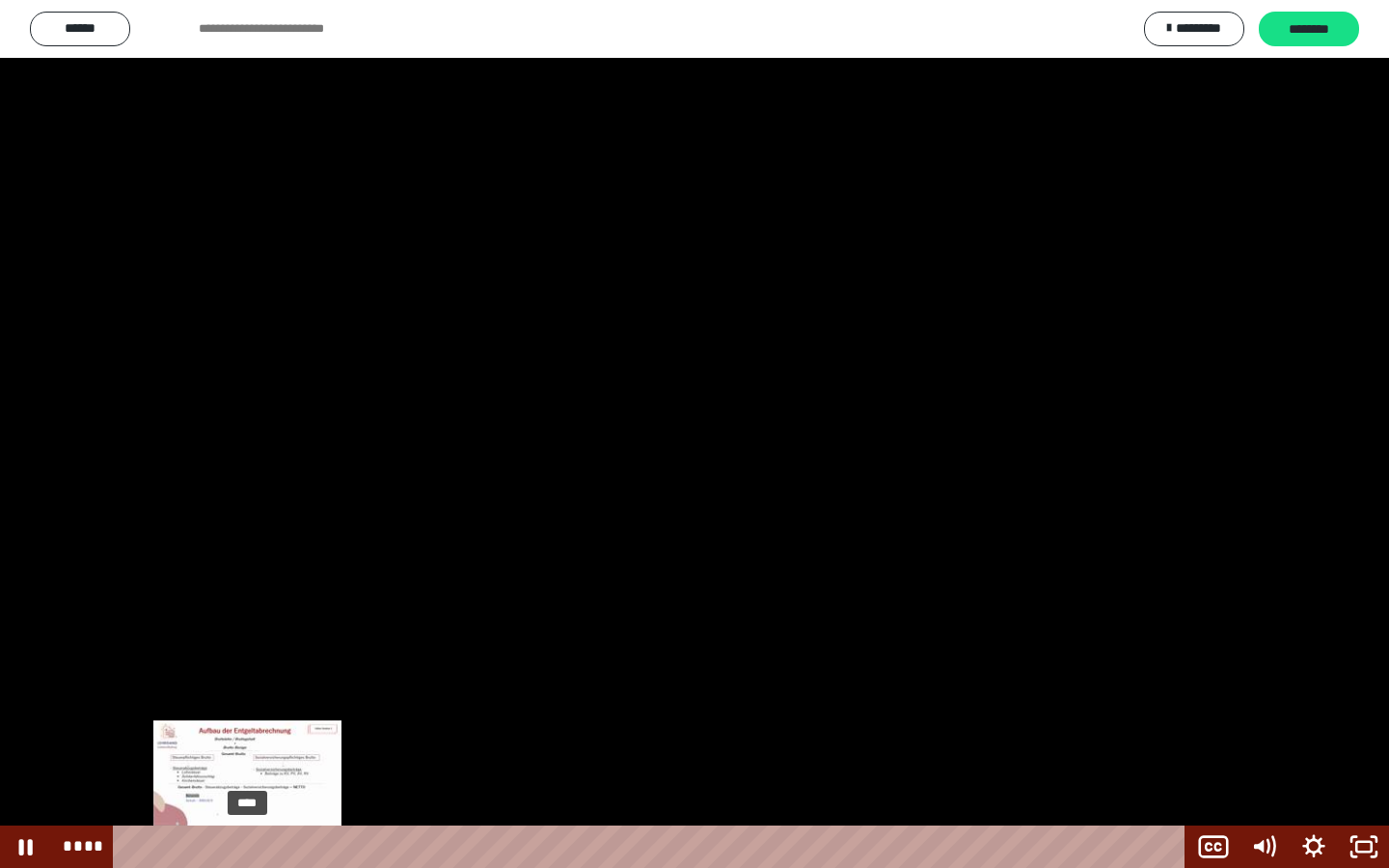 click on "****" at bounding box center [653, 847] 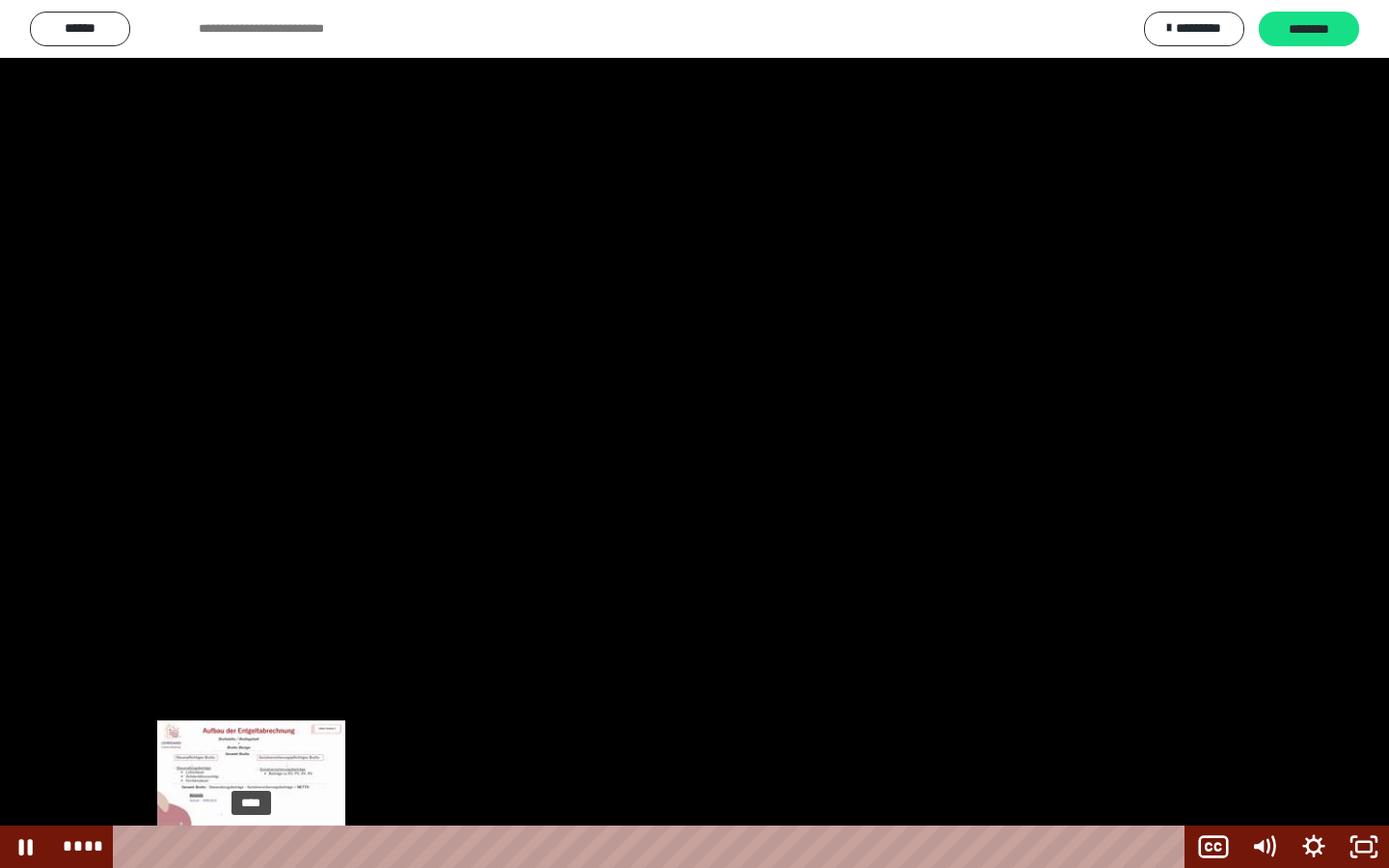 click at bounding box center (248, 847) 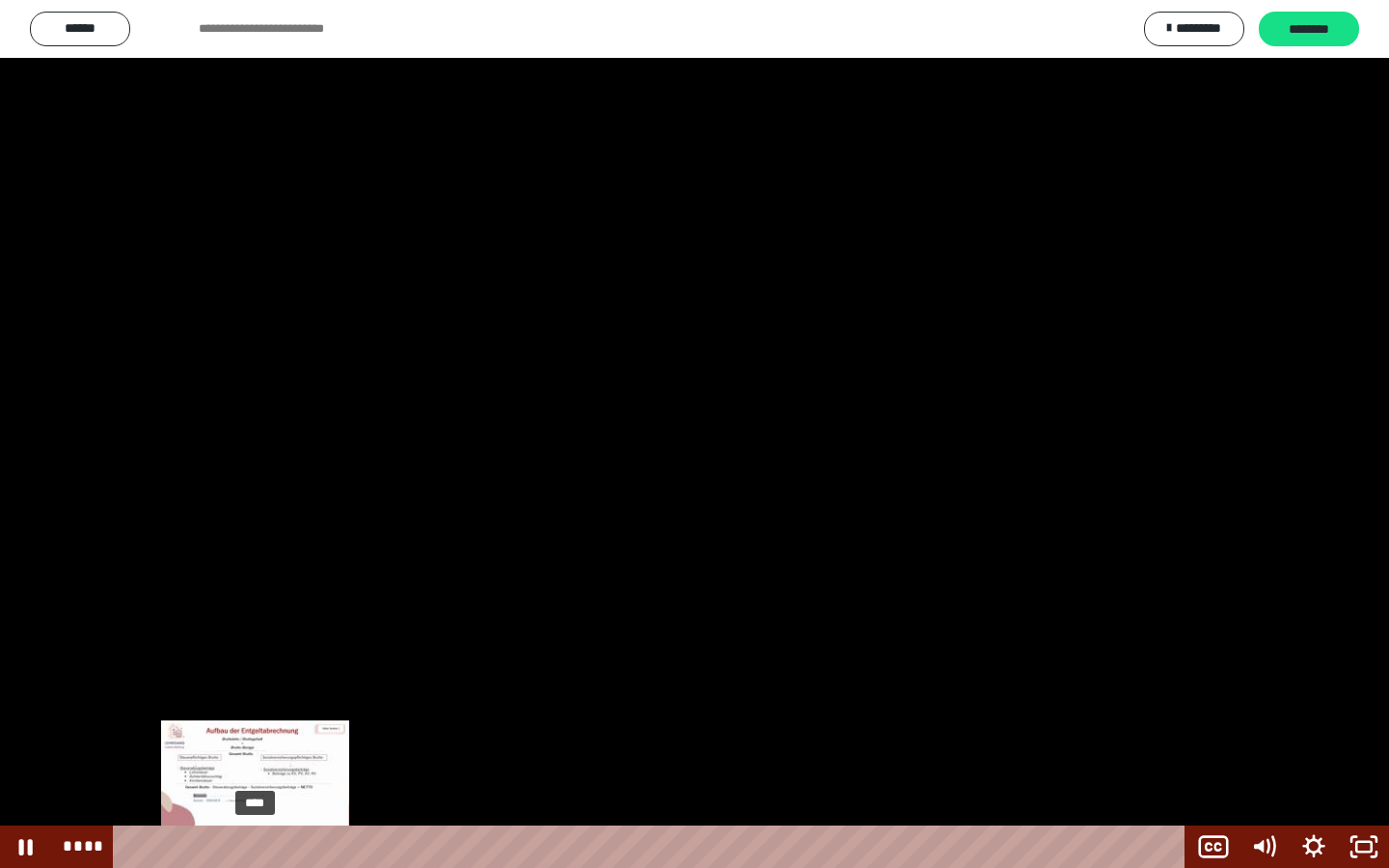 click at bounding box center (253, 847) 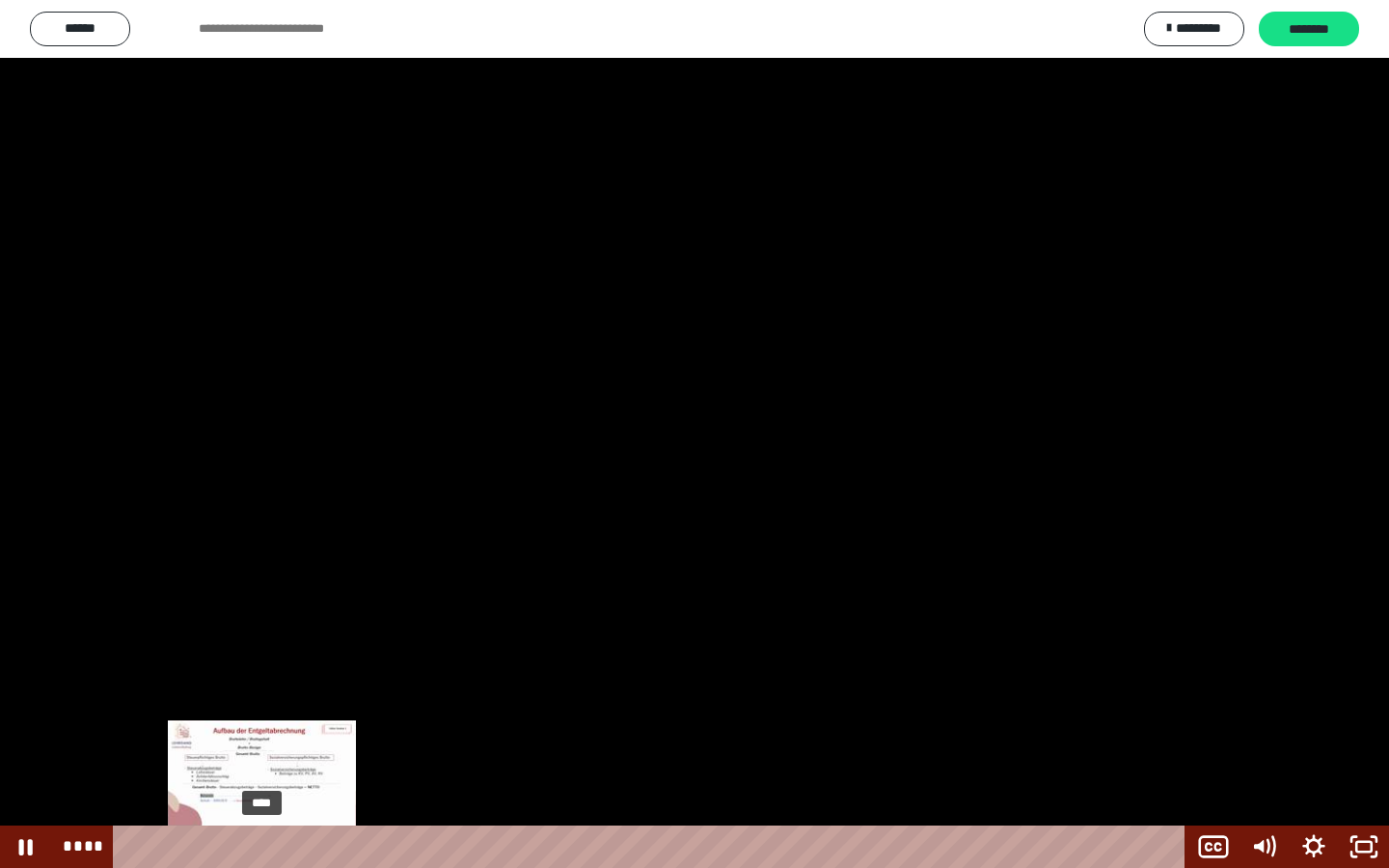 click on "****" at bounding box center [653, 847] 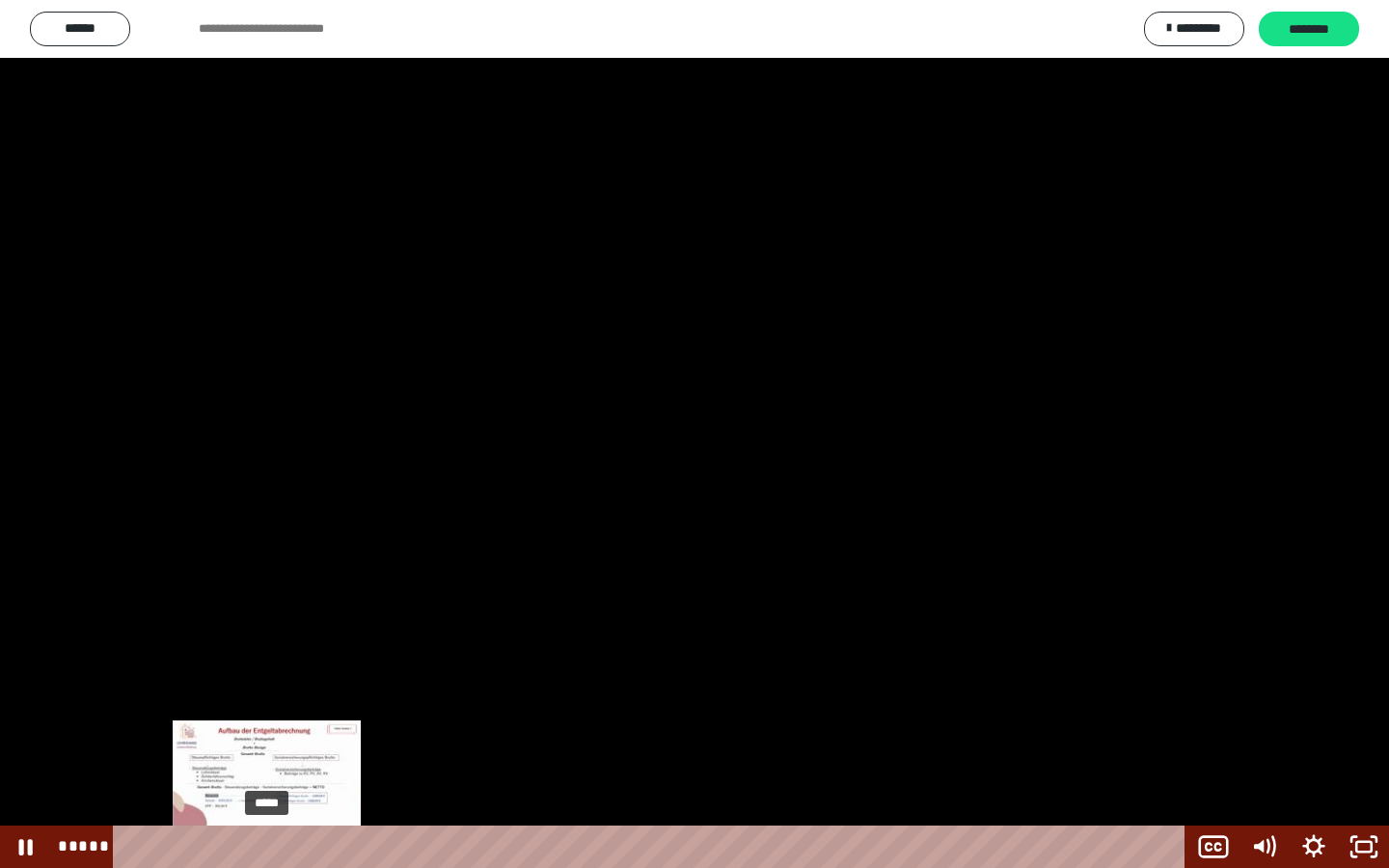 click at bounding box center (266, 847) 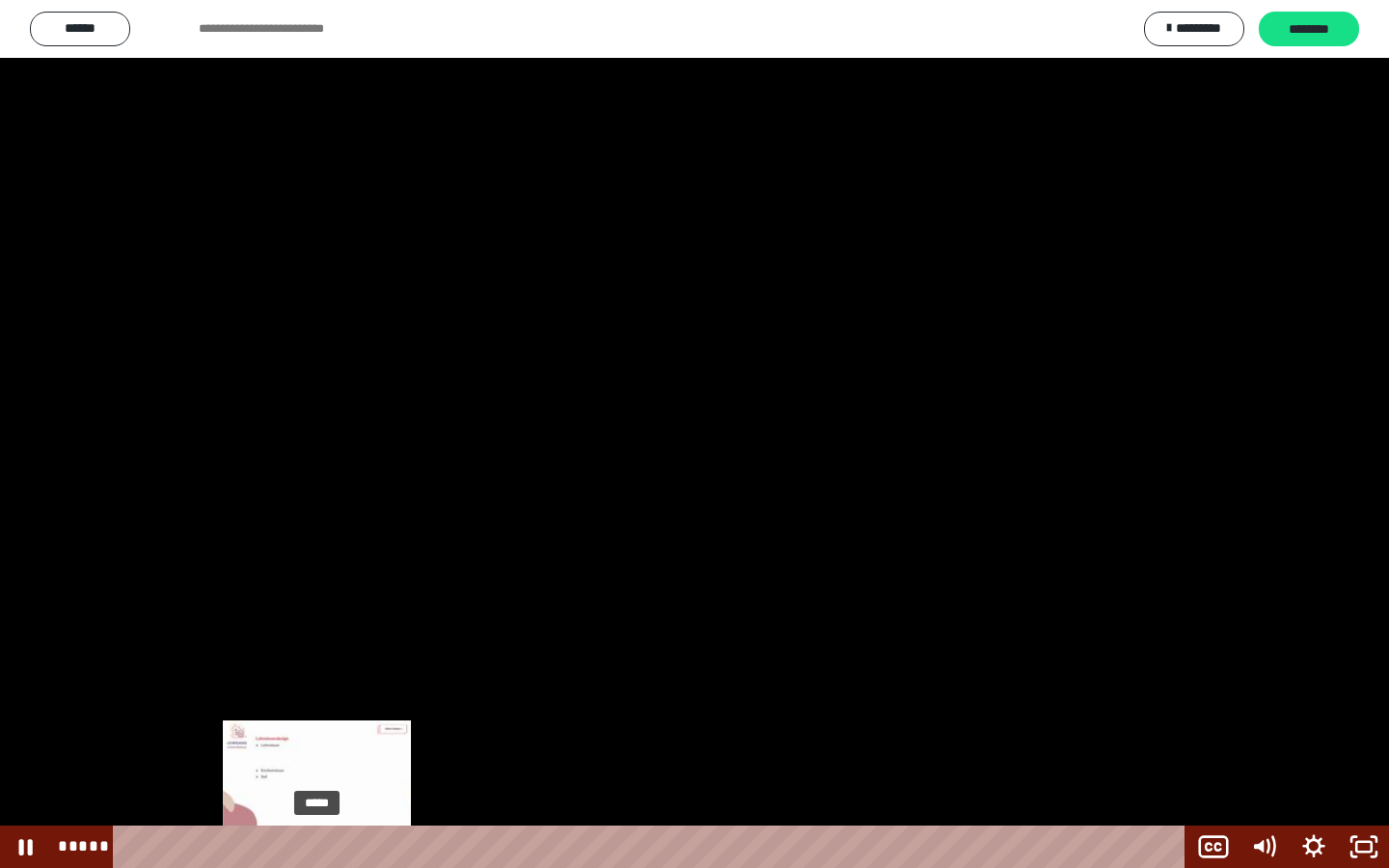 click at bounding box center [321, 847] 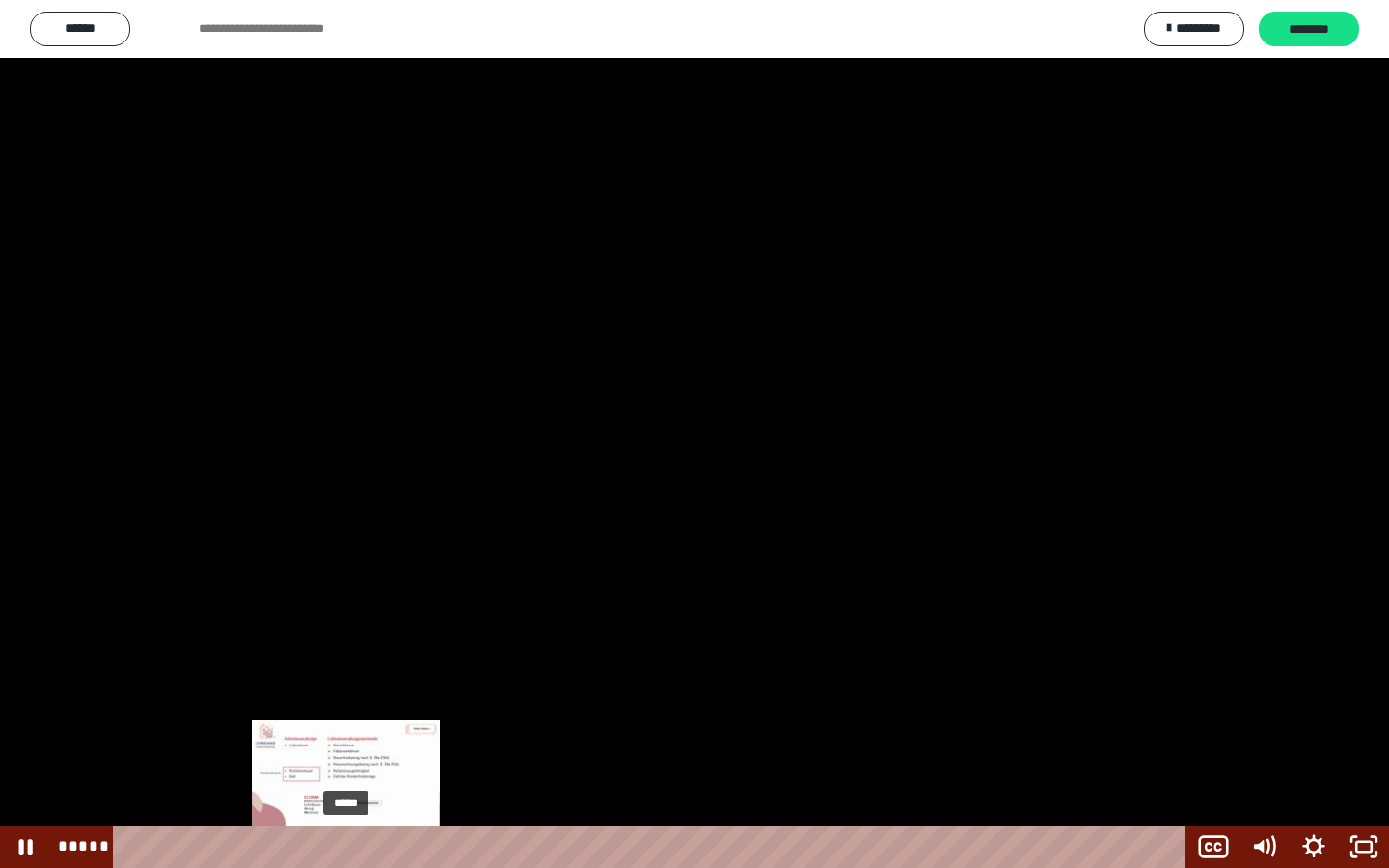 click at bounding box center (349, 847) 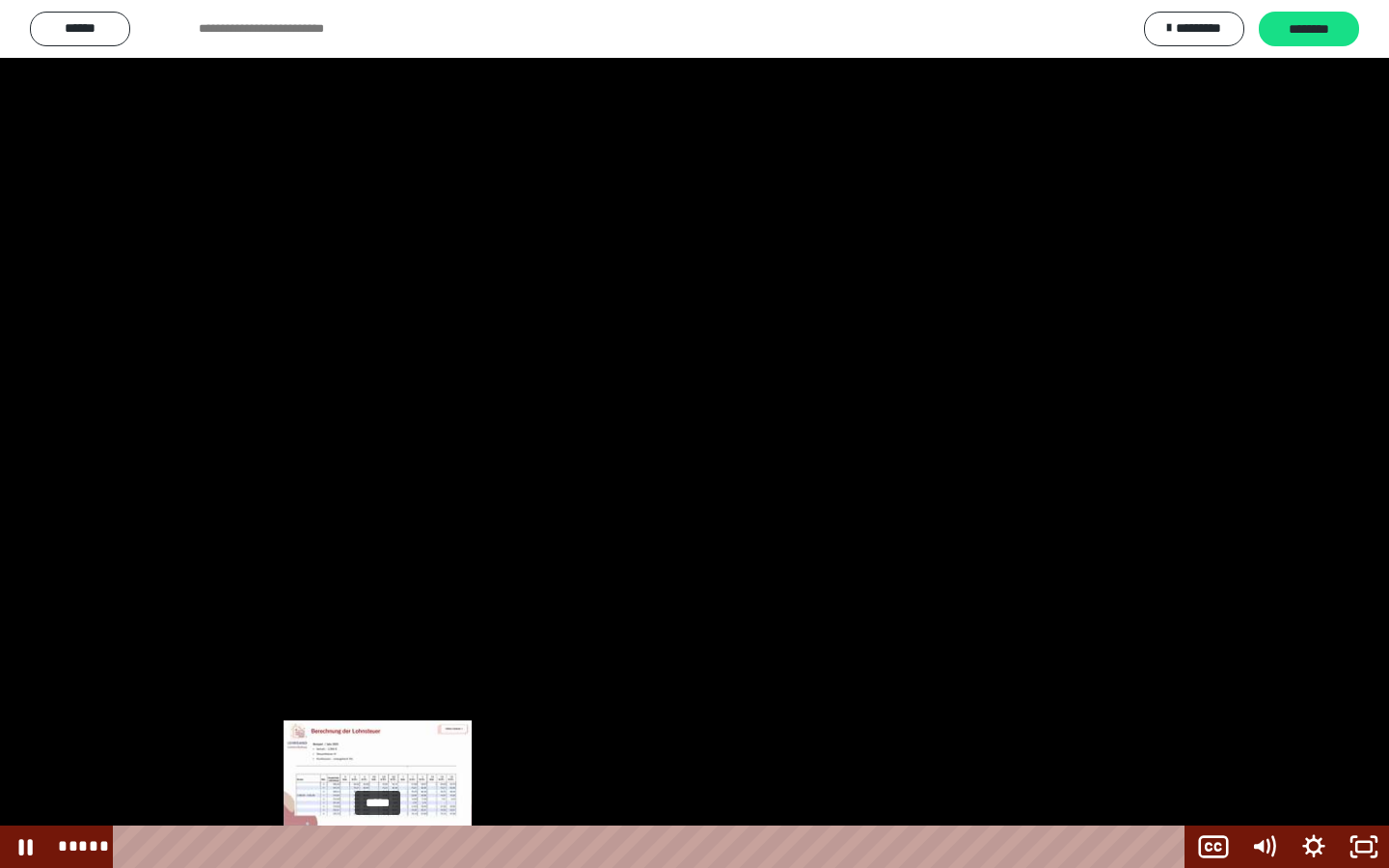 click on "*****" at bounding box center [653, 847] 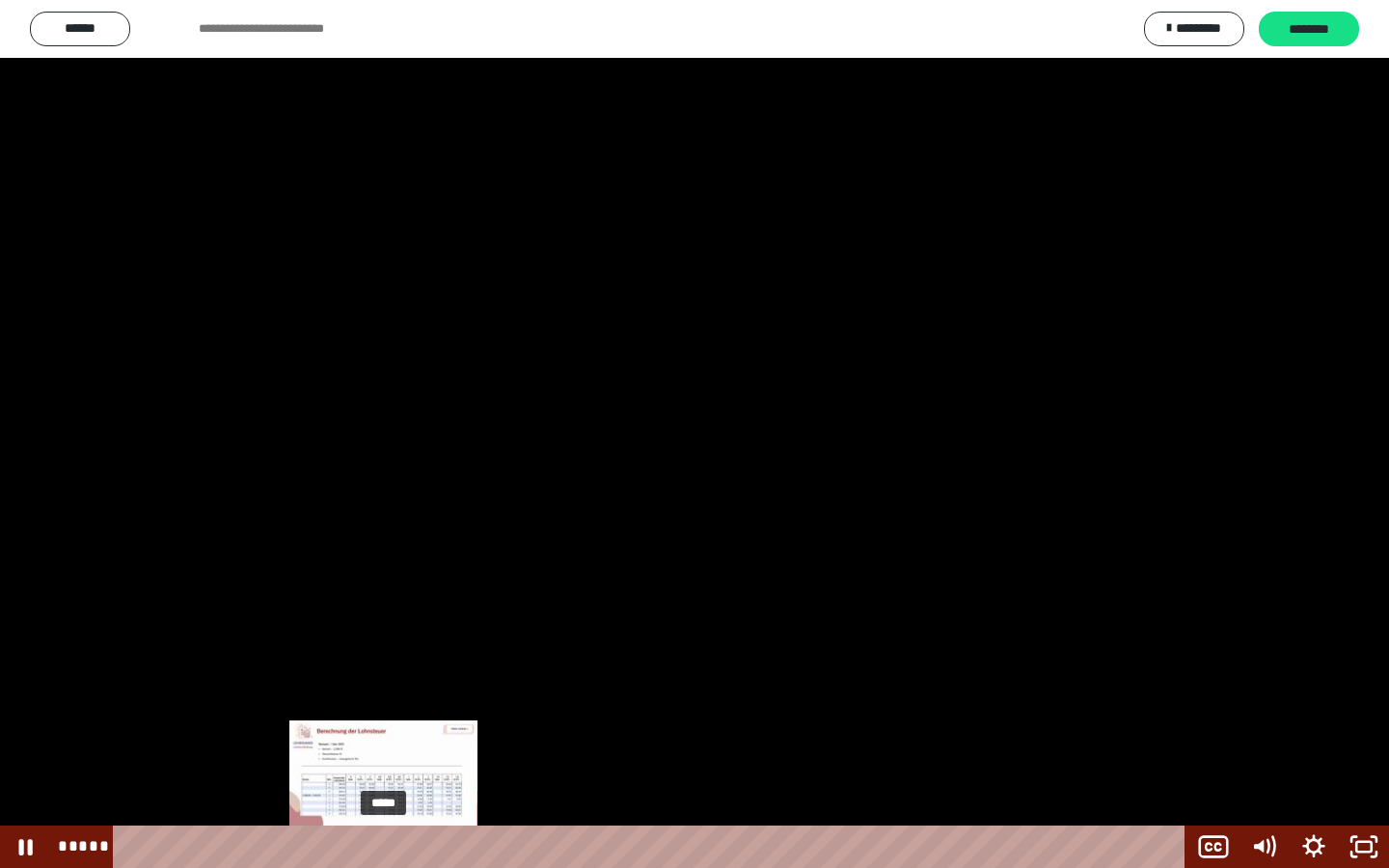 click on "*****" at bounding box center [653, 847] 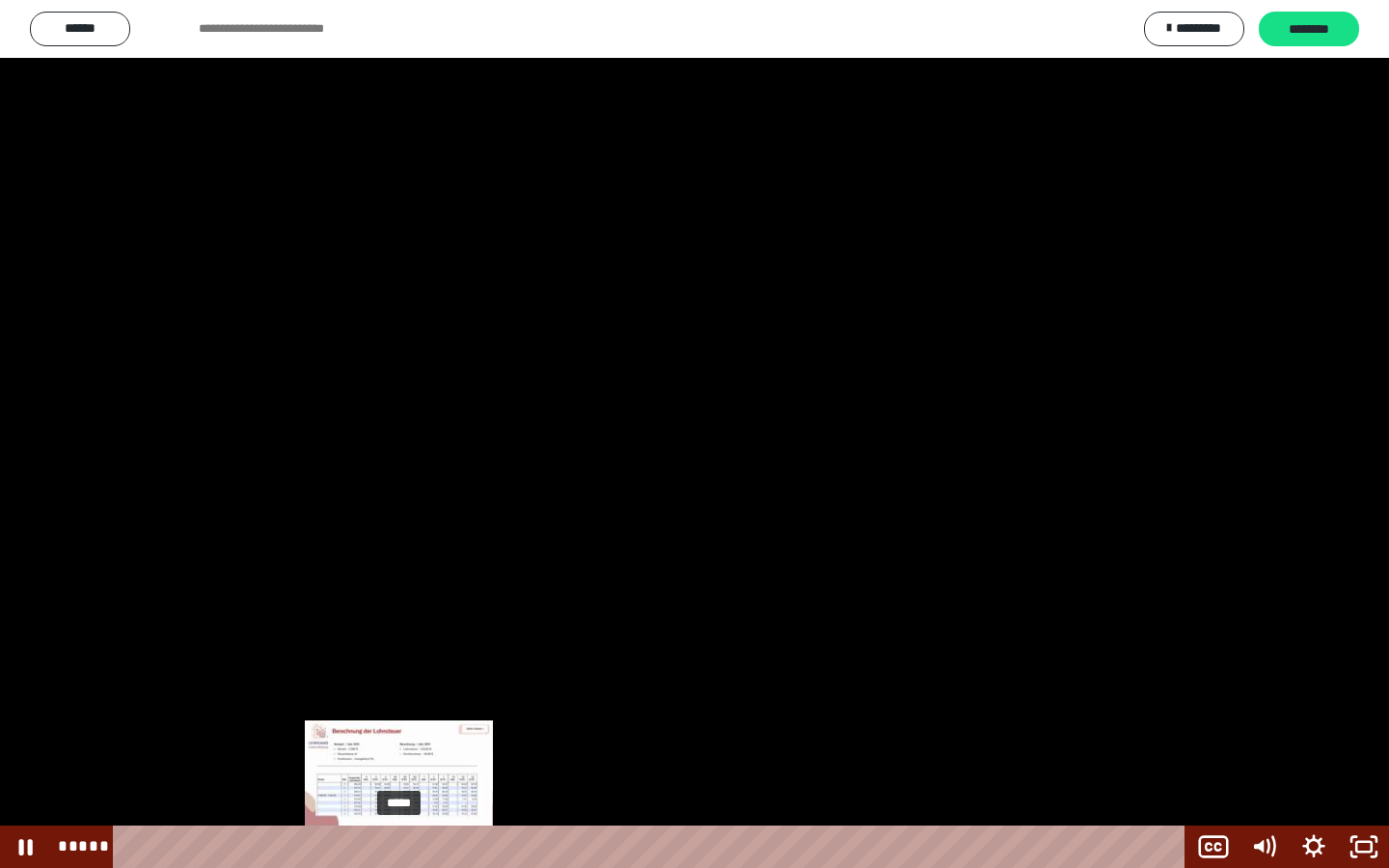 click on "*****" at bounding box center [653, 847] 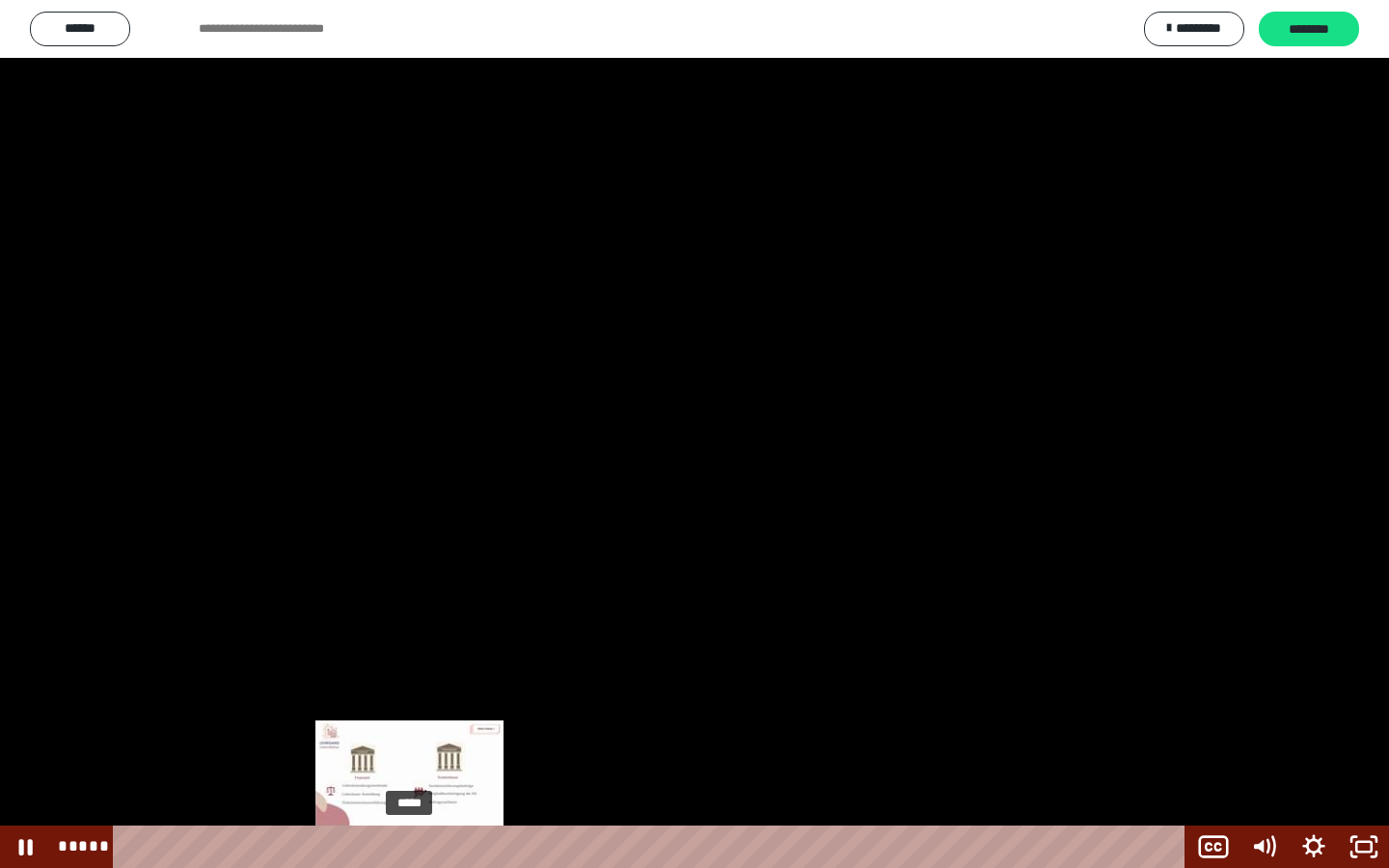 click on "*****" at bounding box center (653, 847) 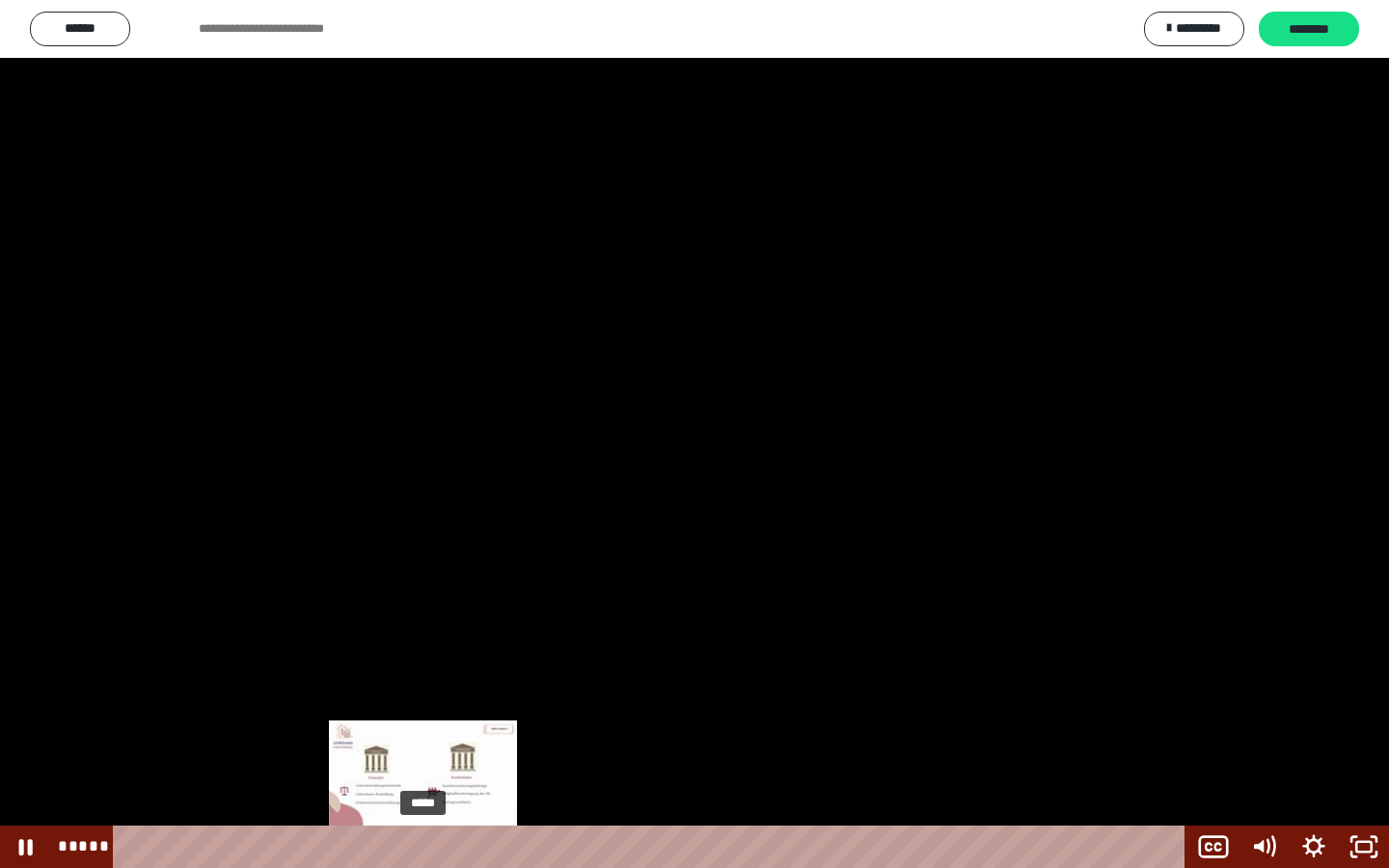 click on "*****" at bounding box center (653, 847) 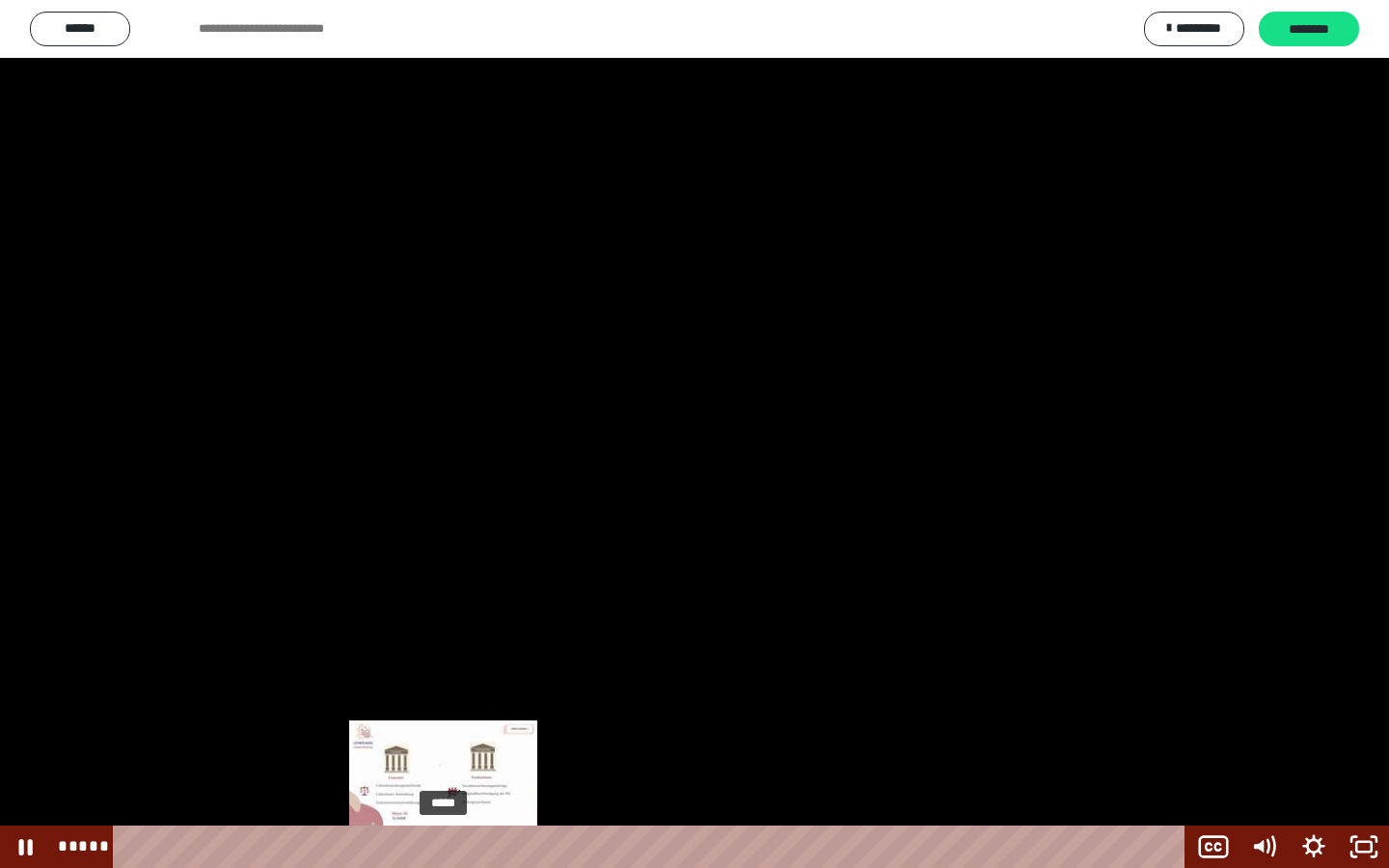 click on "*****" at bounding box center (653, 847) 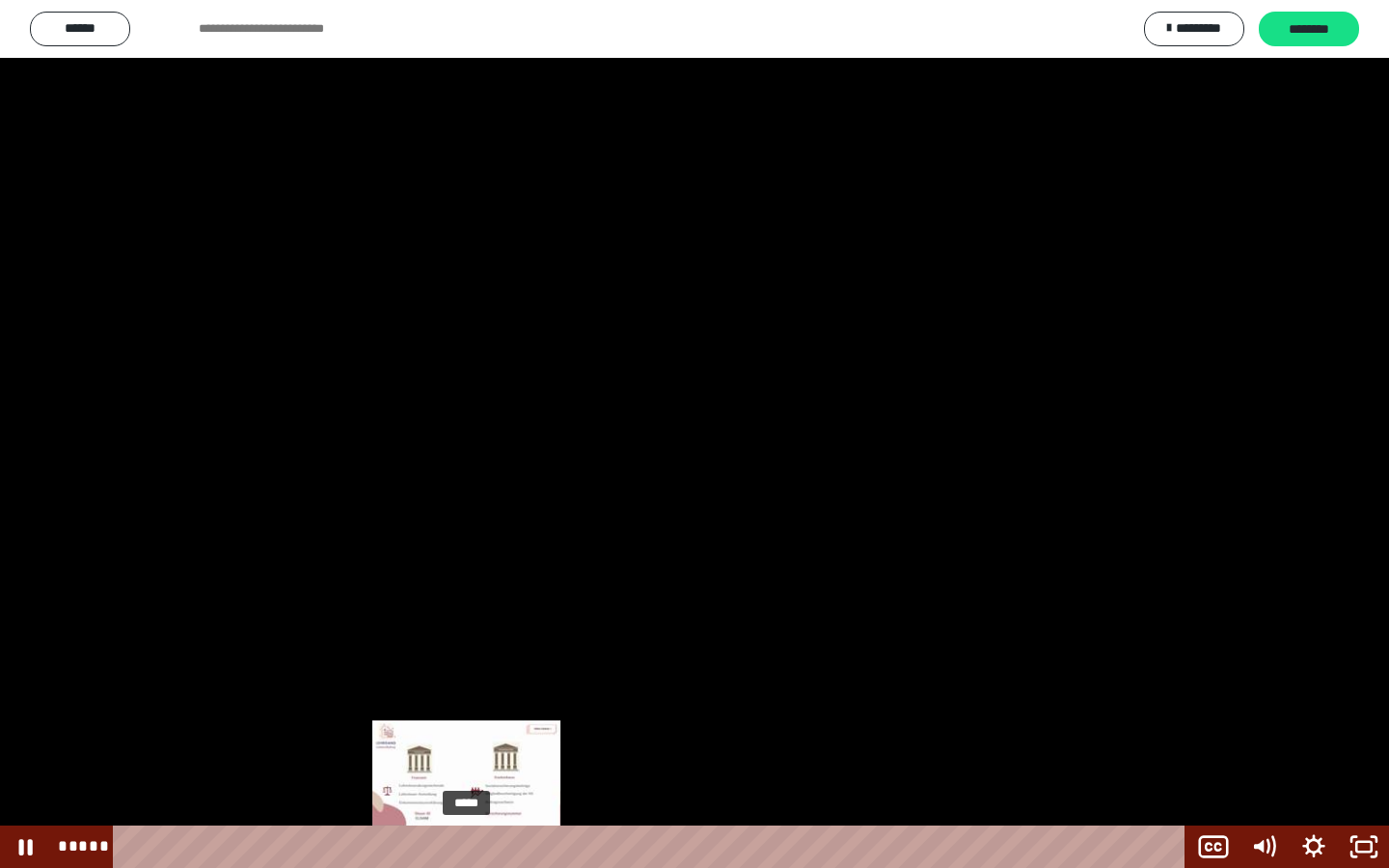 click on "*****" at bounding box center (653, 847) 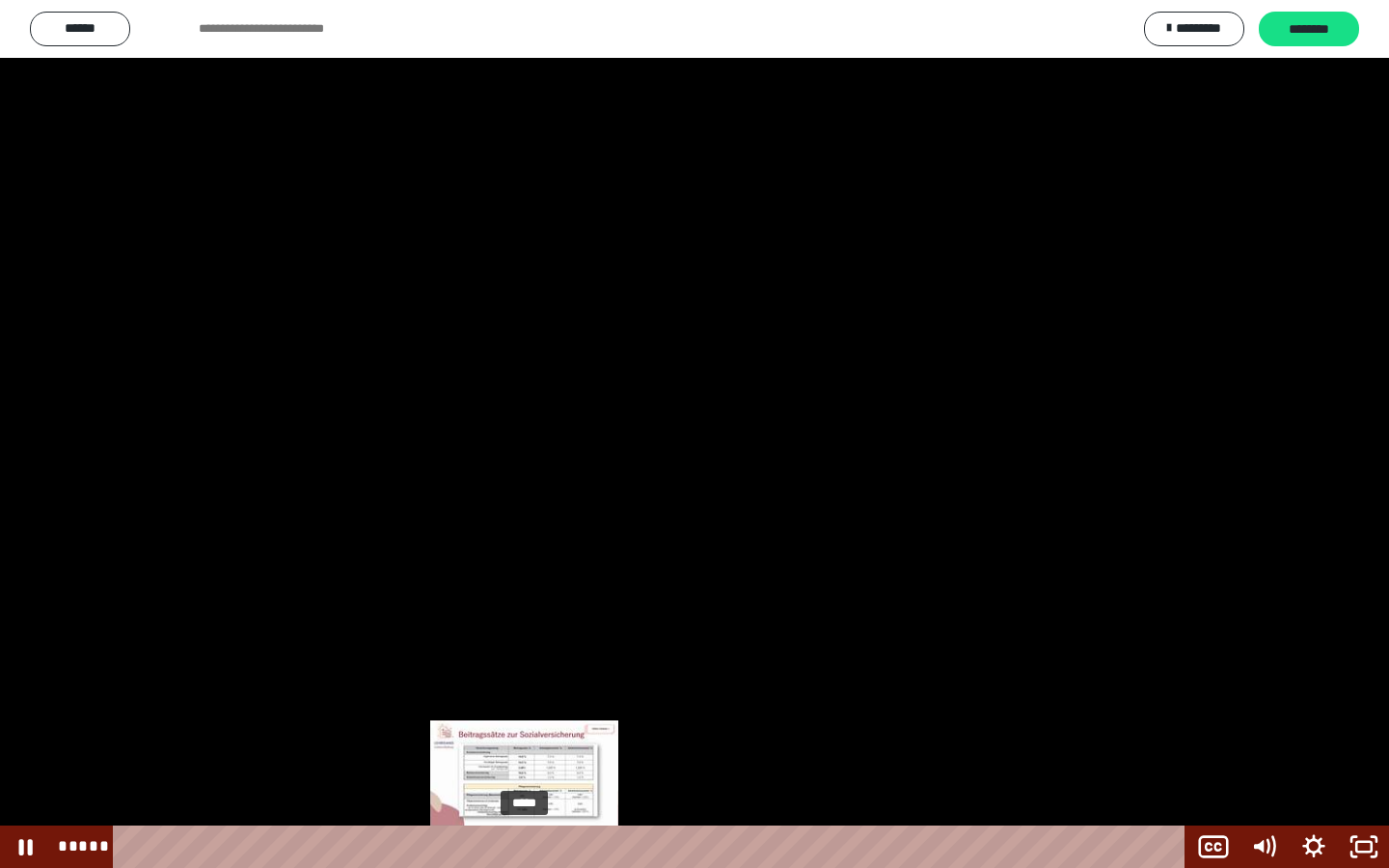 click on "*****" at bounding box center (653, 847) 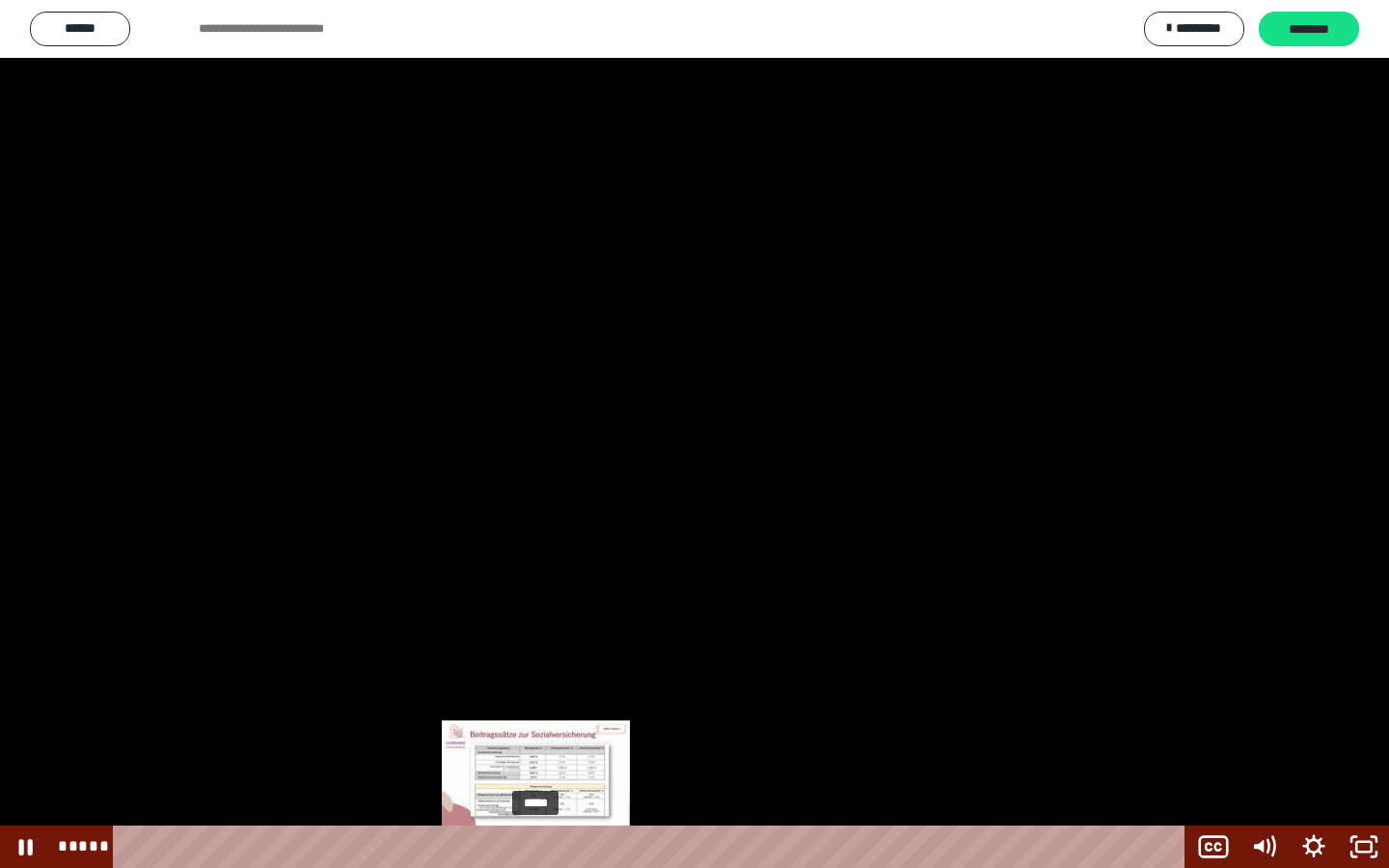 click on "*****" at bounding box center (653, 847) 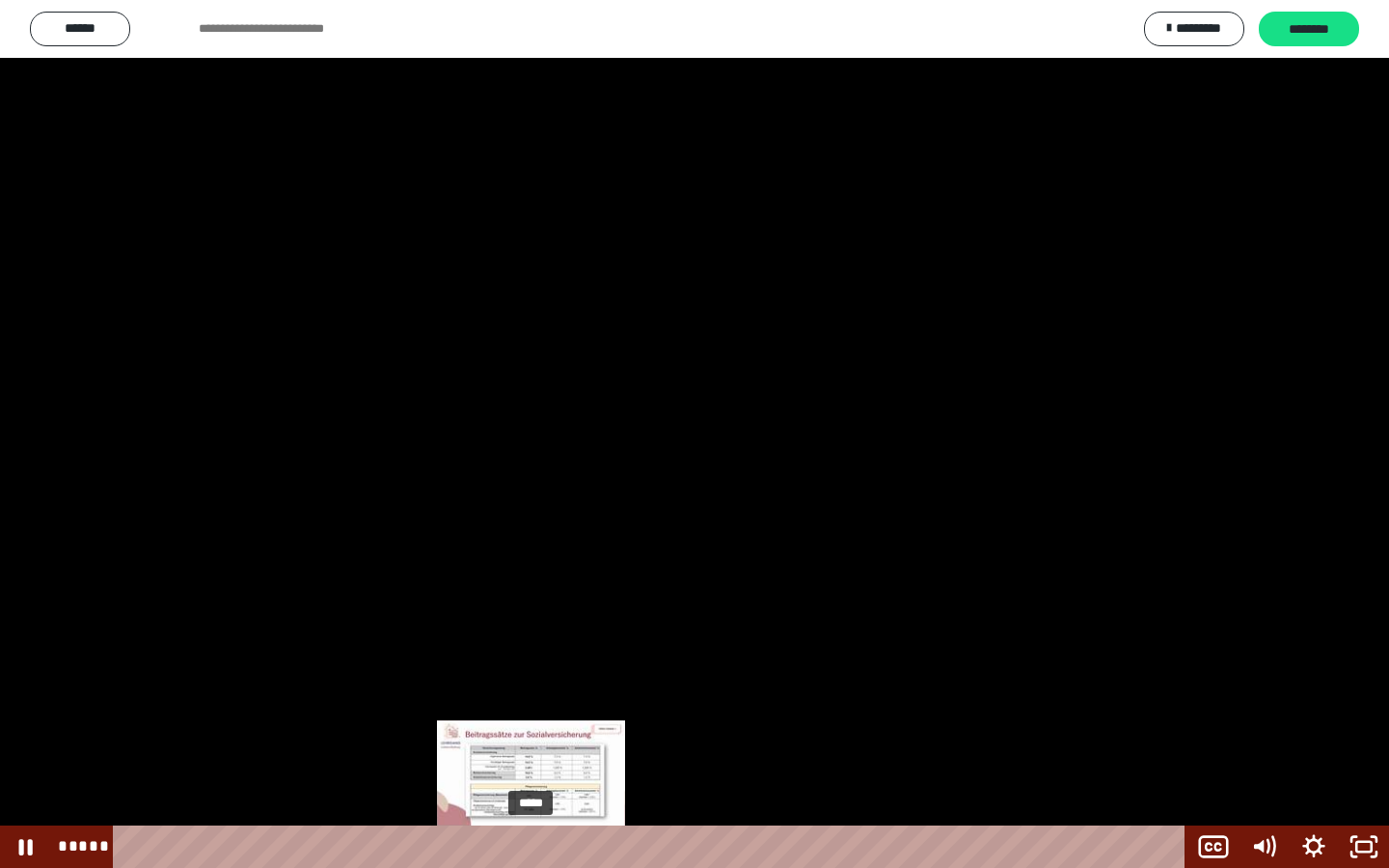 click at bounding box center (531, 847) 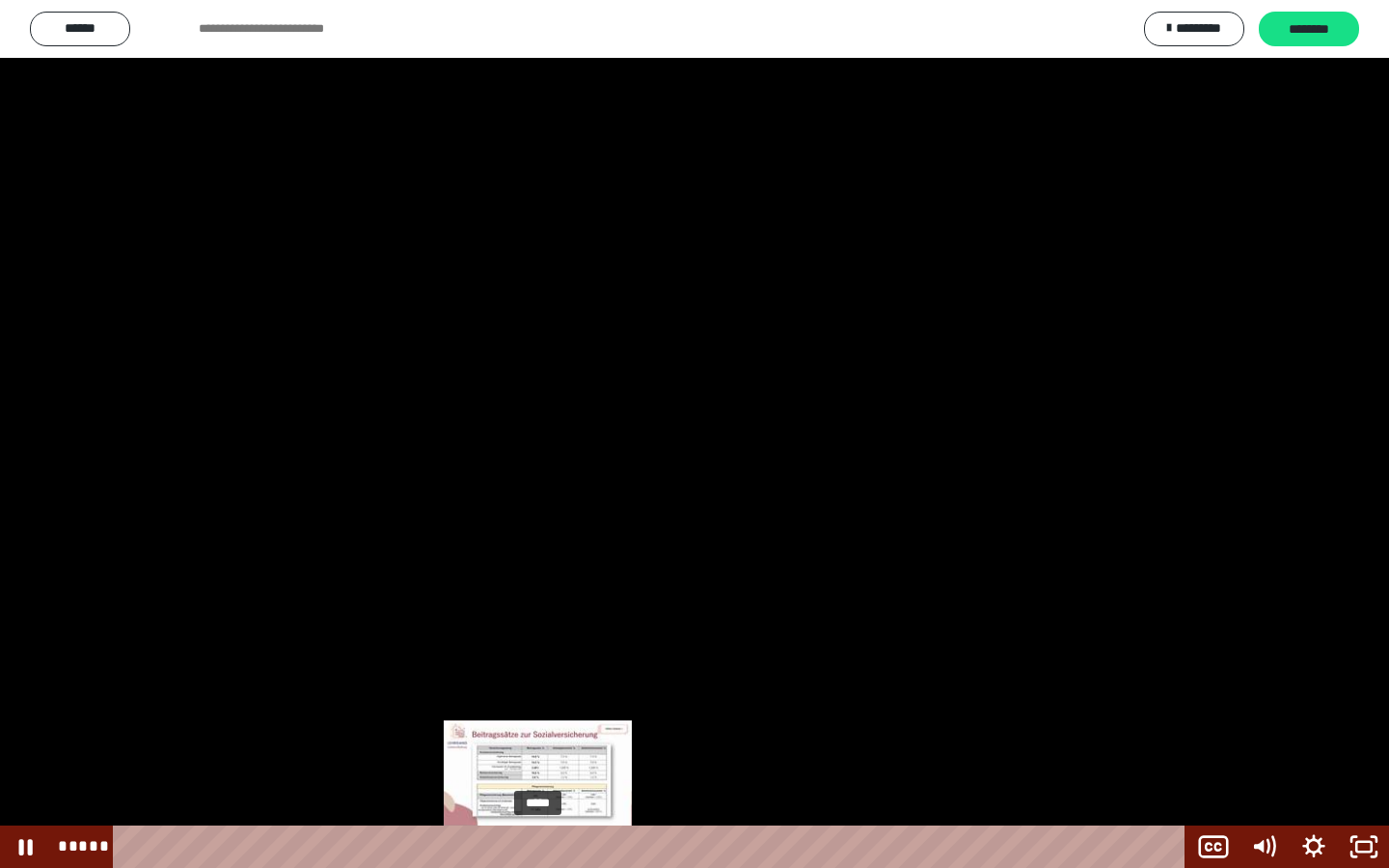 click on "*****" at bounding box center (653, 847) 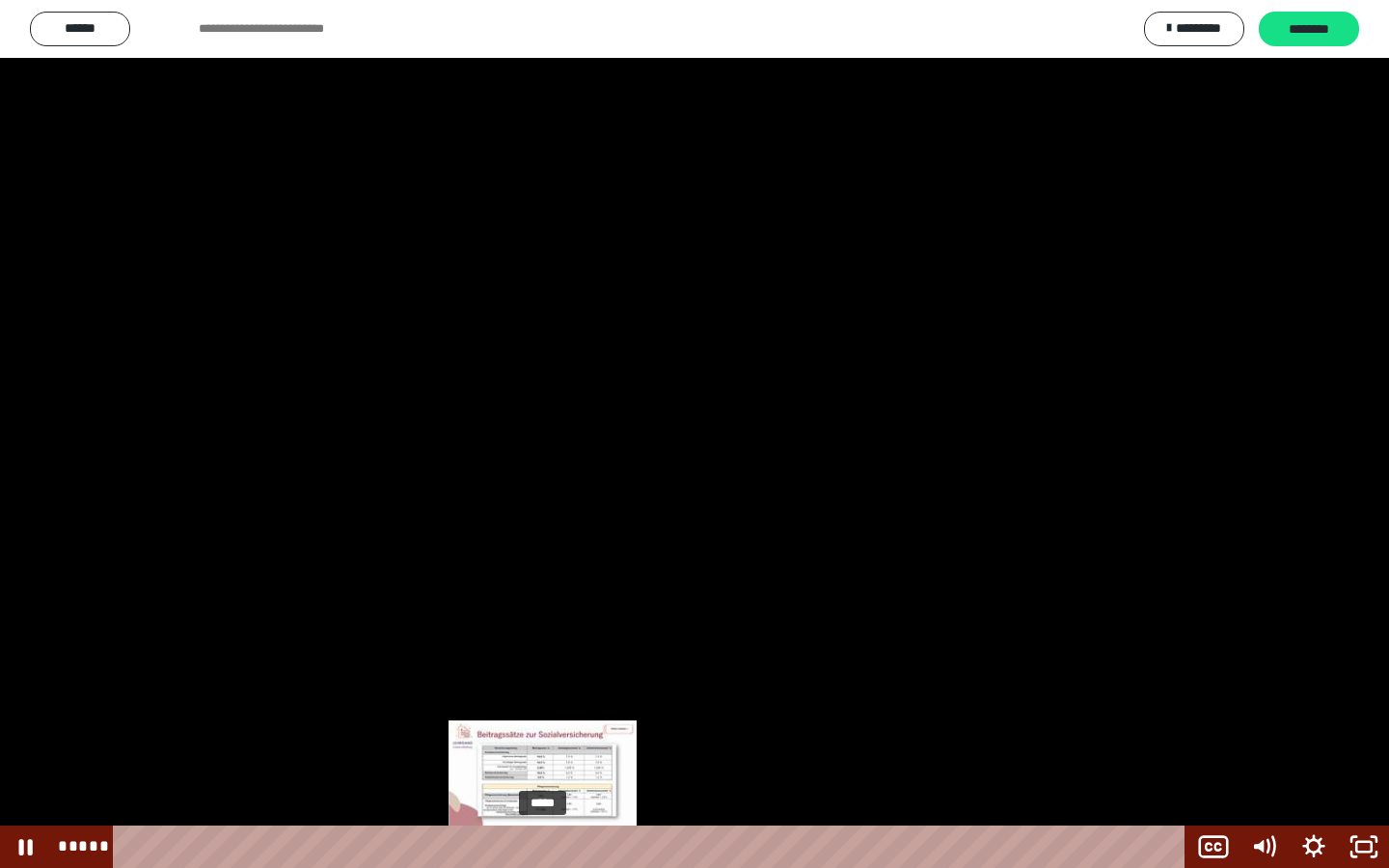 click at bounding box center [538, 847] 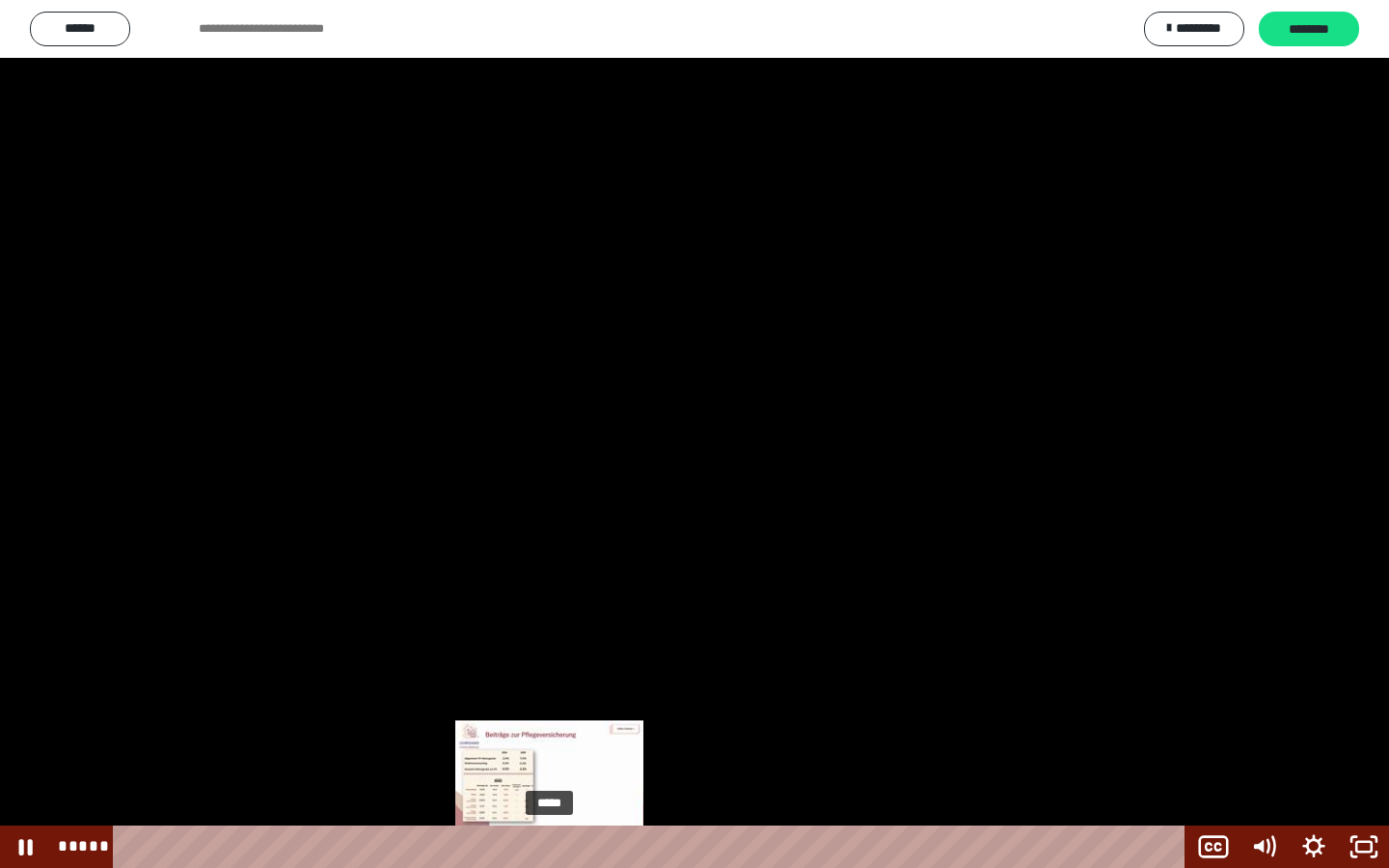 click on "*****" at bounding box center [653, 847] 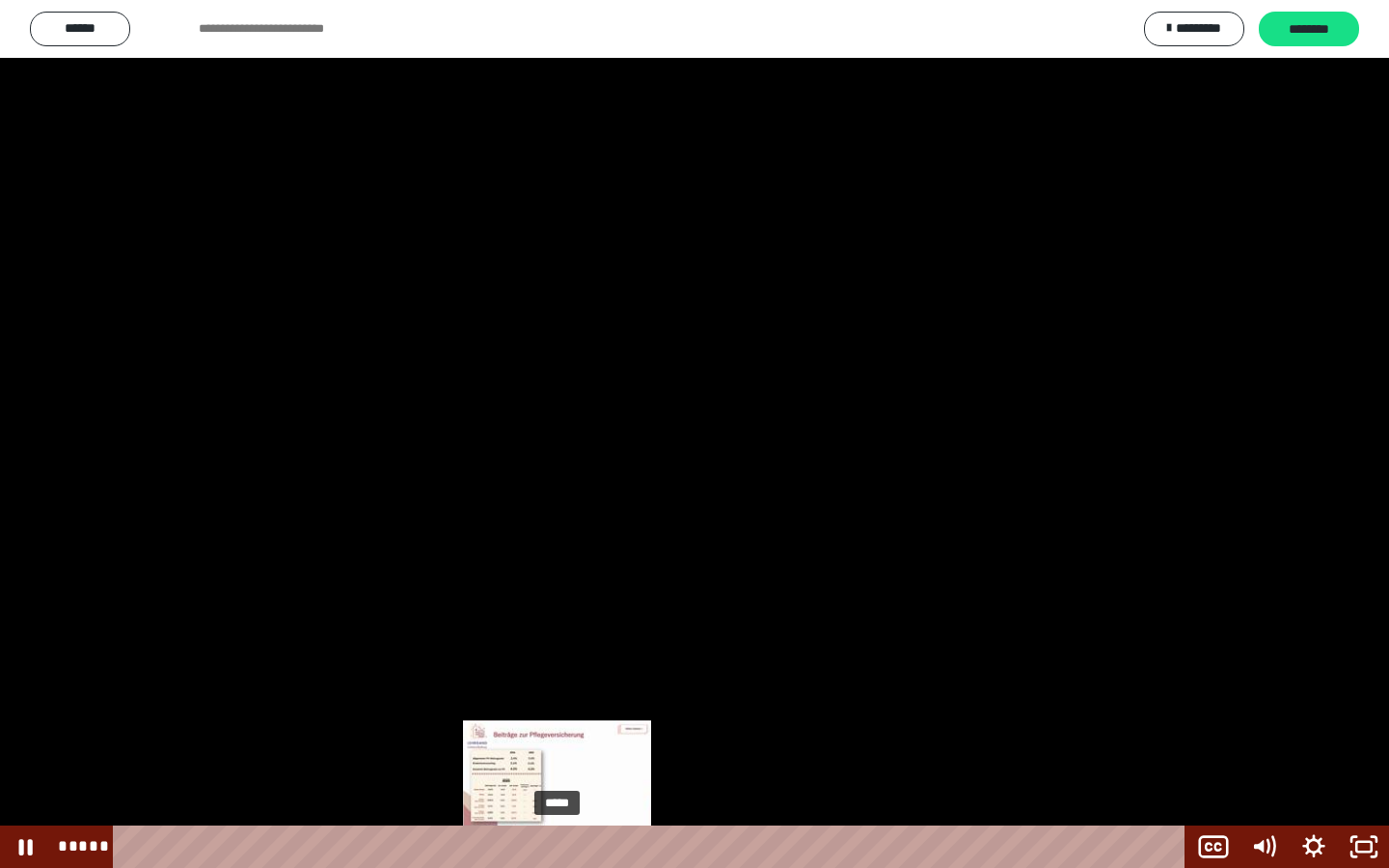 click on "*****" at bounding box center [653, 847] 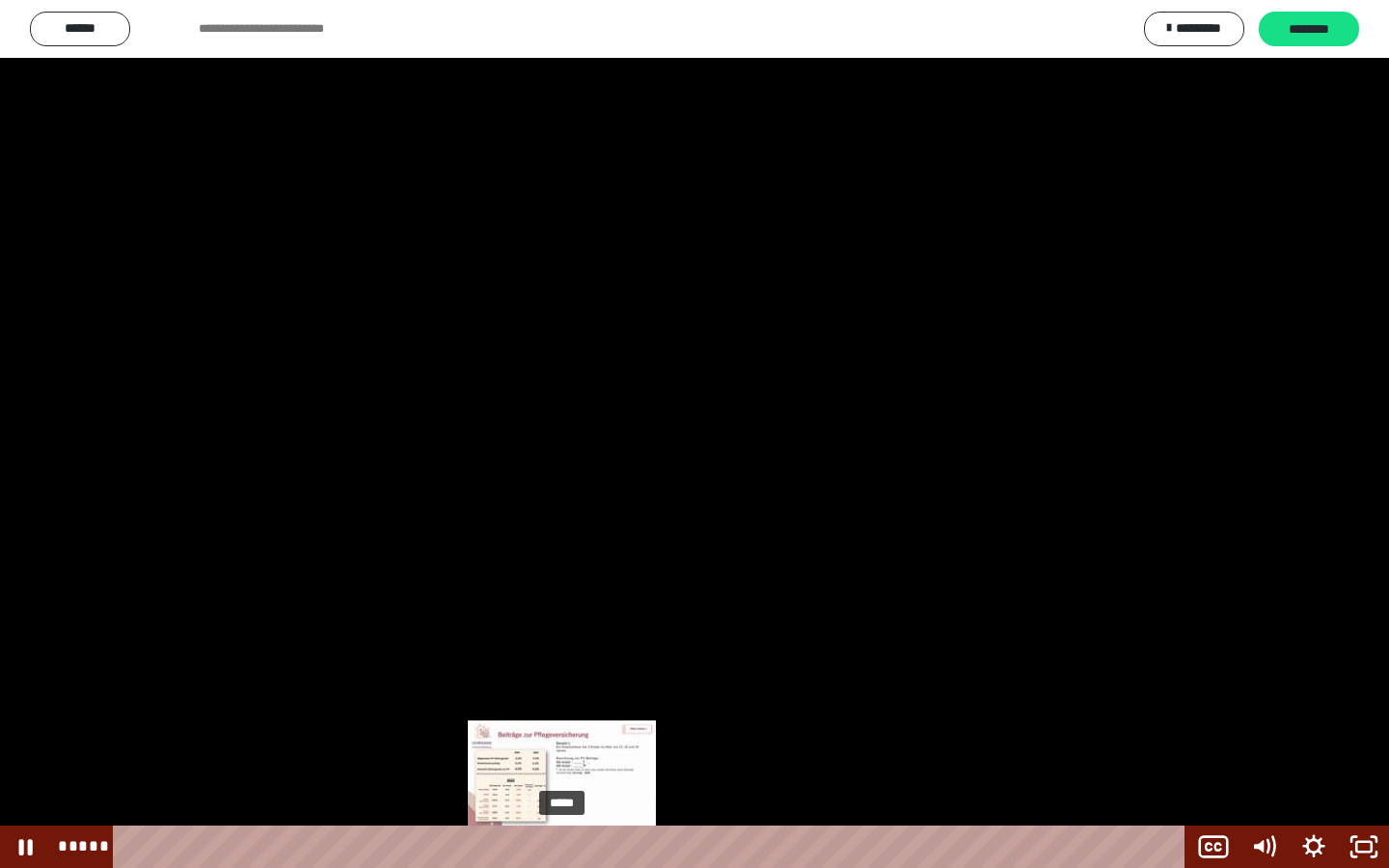 click at bounding box center (561, 847) 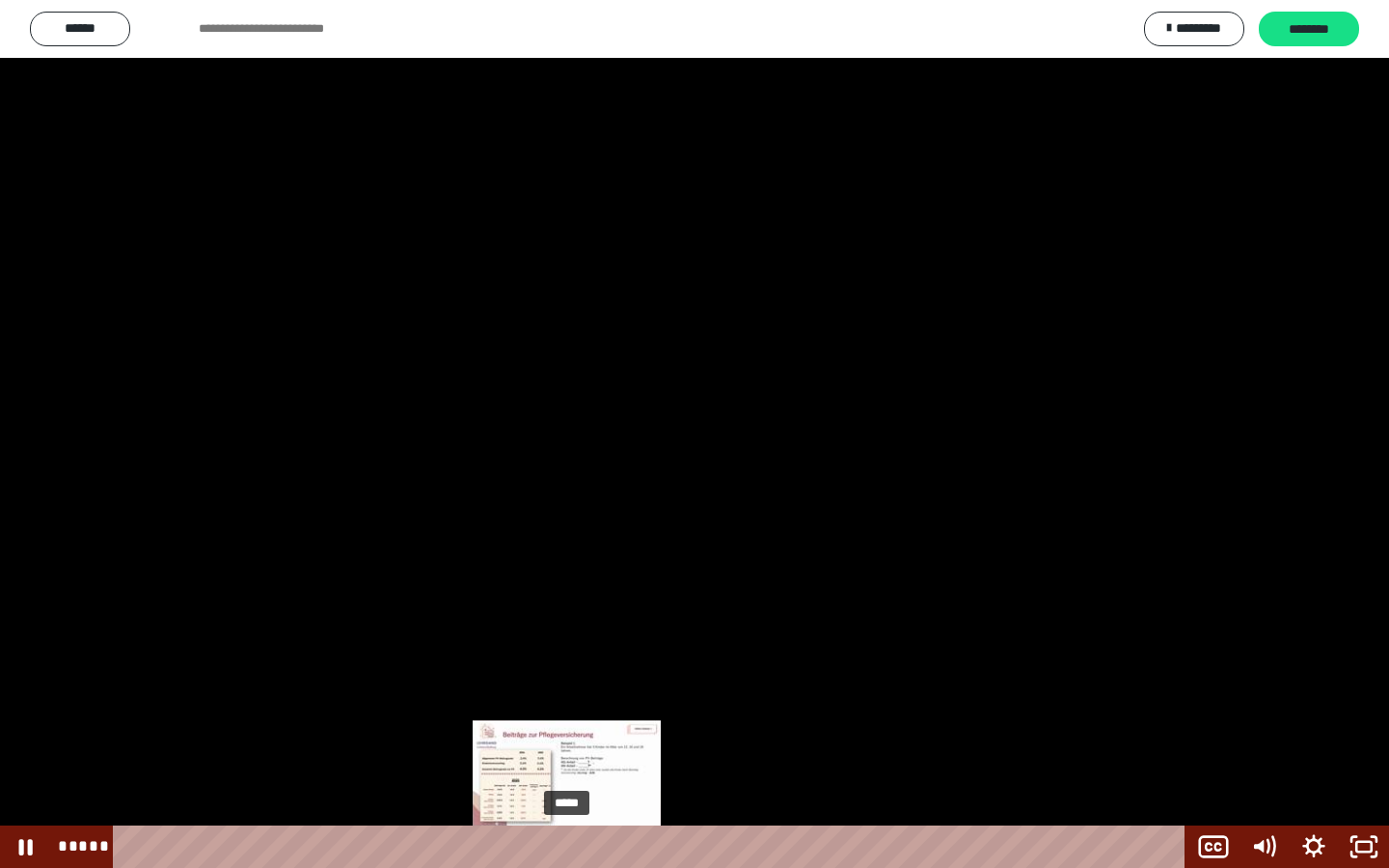 click on "*****" at bounding box center [653, 847] 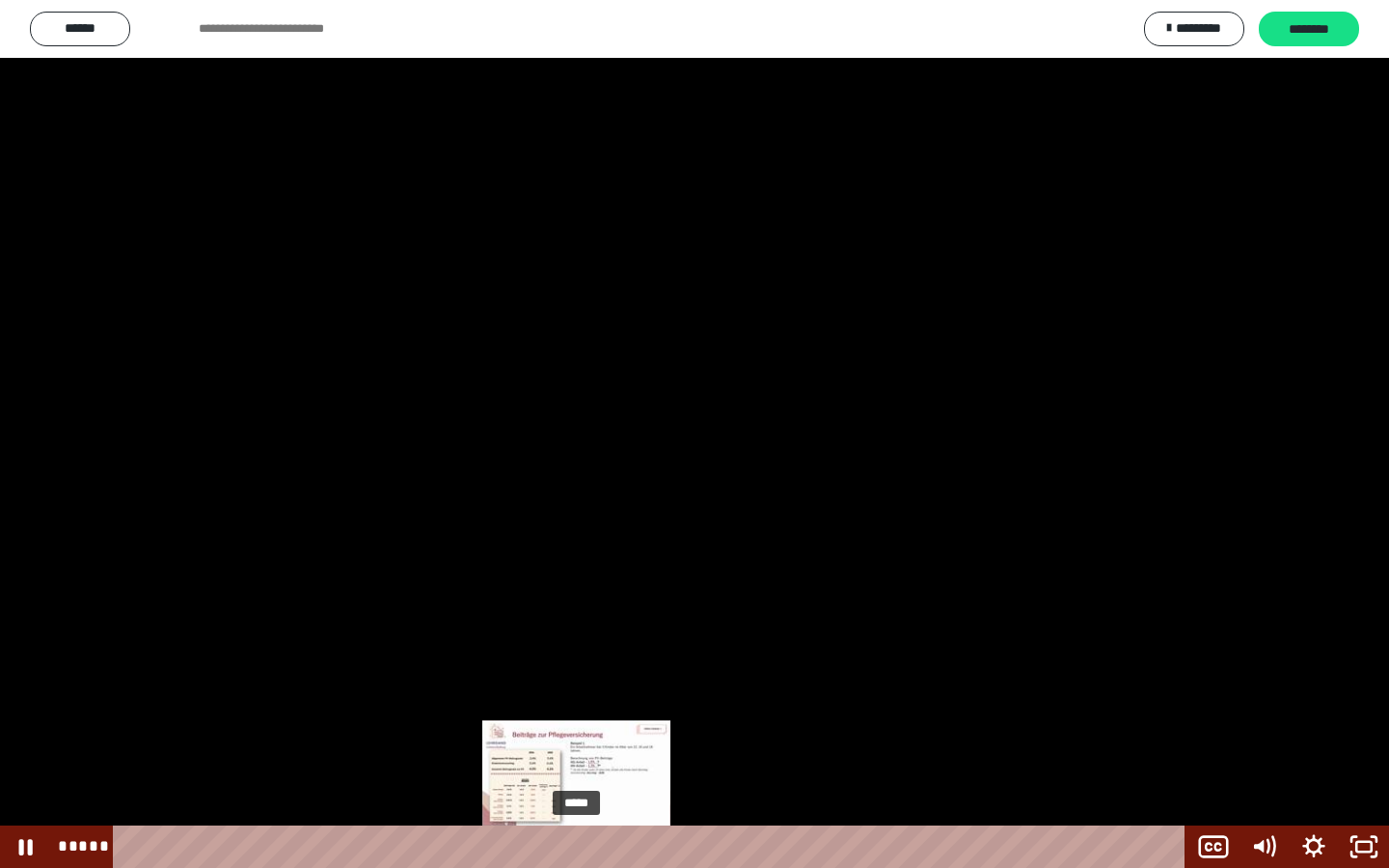 click on "*****" at bounding box center (653, 847) 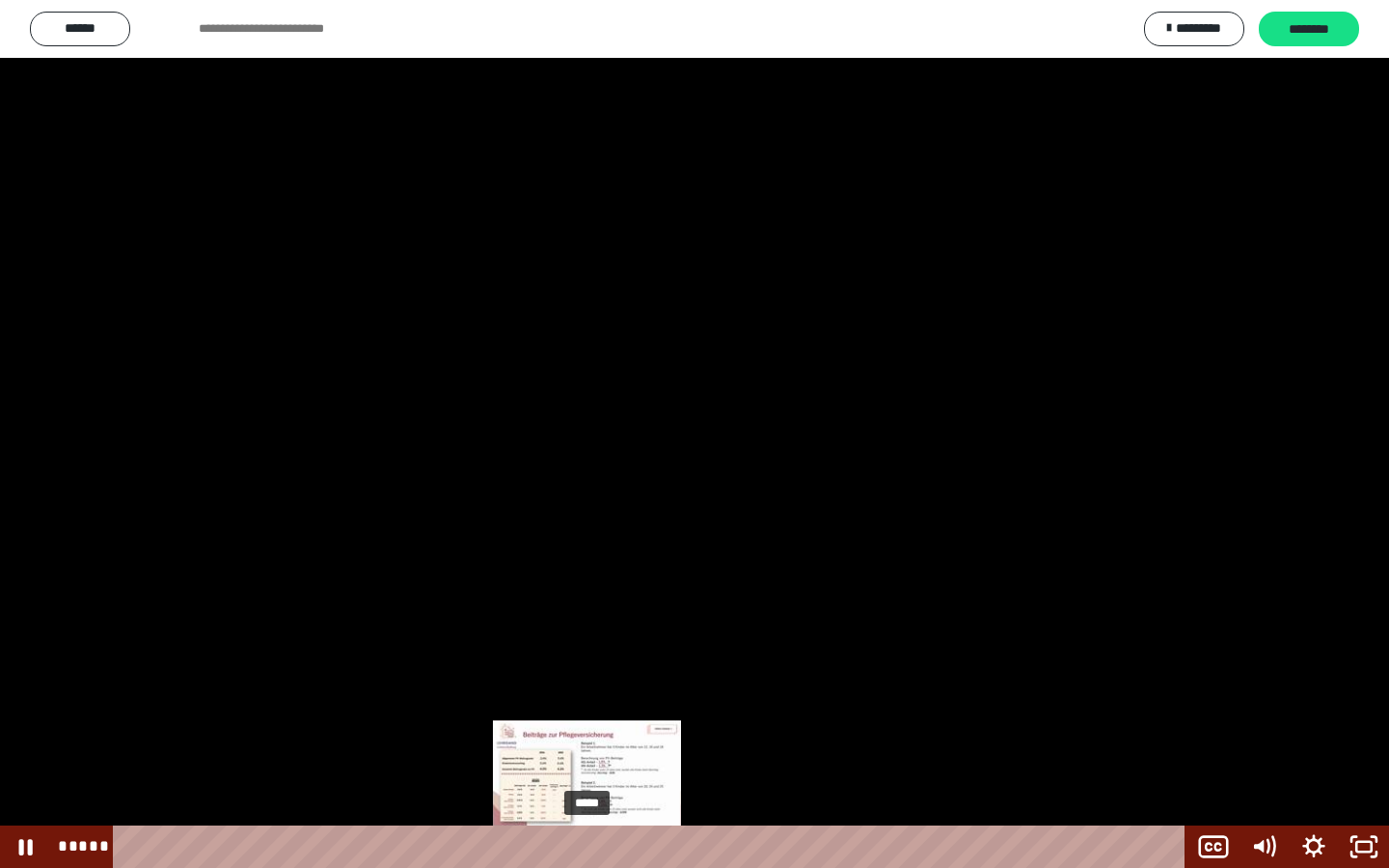 click on "*****" at bounding box center [653, 847] 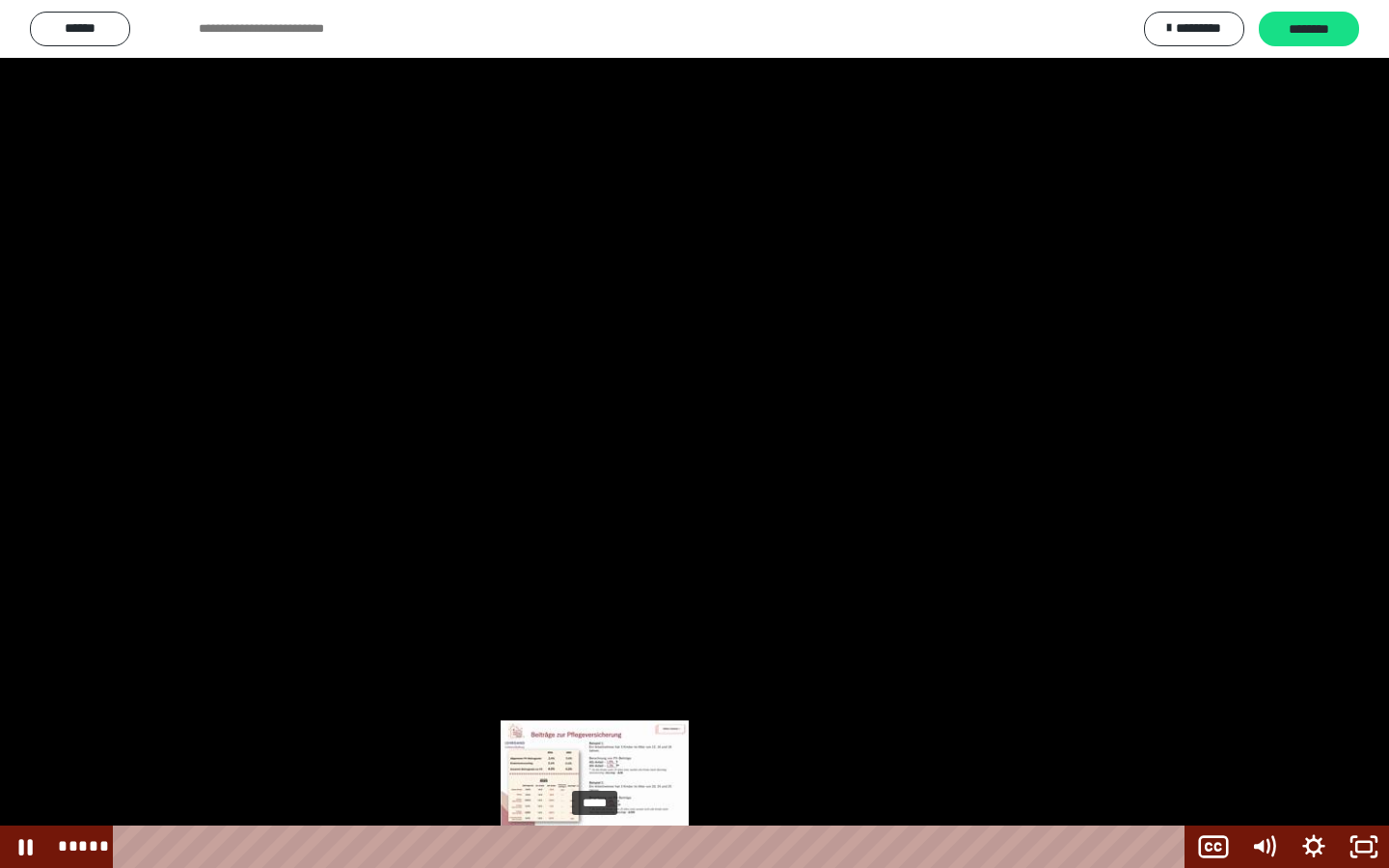 click on "*****" at bounding box center (653, 847) 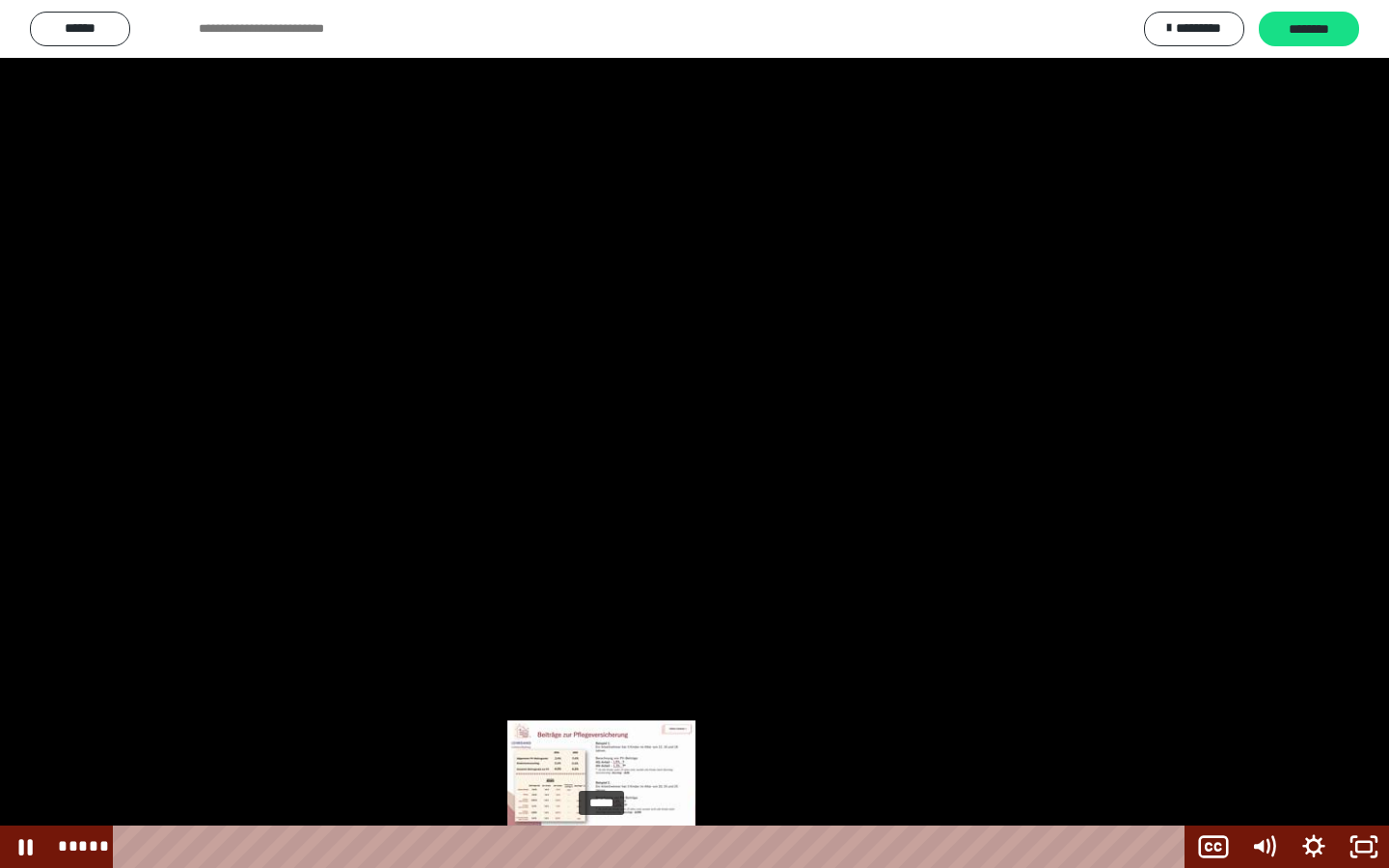 click on "*****" at bounding box center [653, 847] 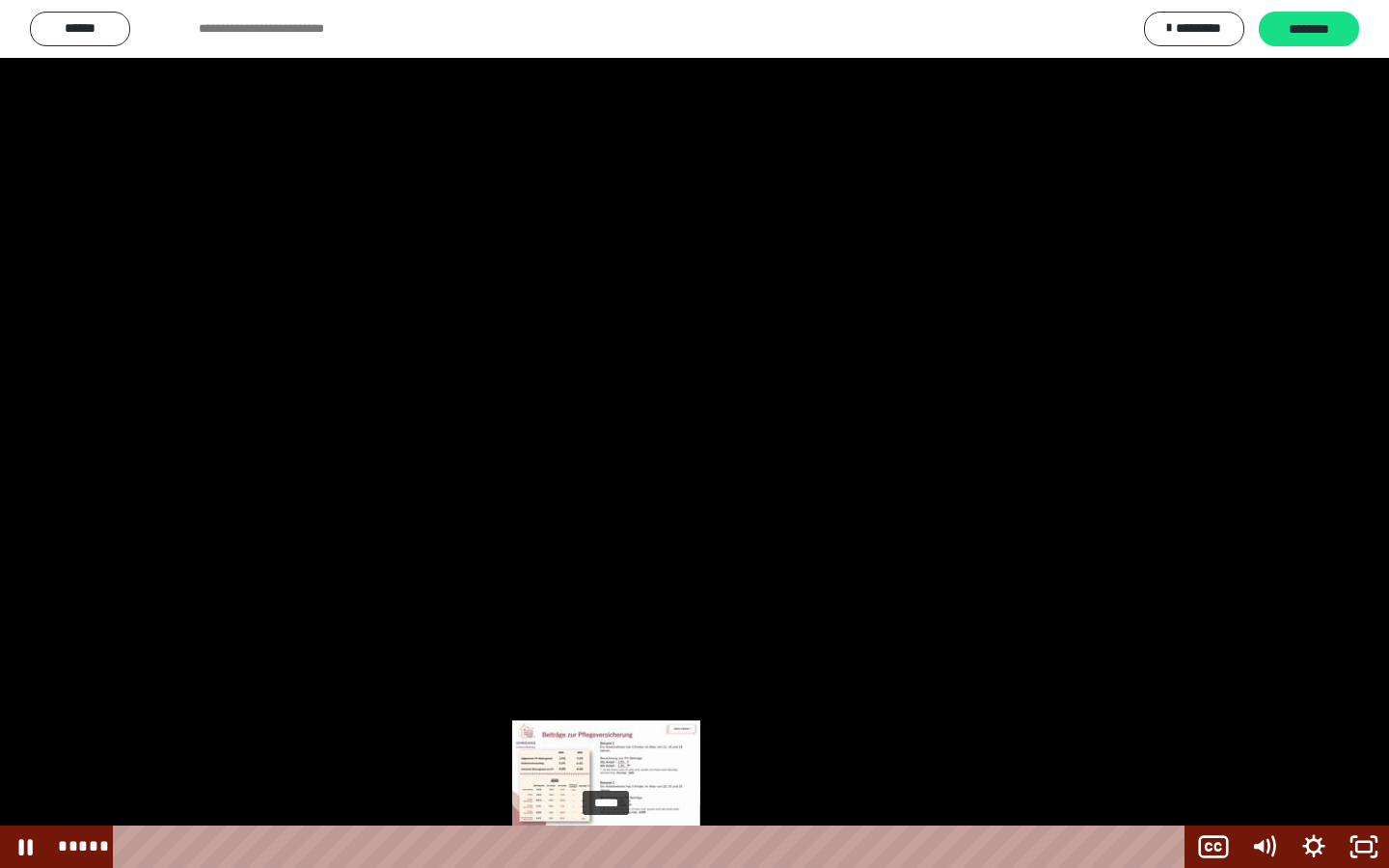 click on "*****" at bounding box center [653, 847] 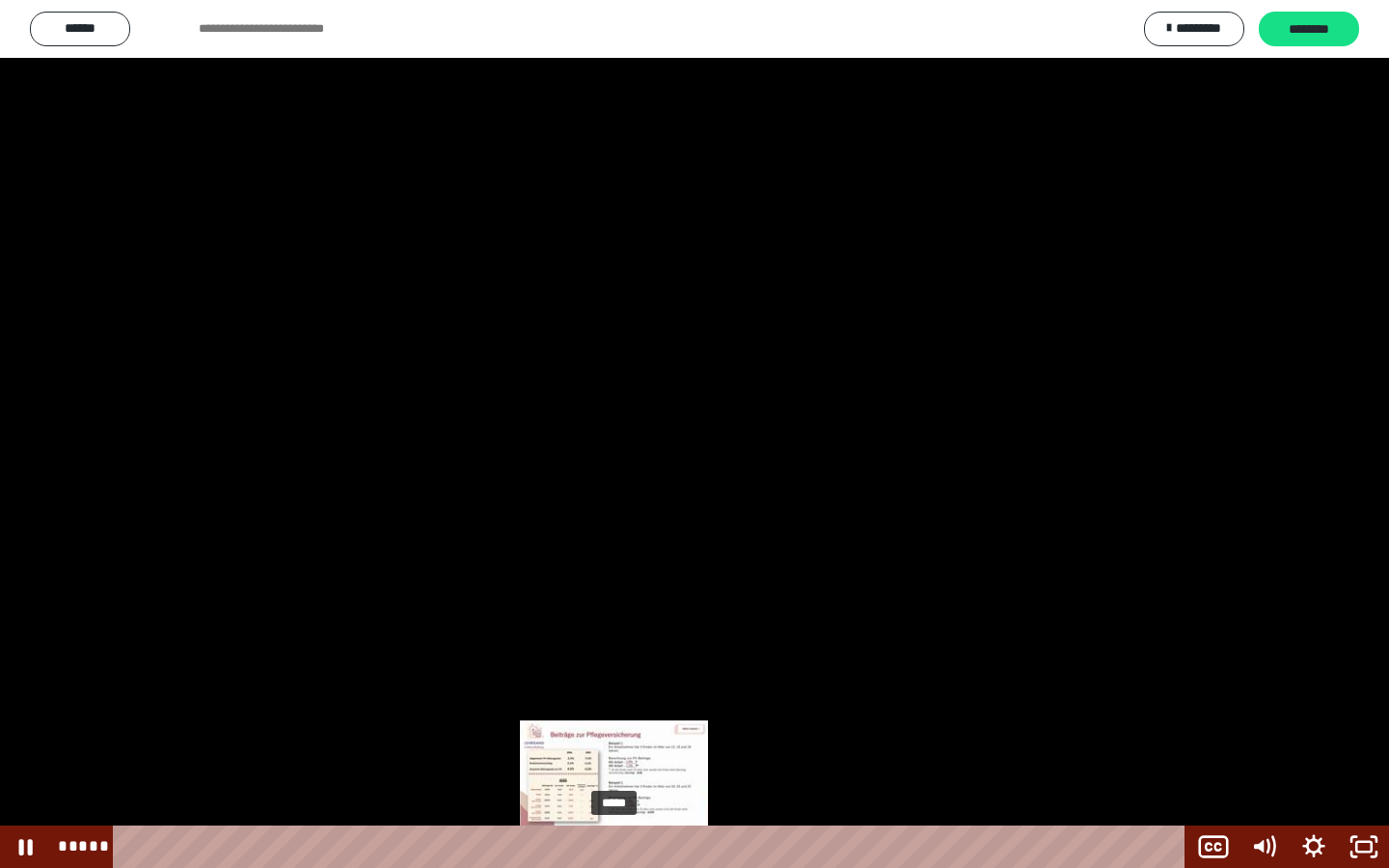 click on "*****" at bounding box center [653, 847] 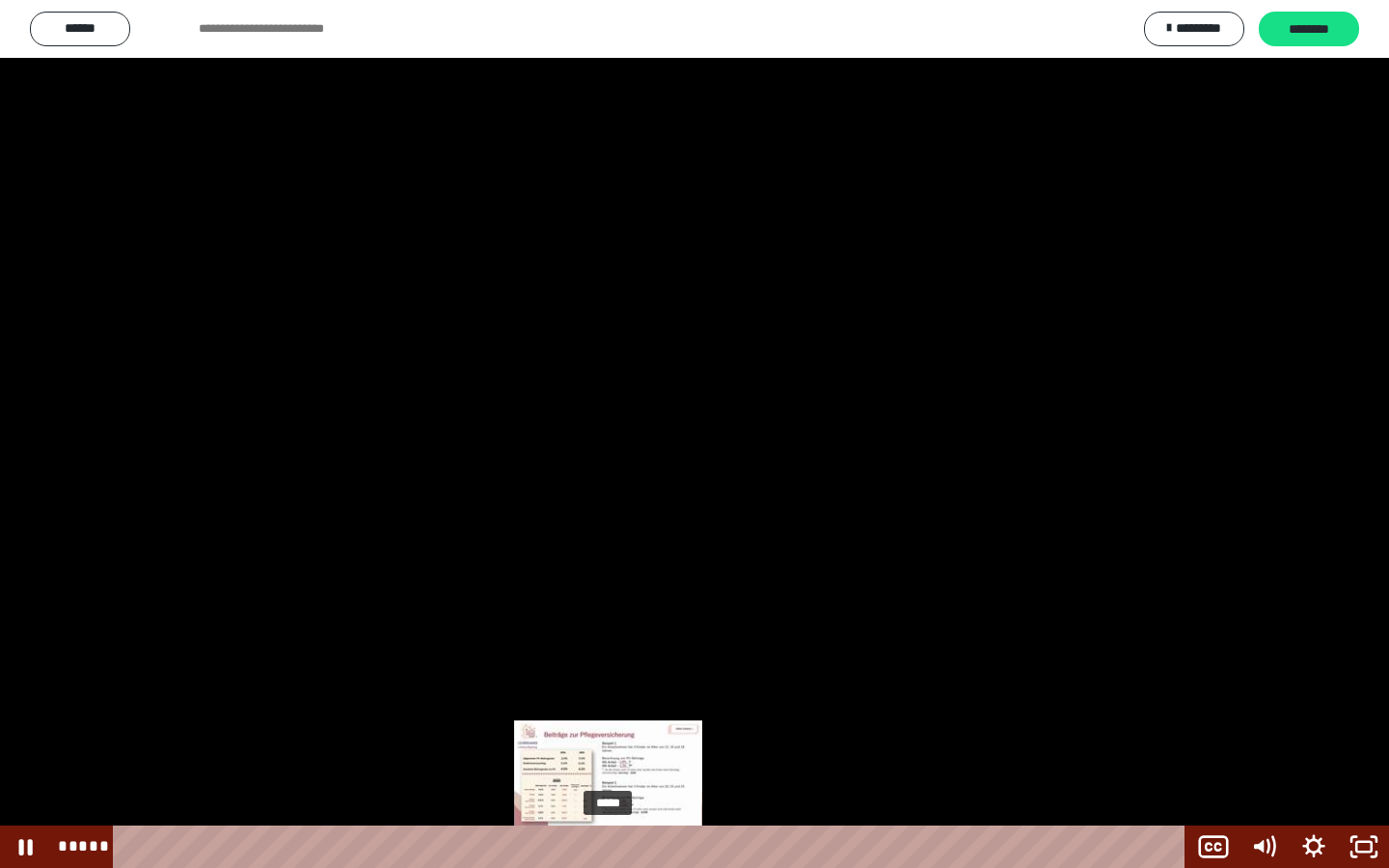 click at bounding box center (614, 847) 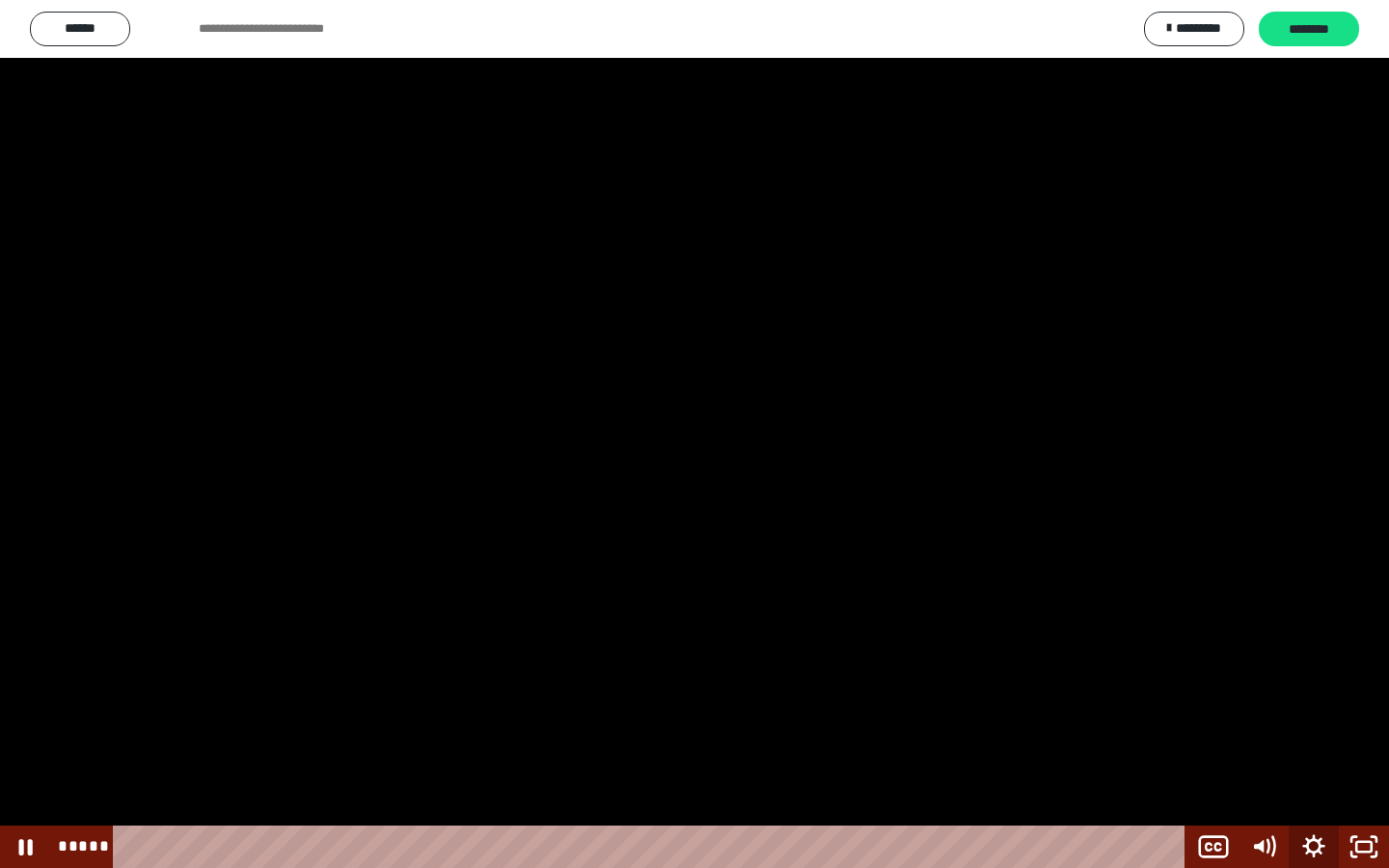 click 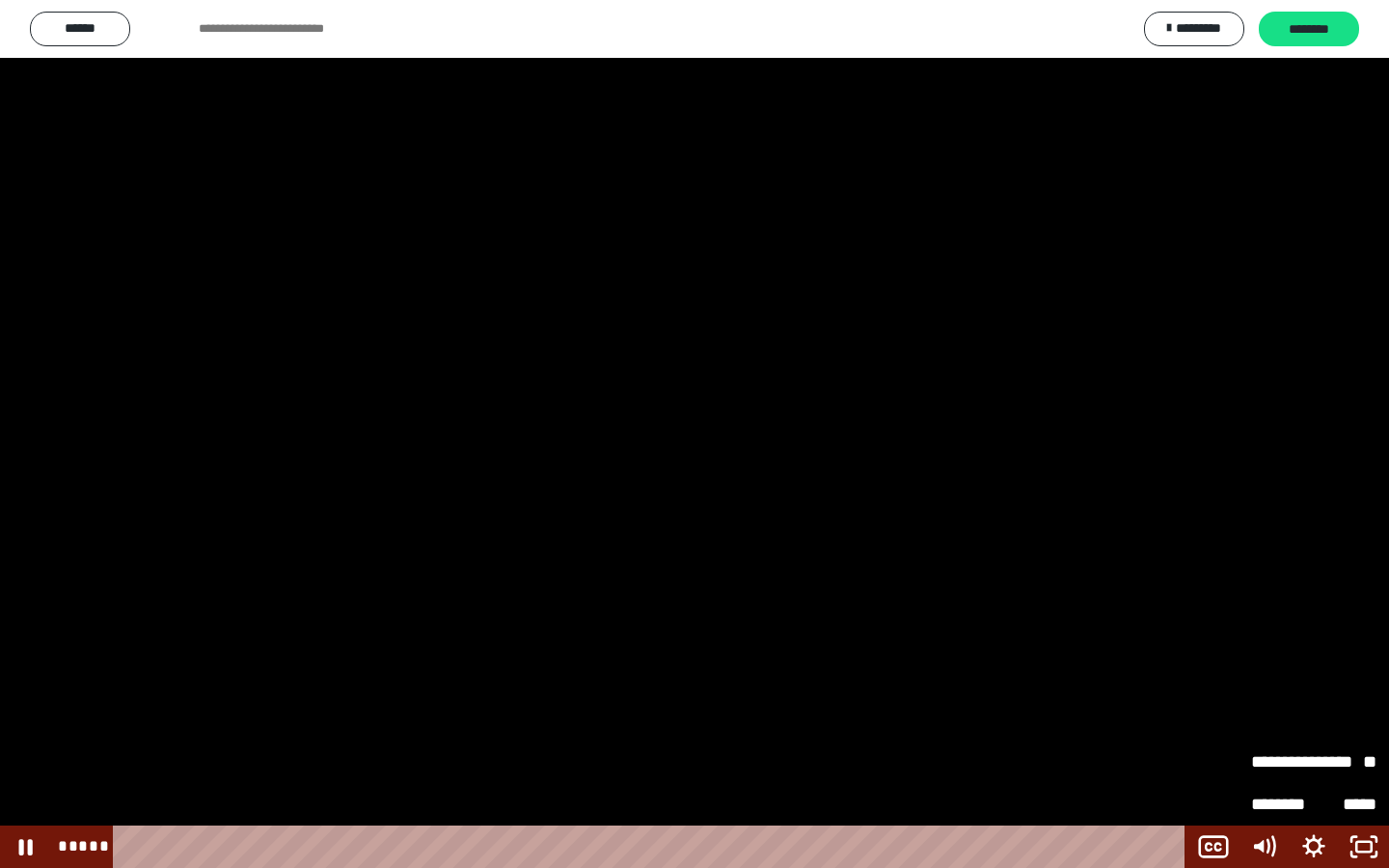 click on "**********" at bounding box center (1282, 762) 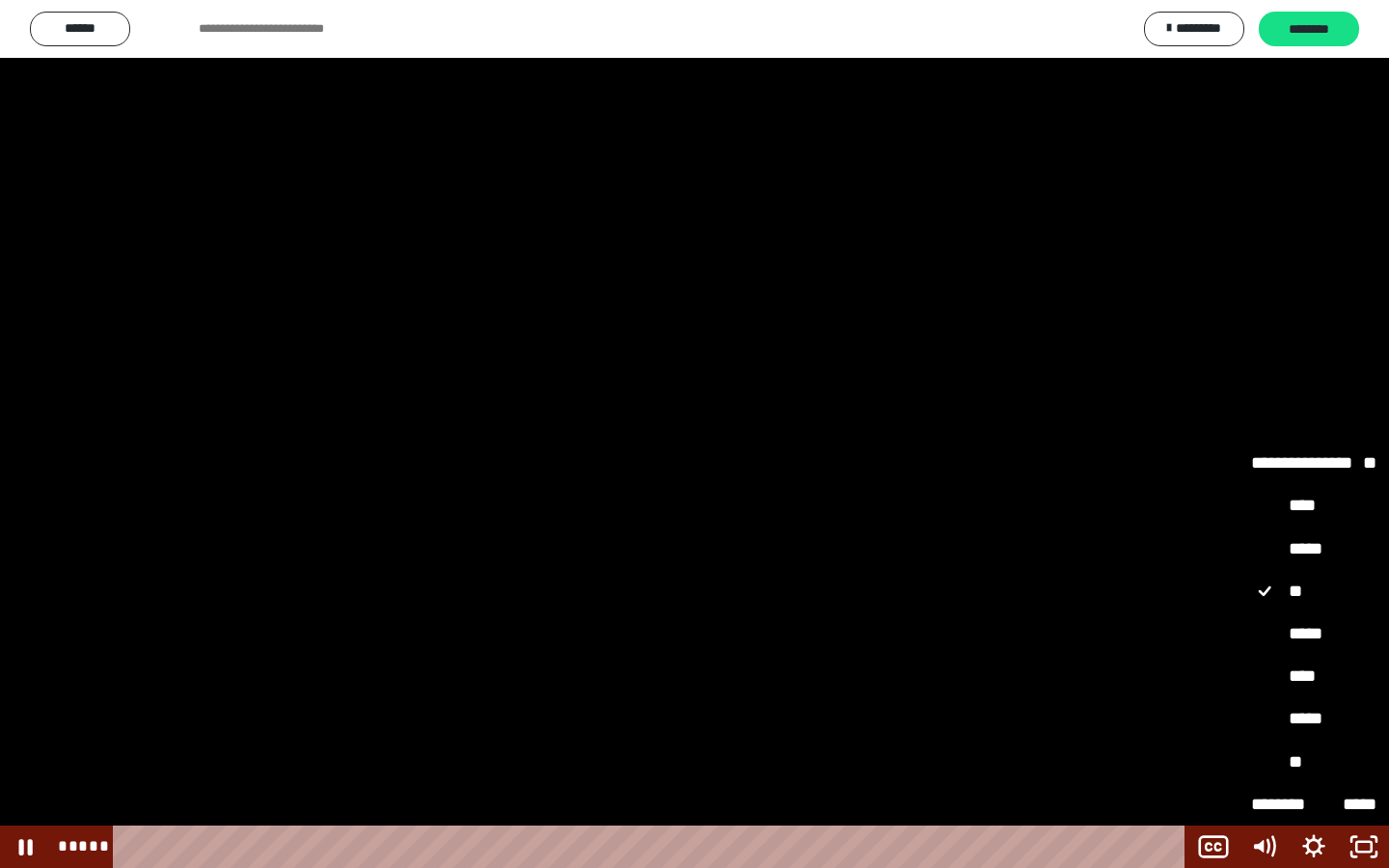 click on "****" at bounding box center (1314, 677) 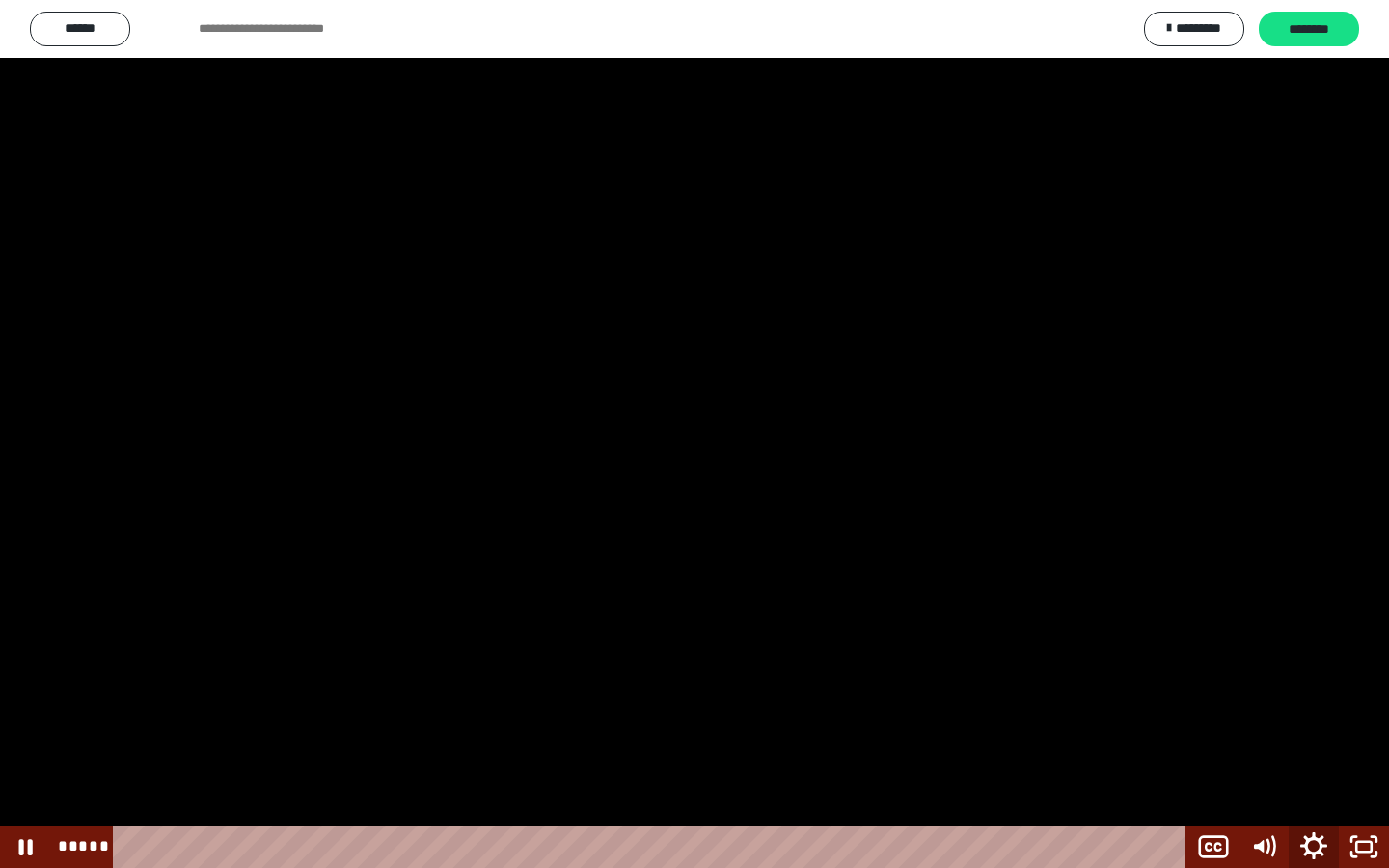 click 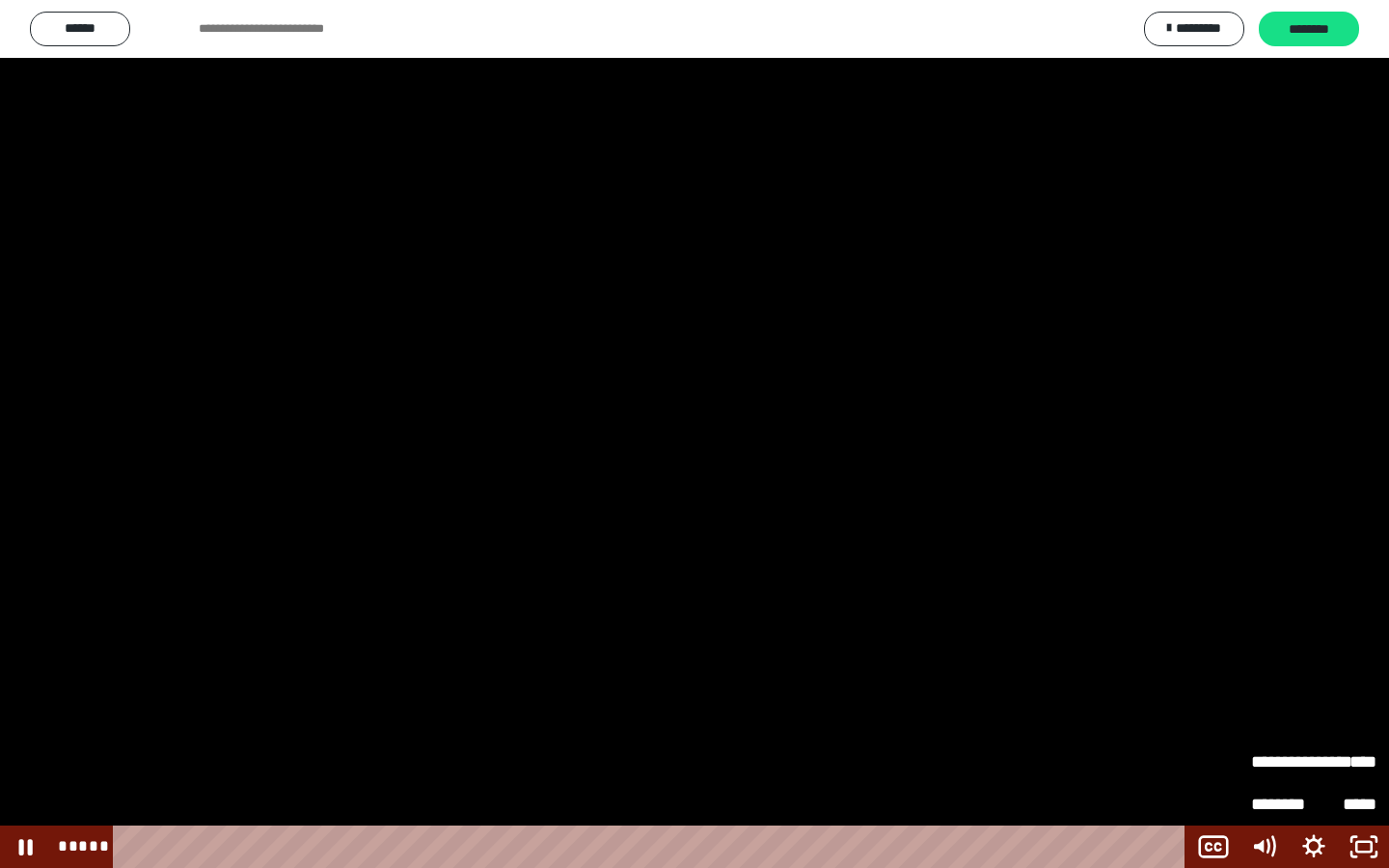 click on "**********" at bounding box center [1282, 762] 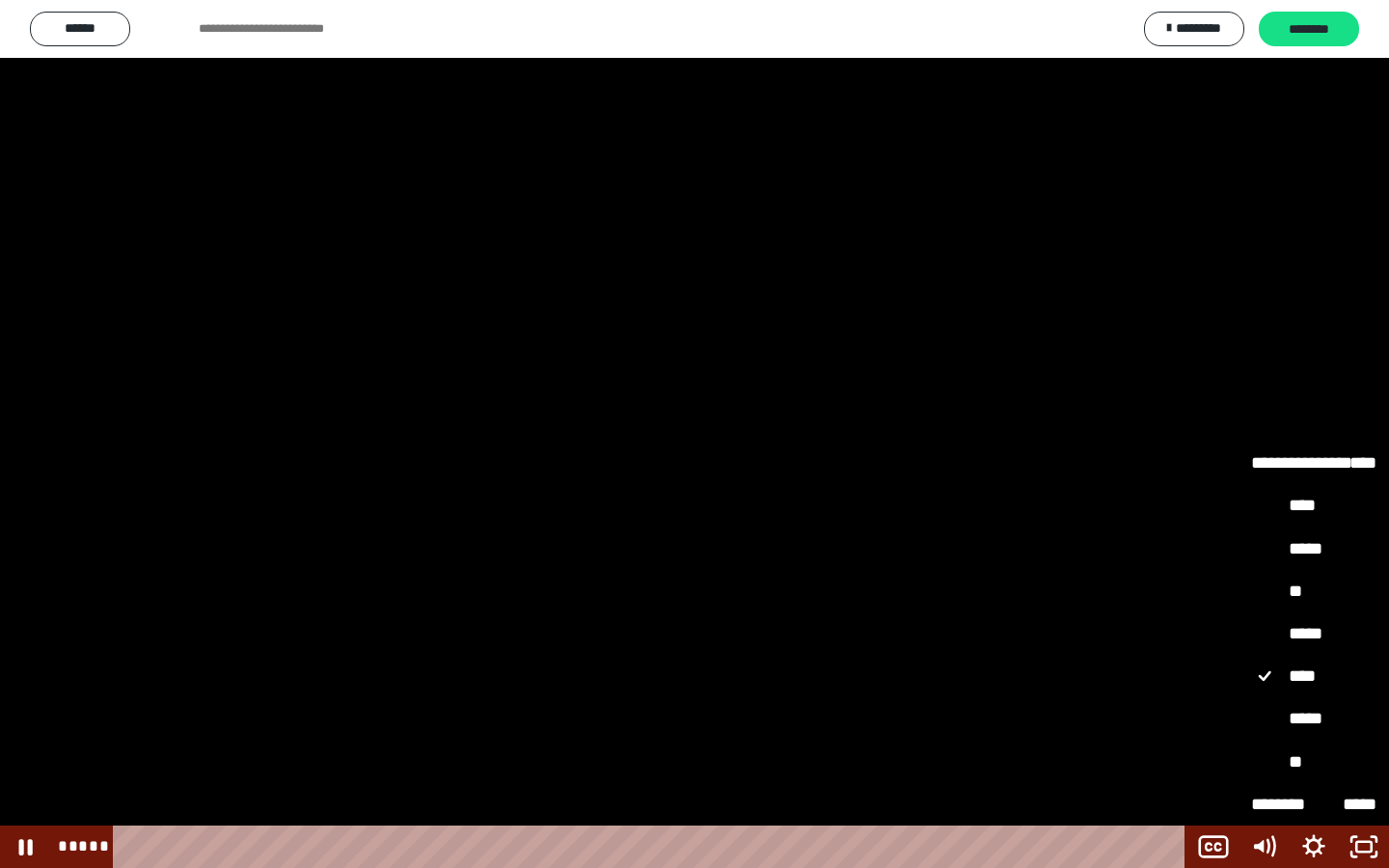 click on "**" at bounding box center (1314, 592) 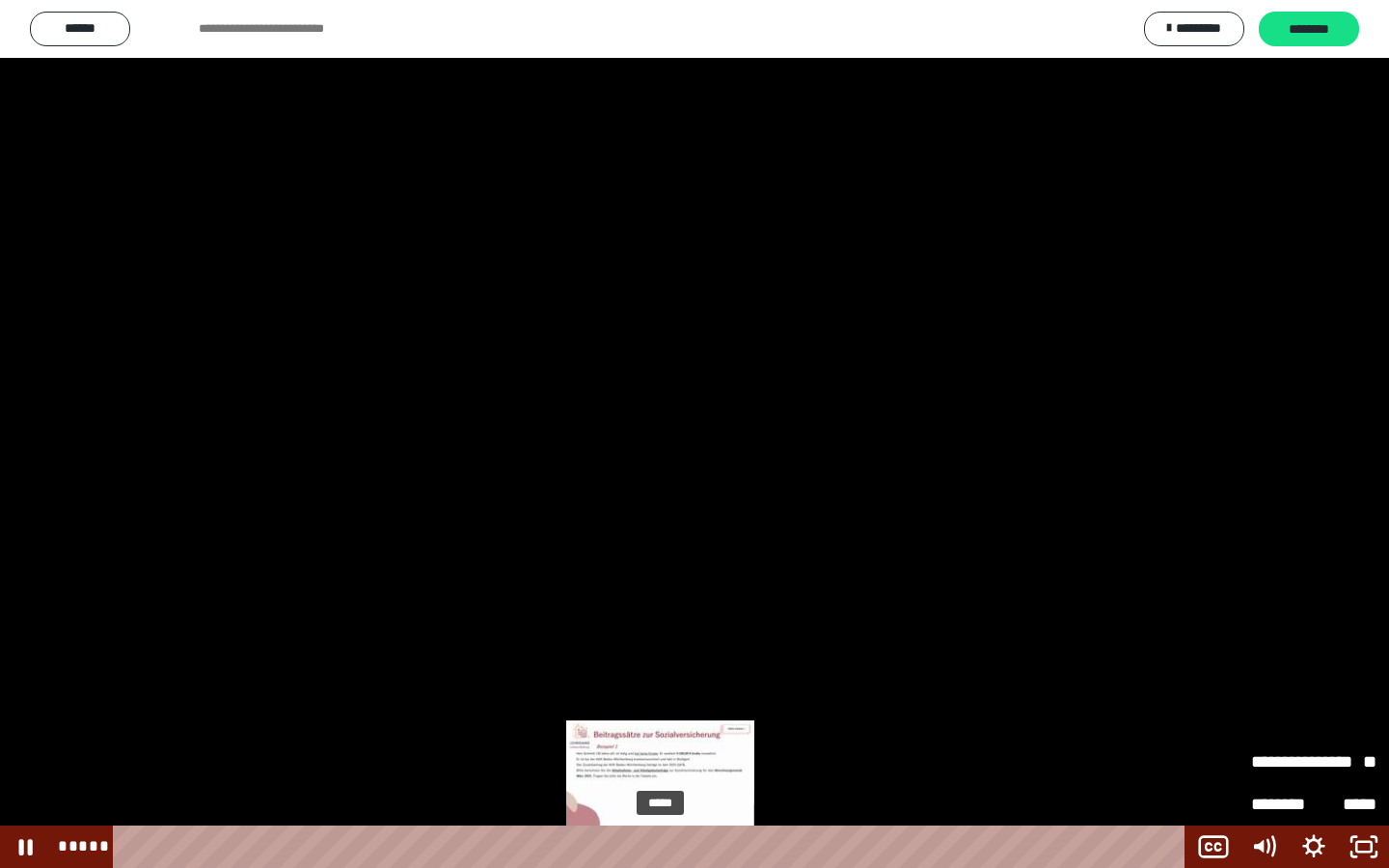 click on "*****" at bounding box center (653, 847) 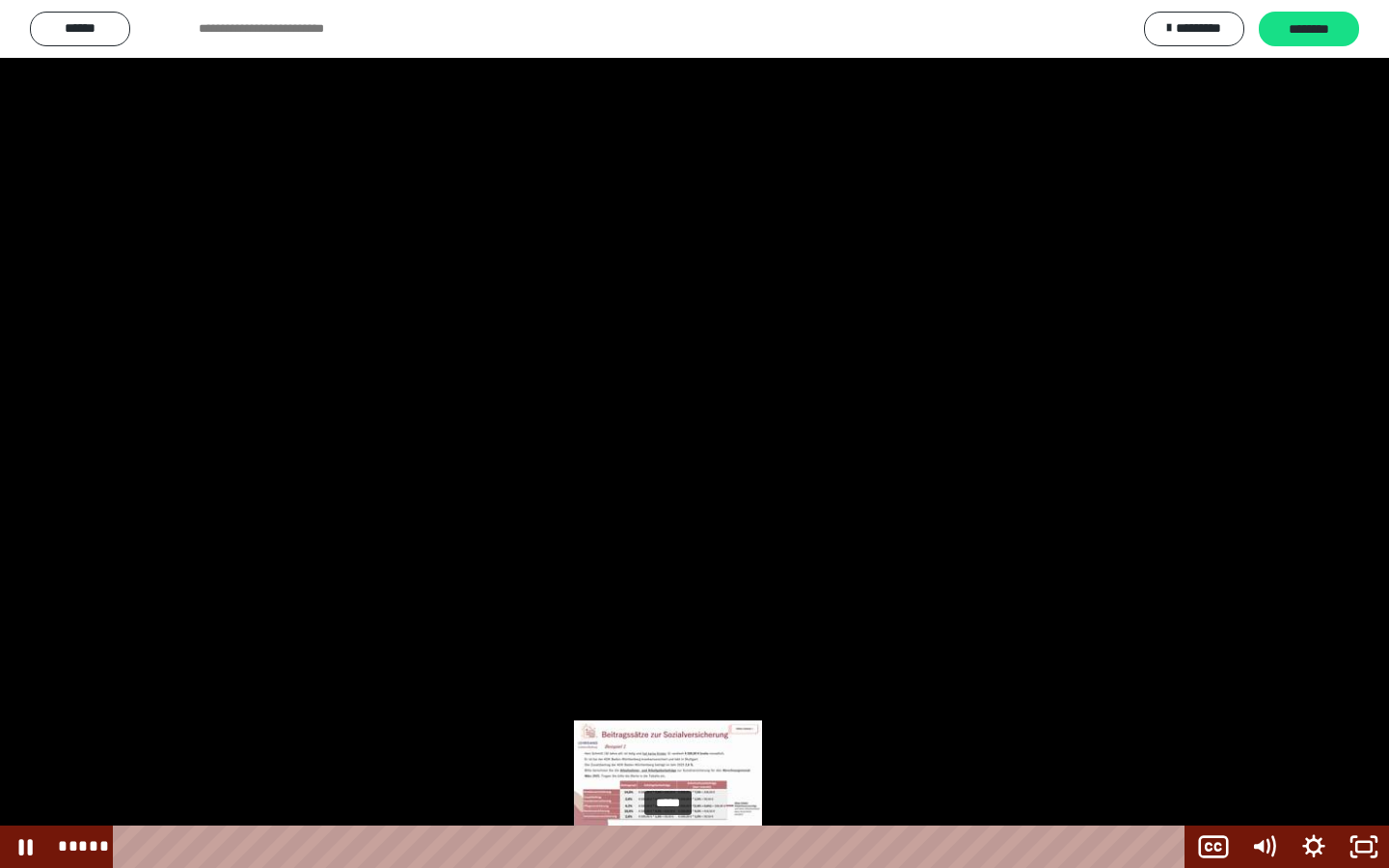 click on "*****" at bounding box center [653, 847] 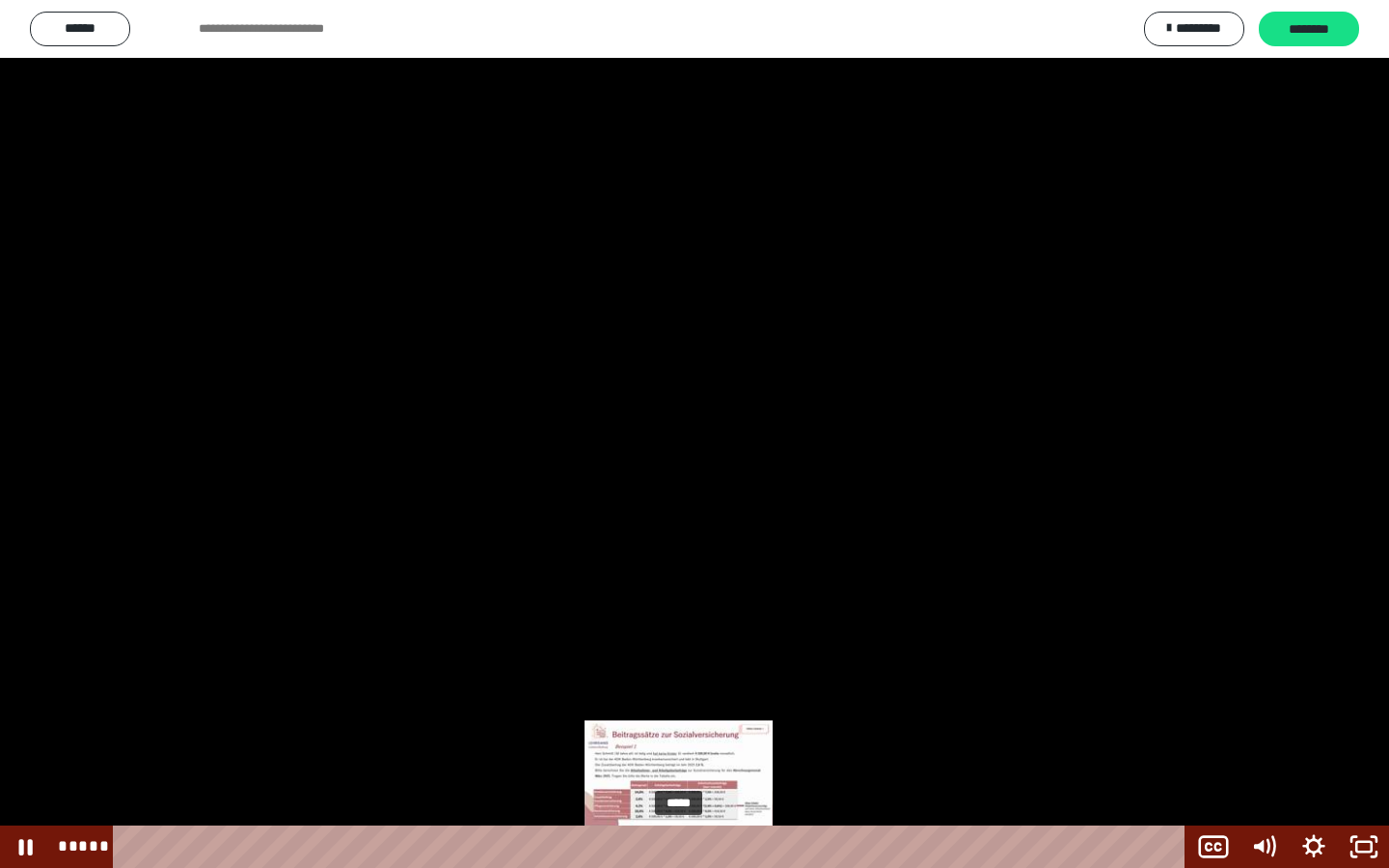 click on "*****" at bounding box center (653, 847) 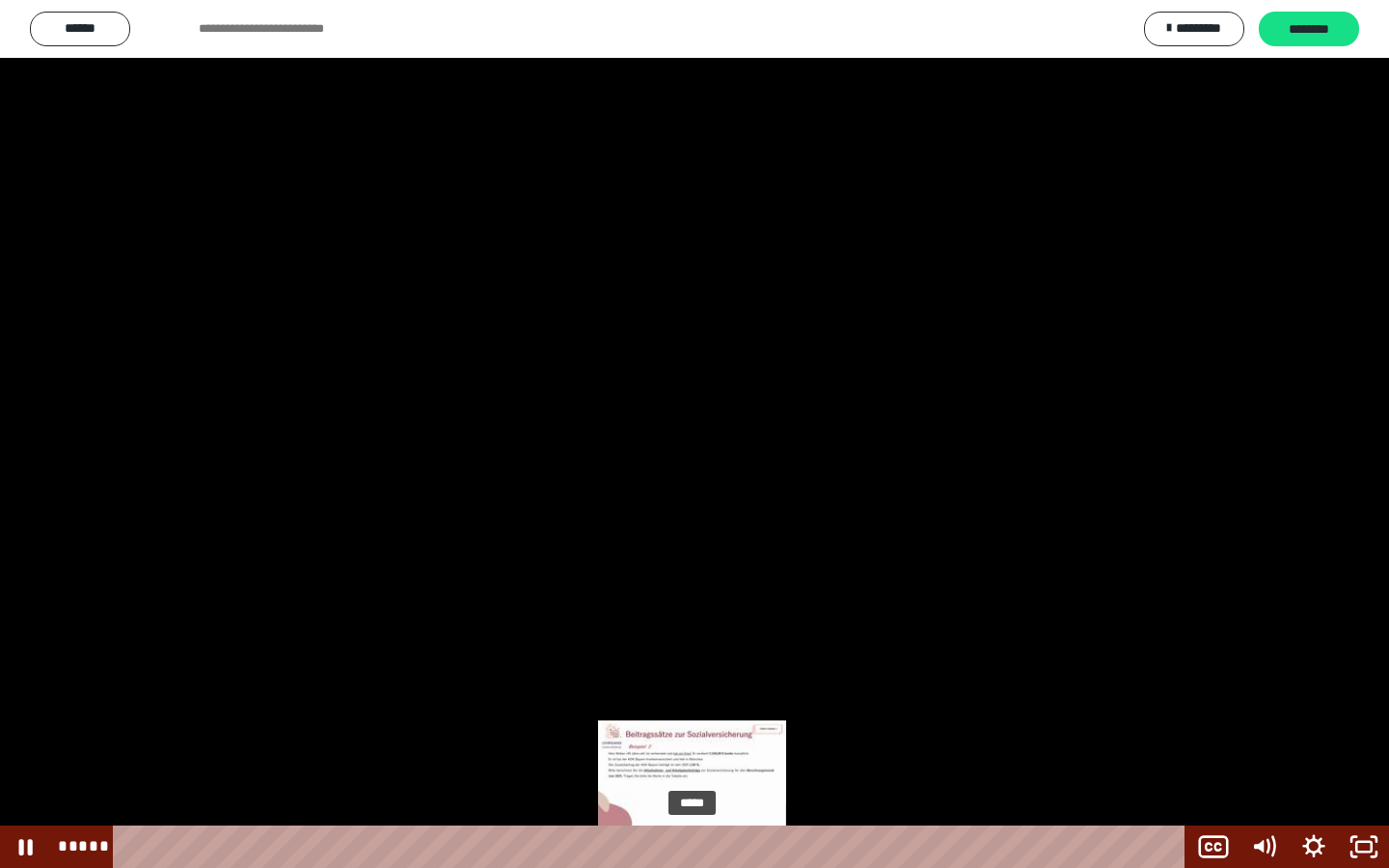 click on "*****" at bounding box center [653, 847] 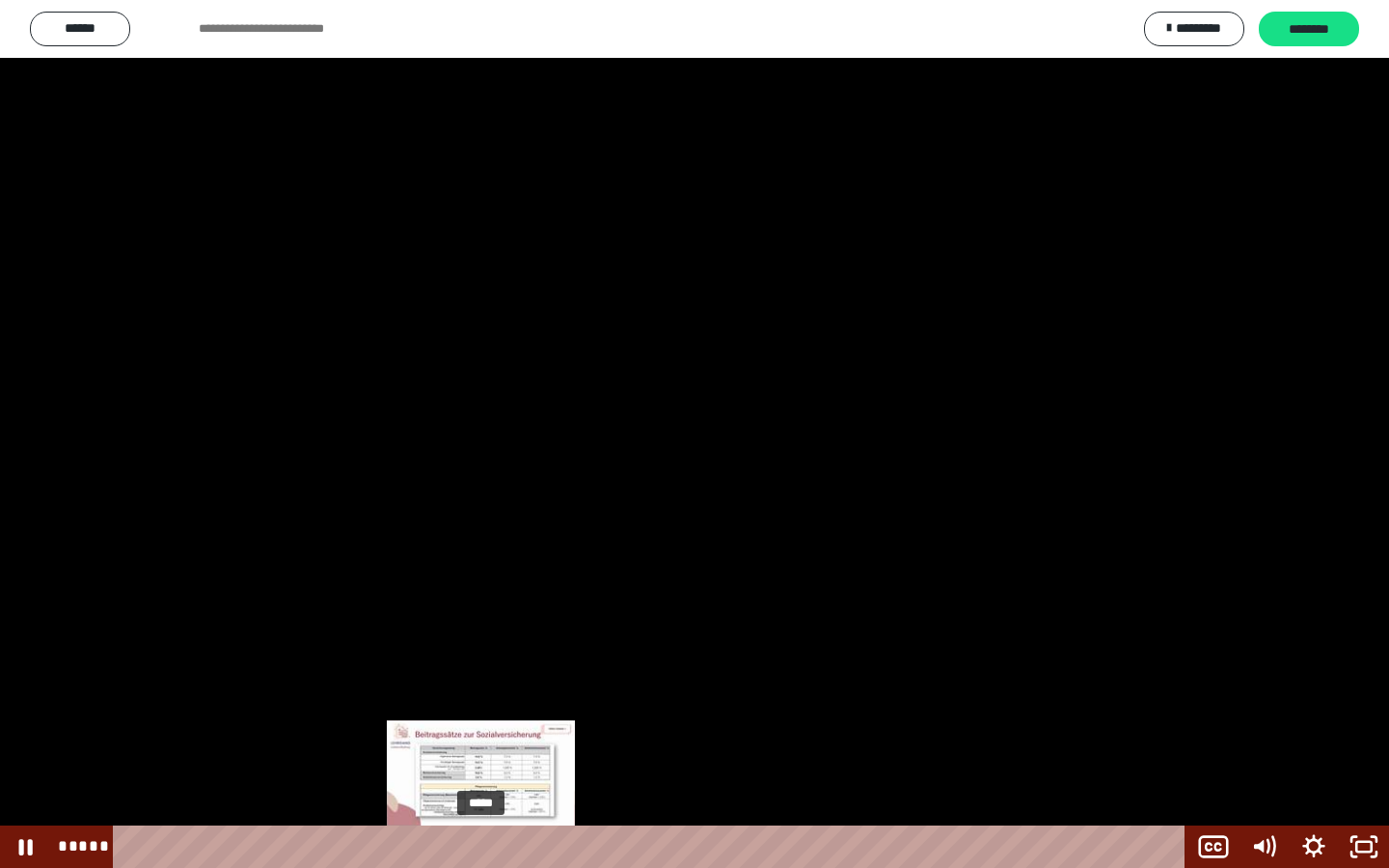 click on "*****" at bounding box center (653, 847) 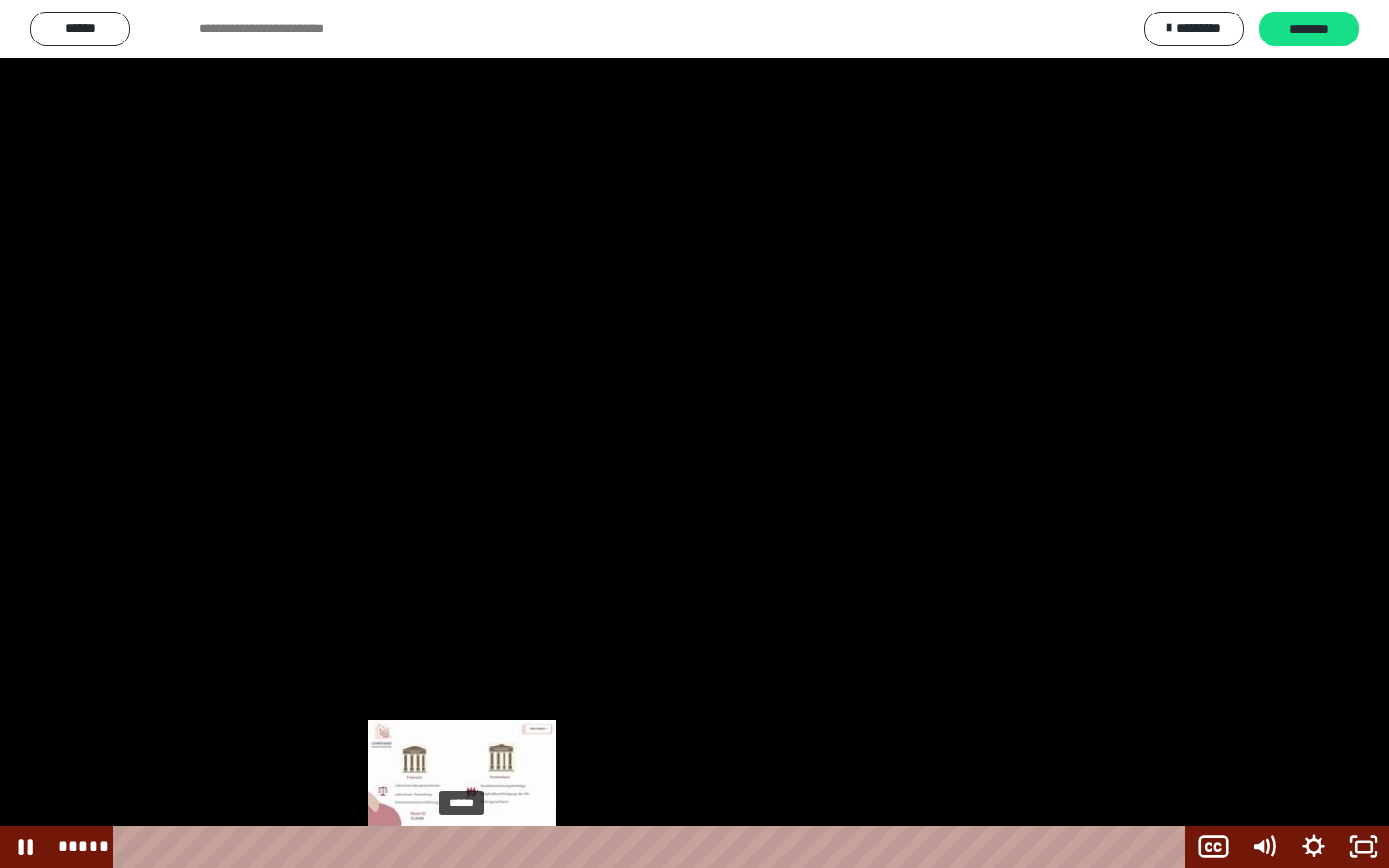click on "*****" at bounding box center [653, 847] 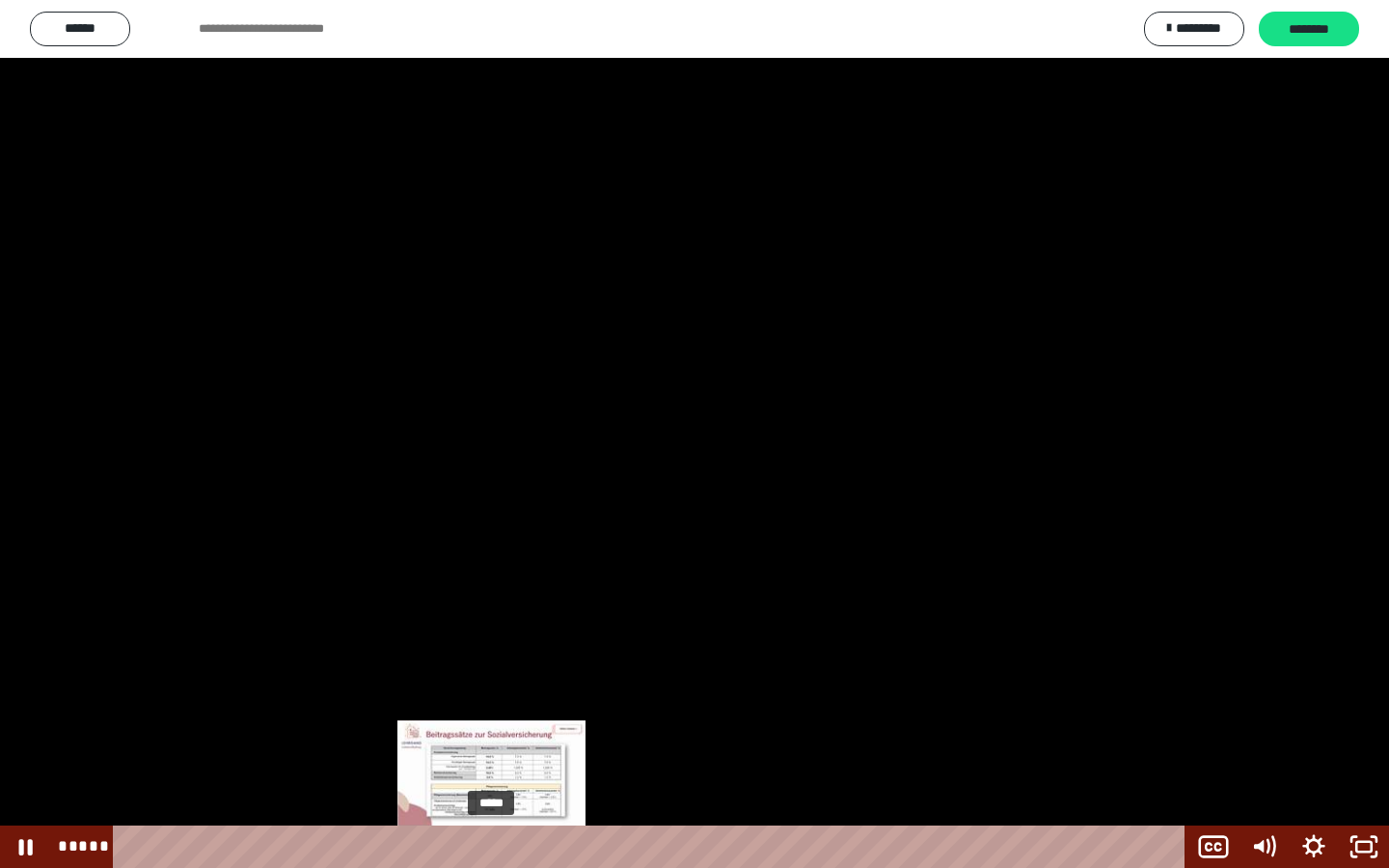 click on "*****" at bounding box center (653, 847) 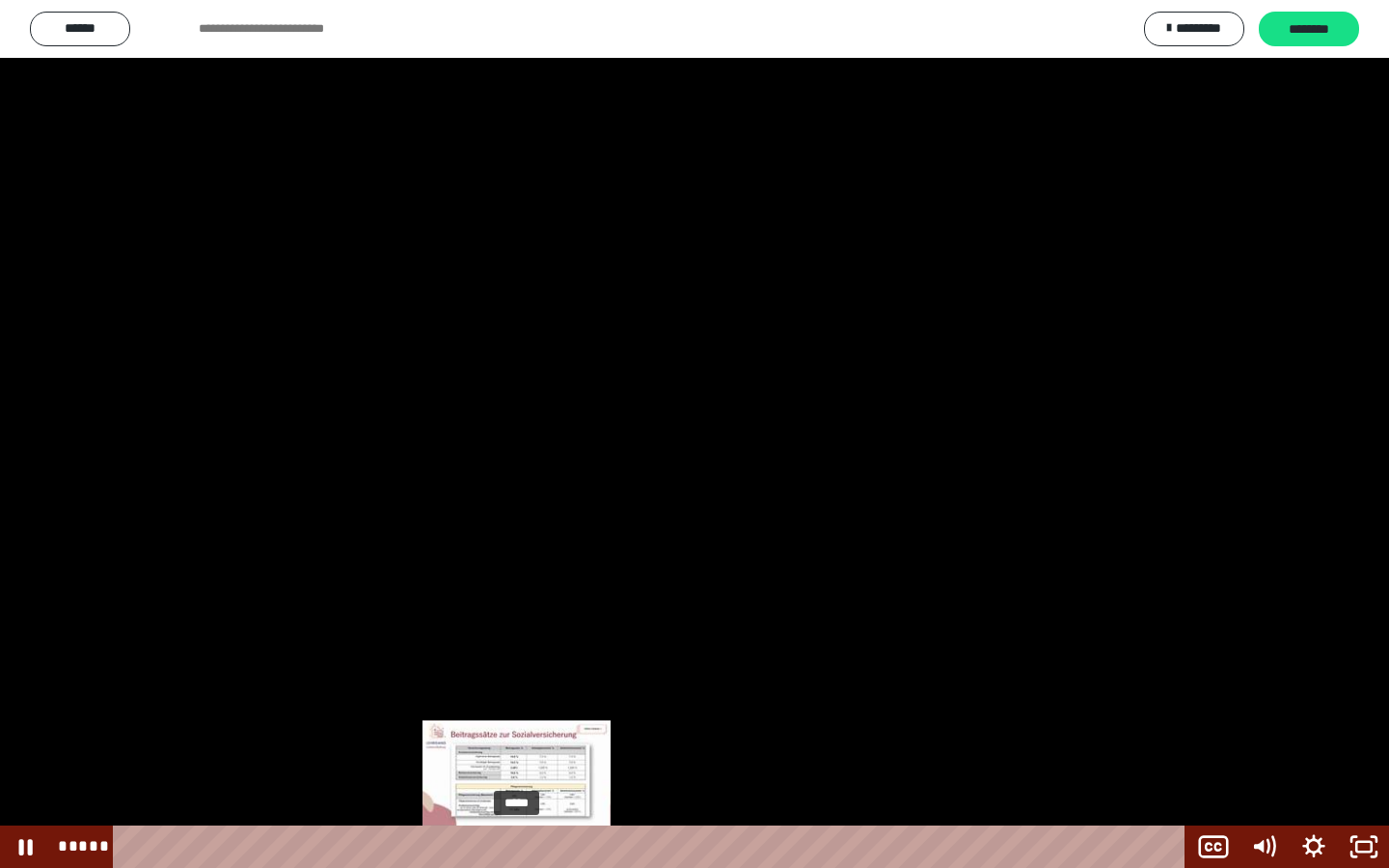 click on "*****" at bounding box center (653, 847) 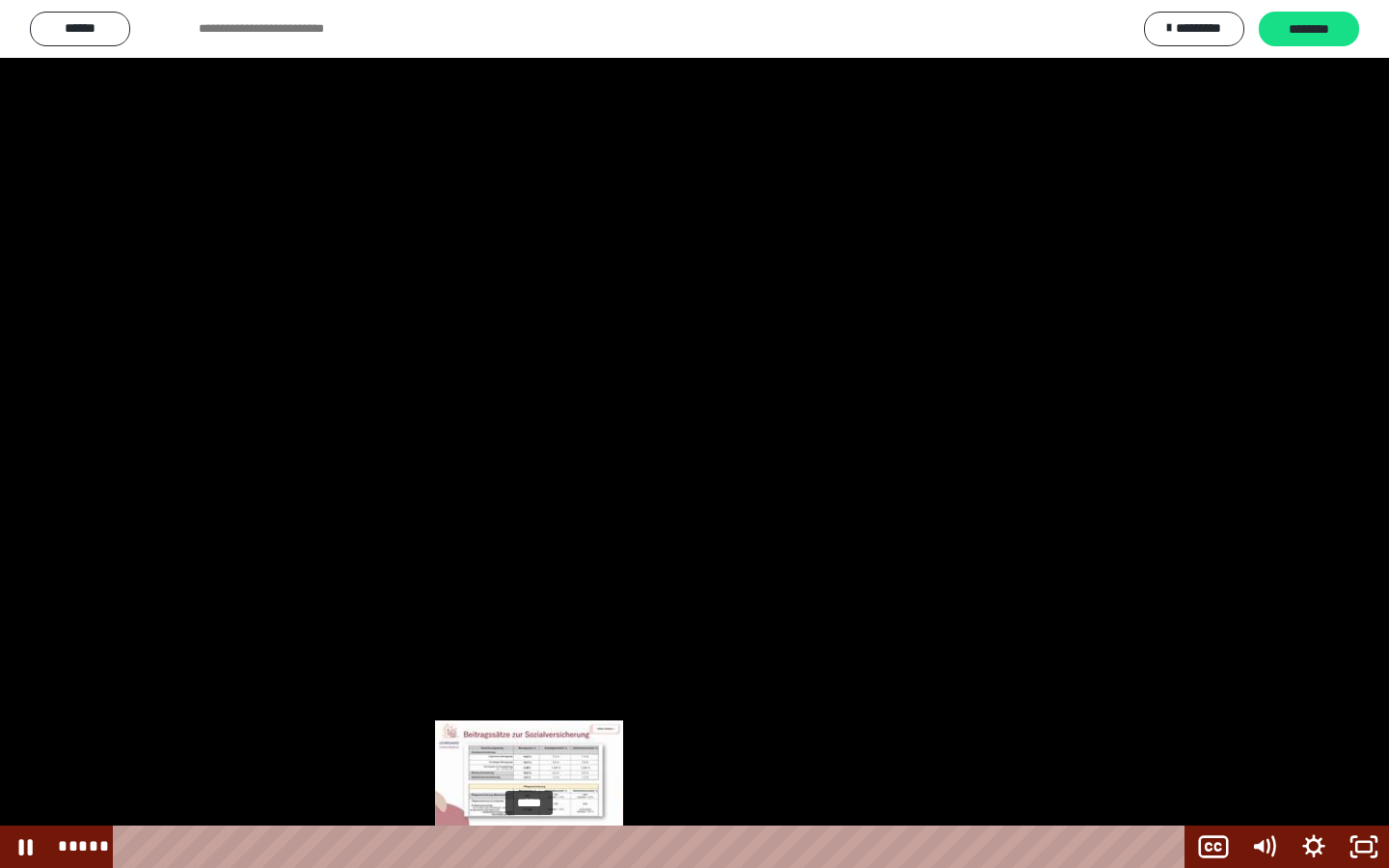 click on "*****" at bounding box center [653, 847] 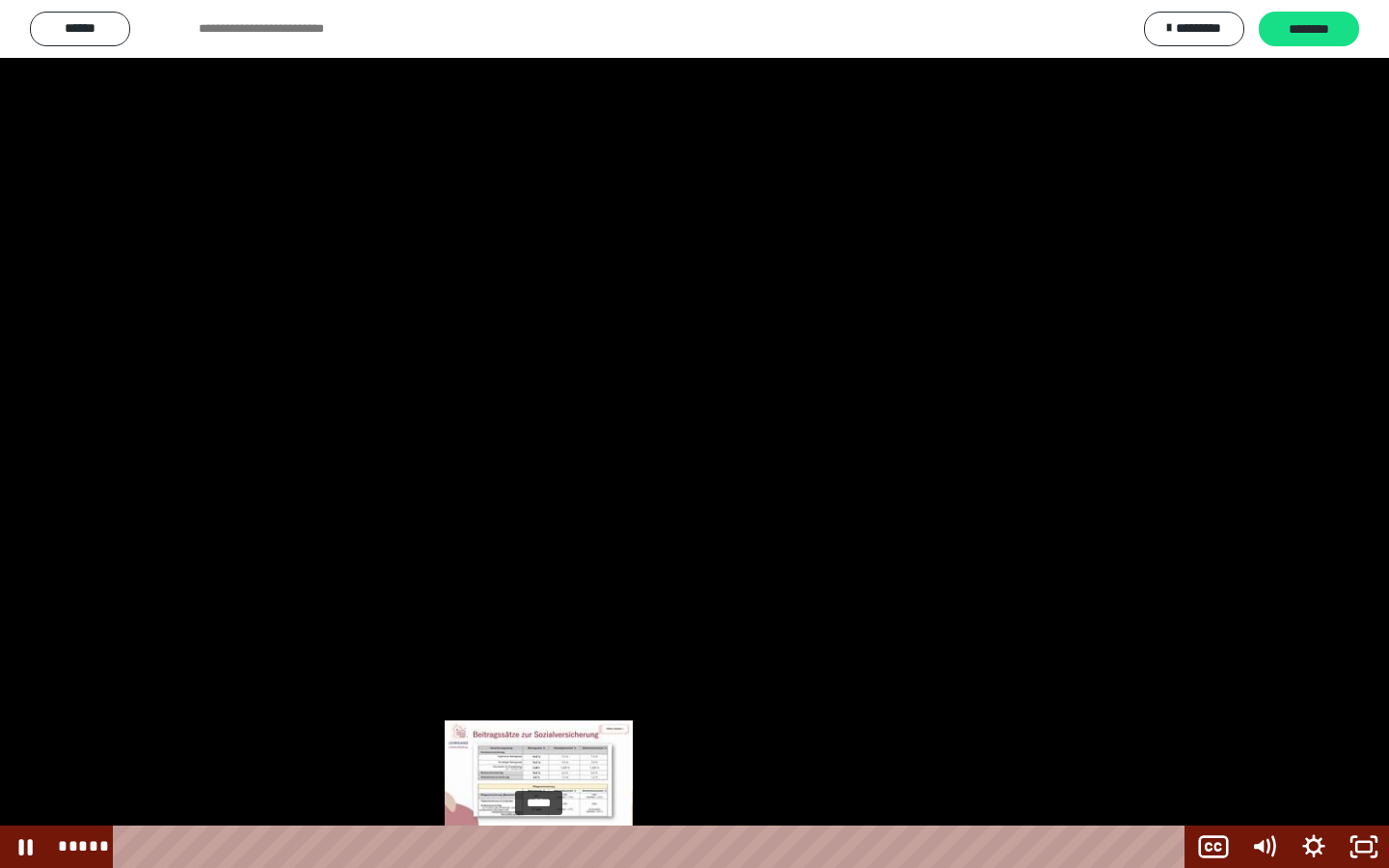 click on "*****" at bounding box center (653, 847) 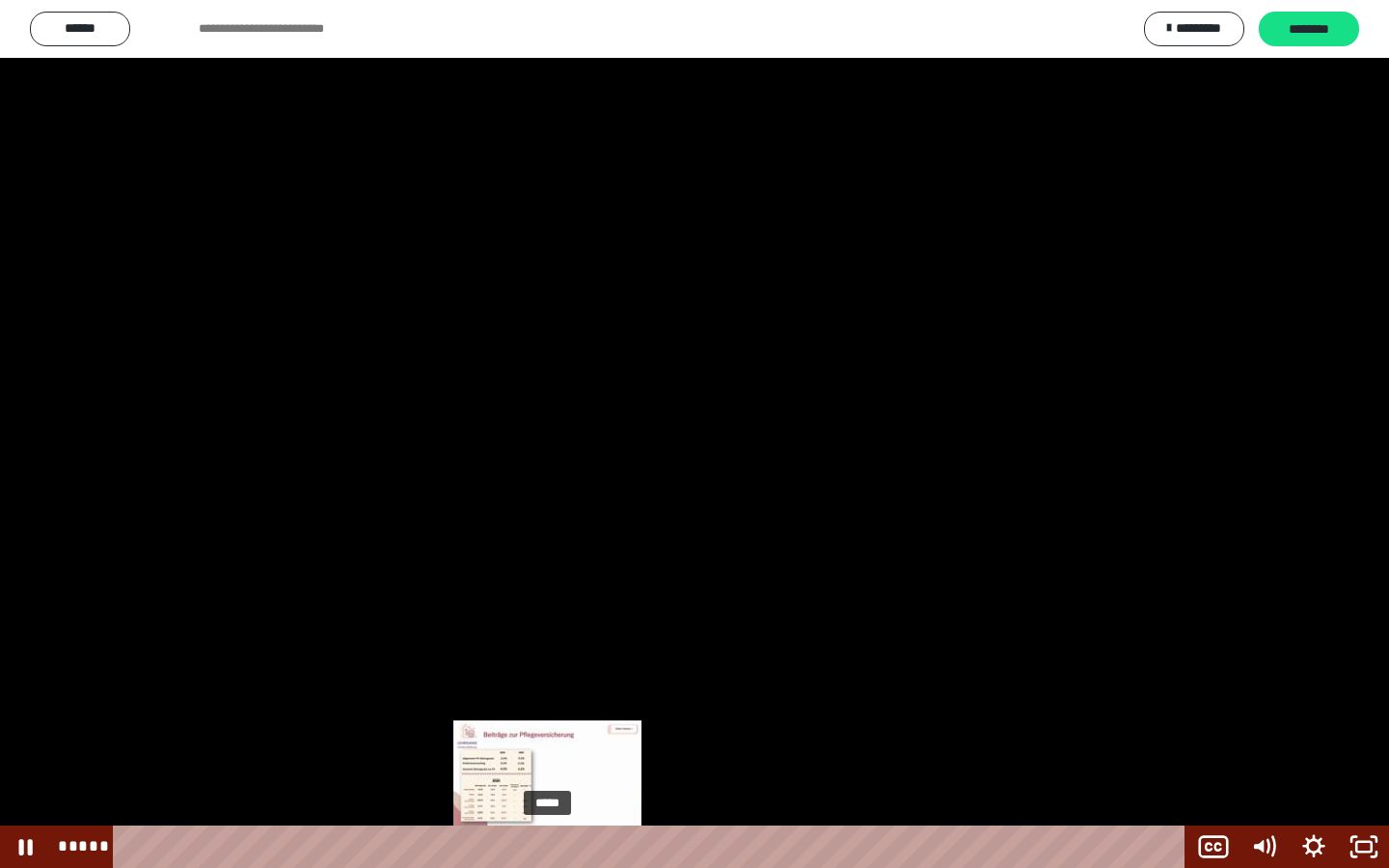 click on "*****" at bounding box center [653, 847] 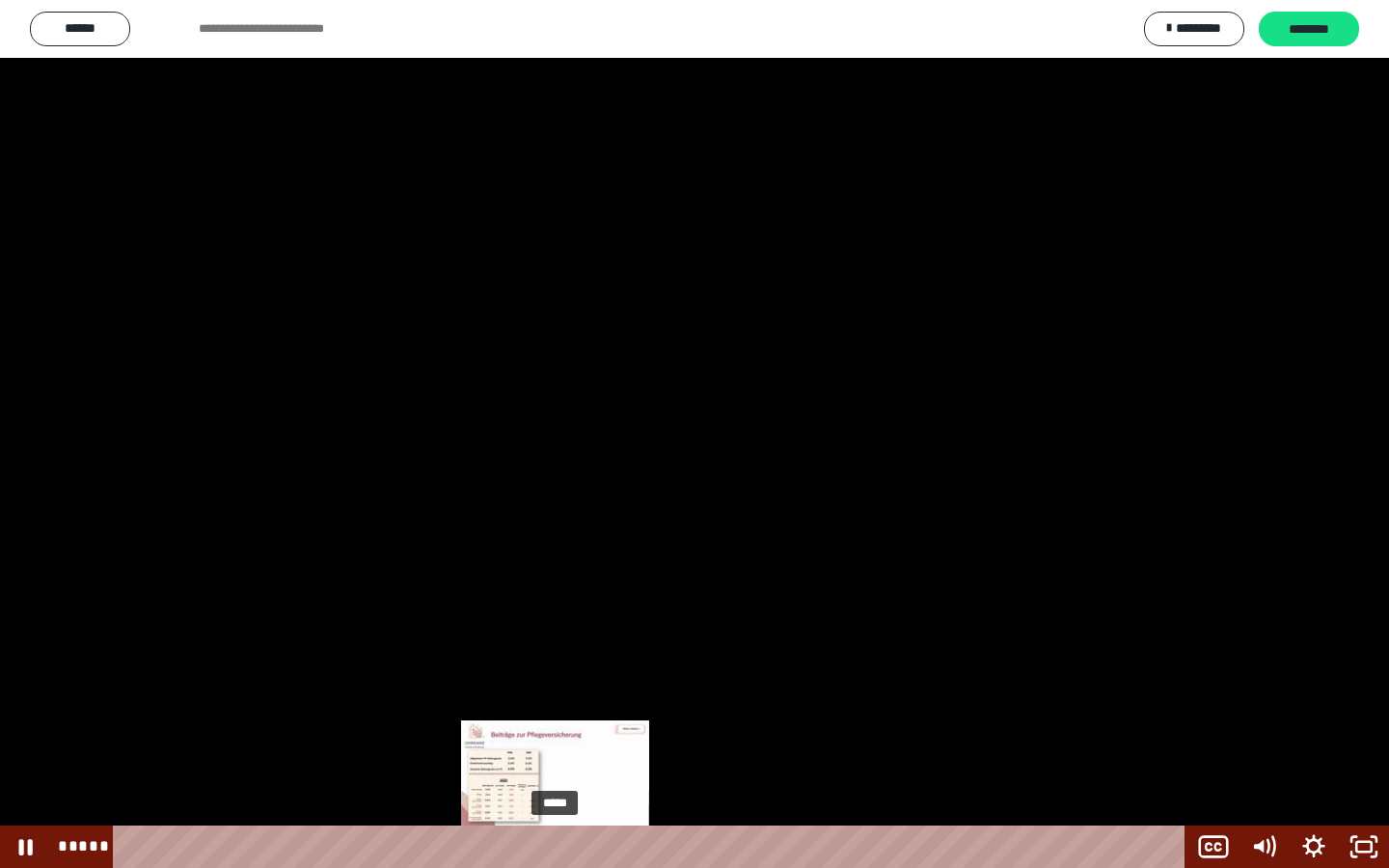 click on "*****" at bounding box center (653, 847) 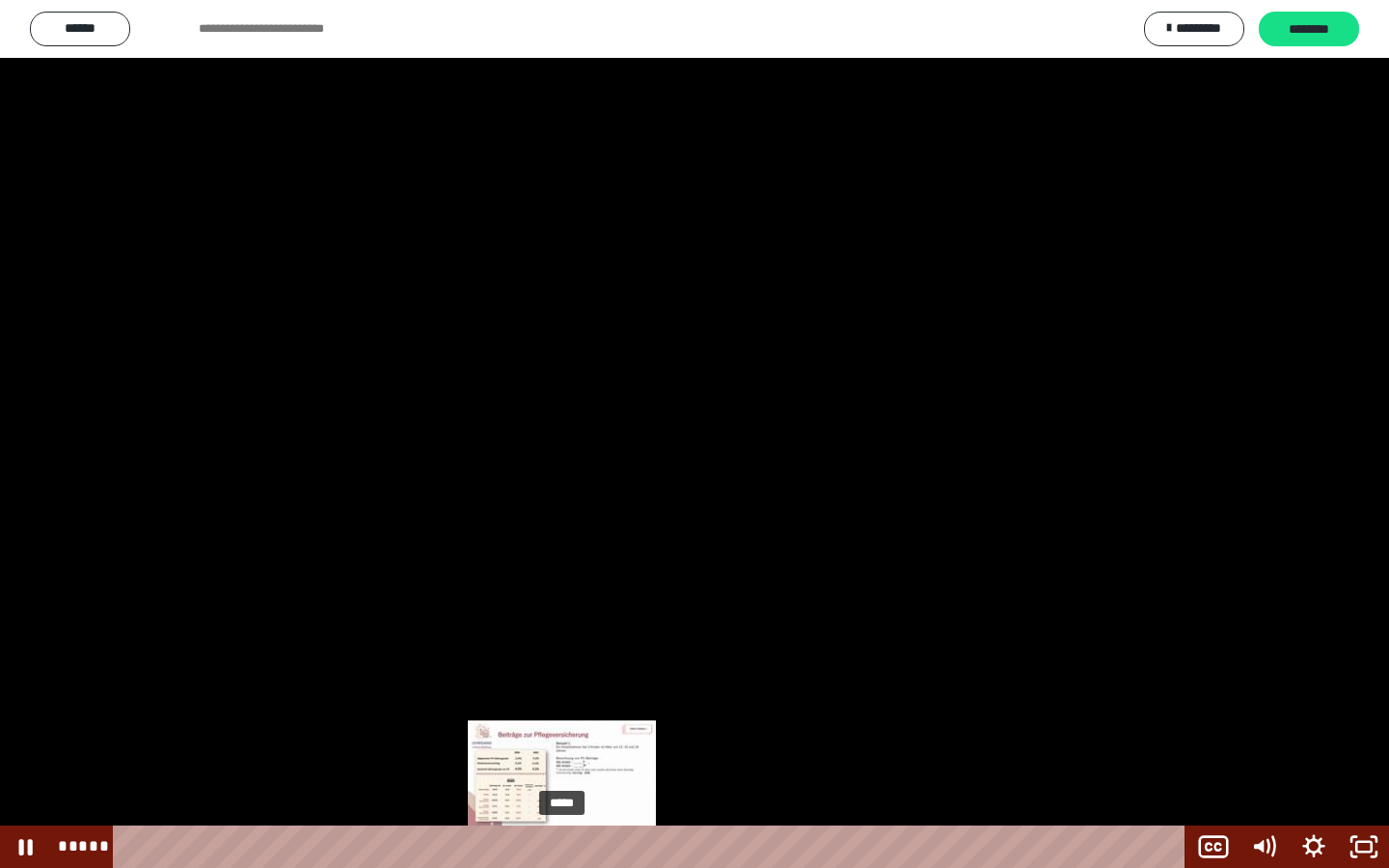 click on "*****" at bounding box center [653, 847] 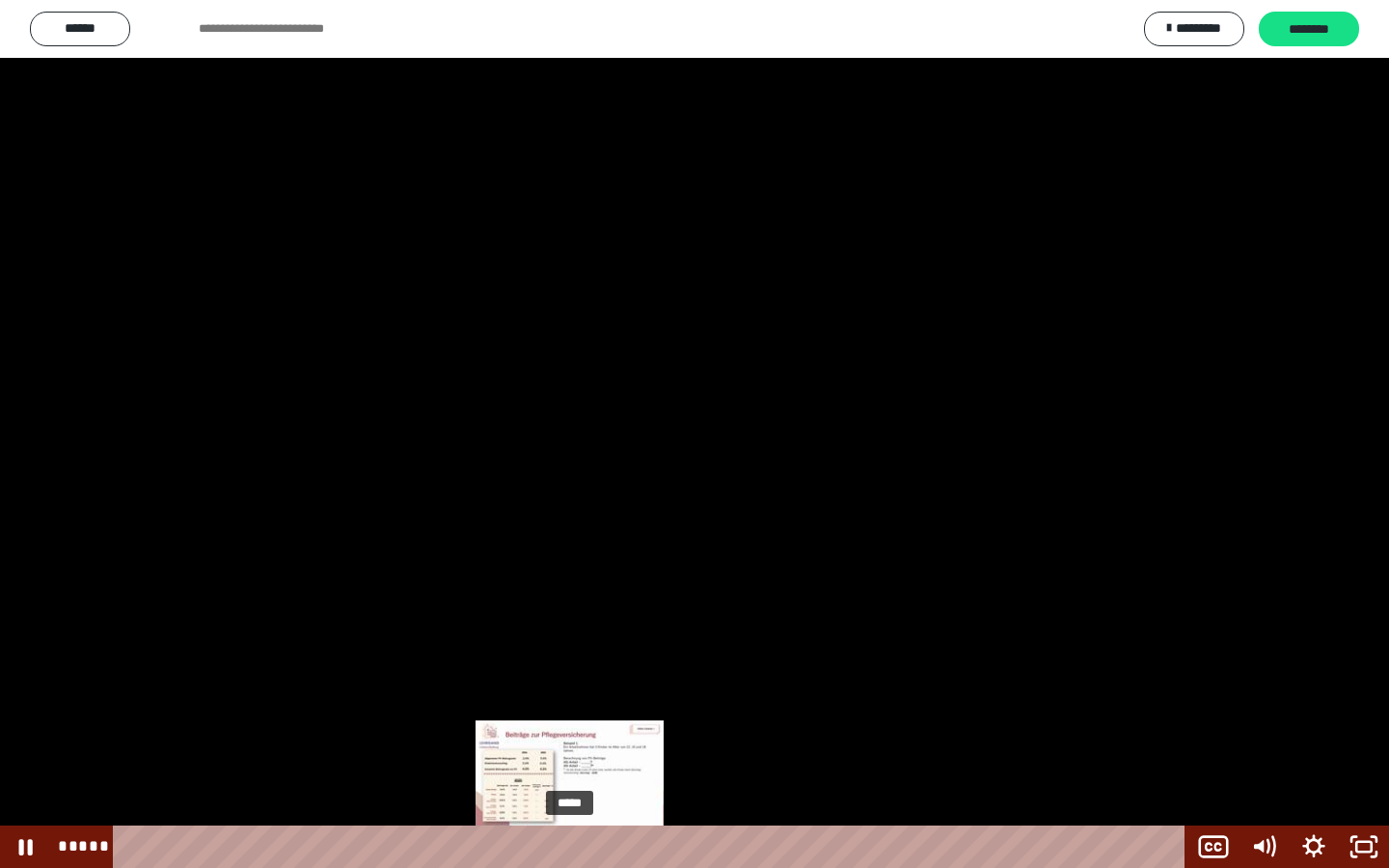 click on "*****" at bounding box center [653, 847] 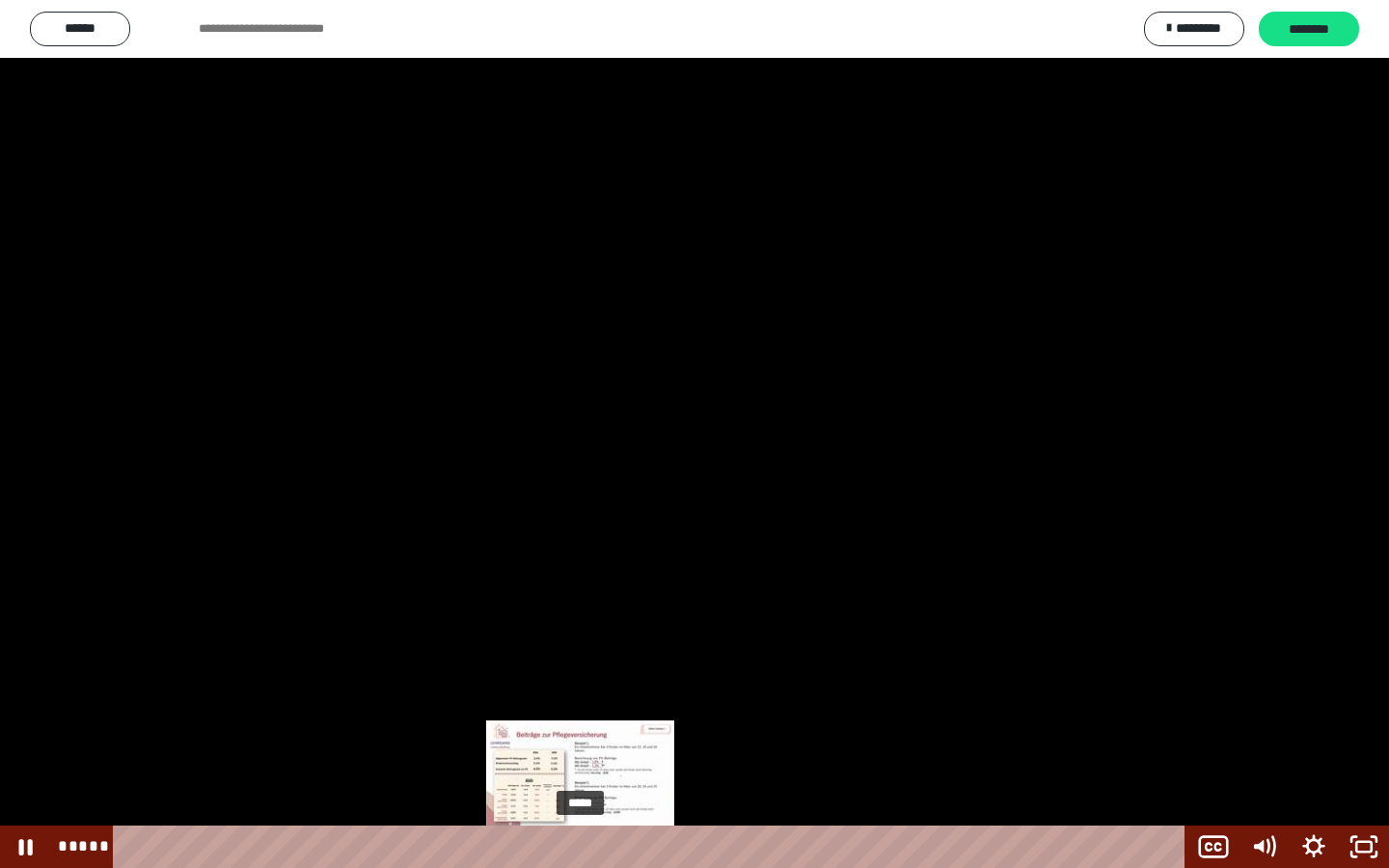 click on "*****" at bounding box center [653, 847] 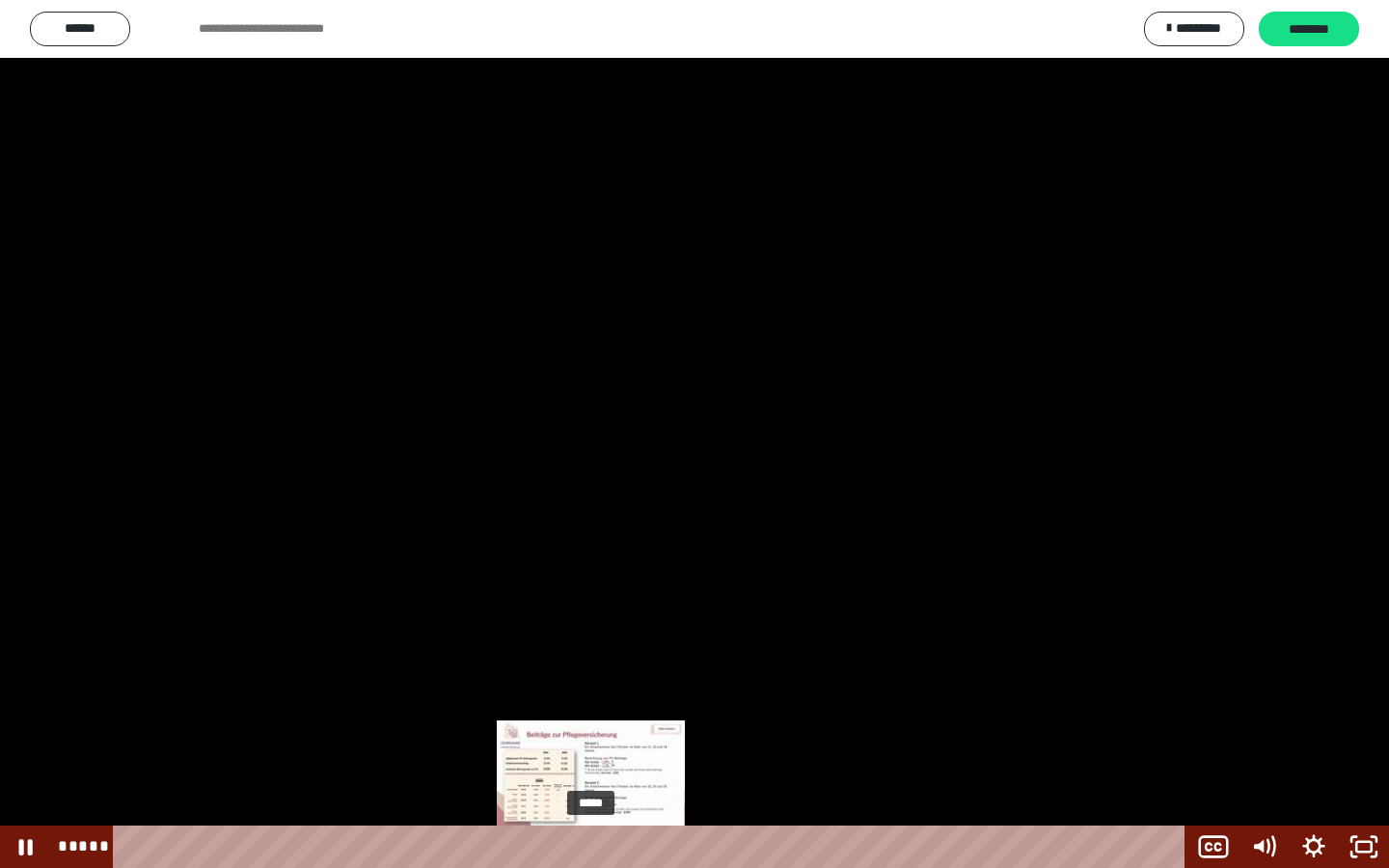 click on "*****" at bounding box center [653, 847] 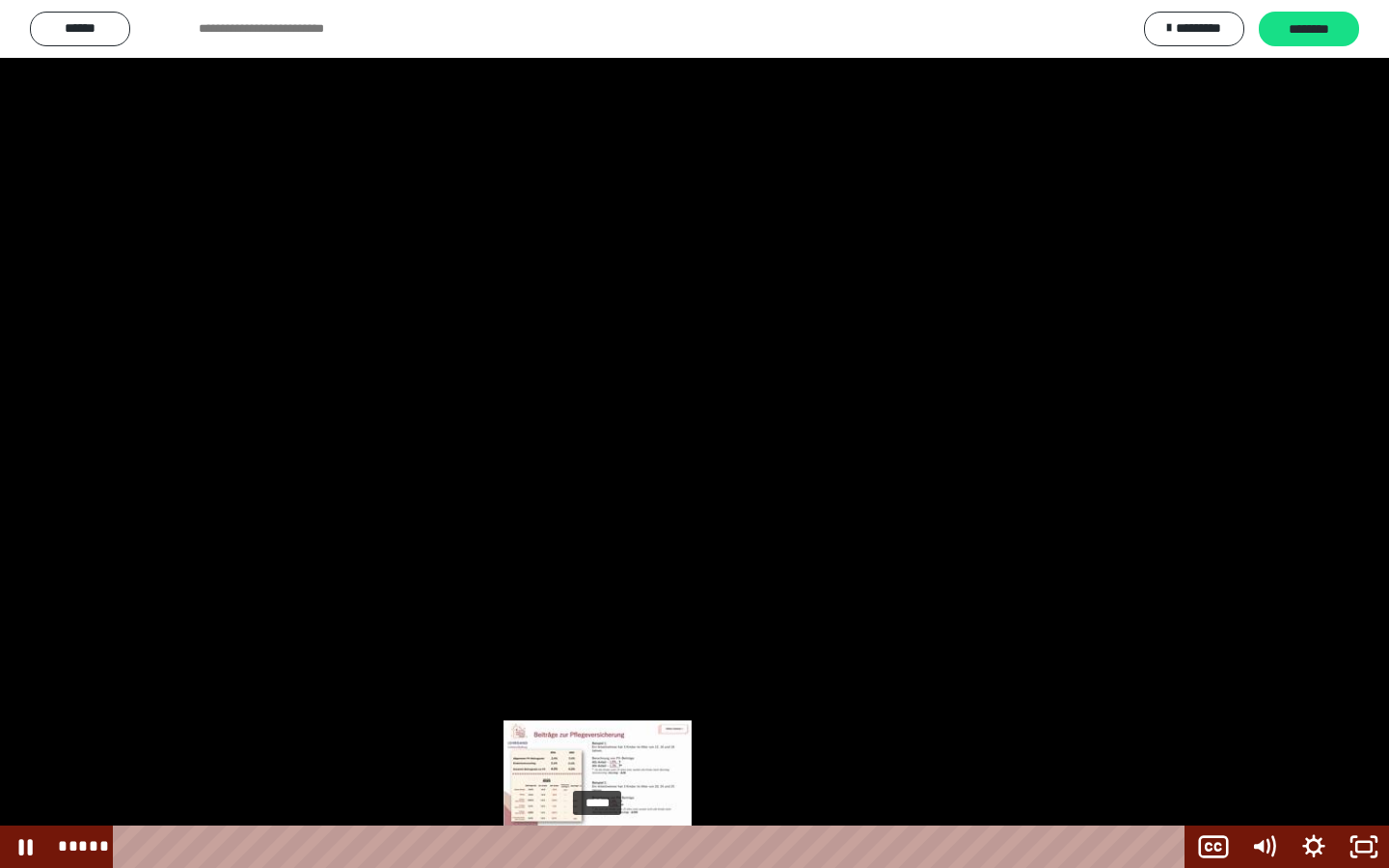 click on "*****" at bounding box center (653, 847) 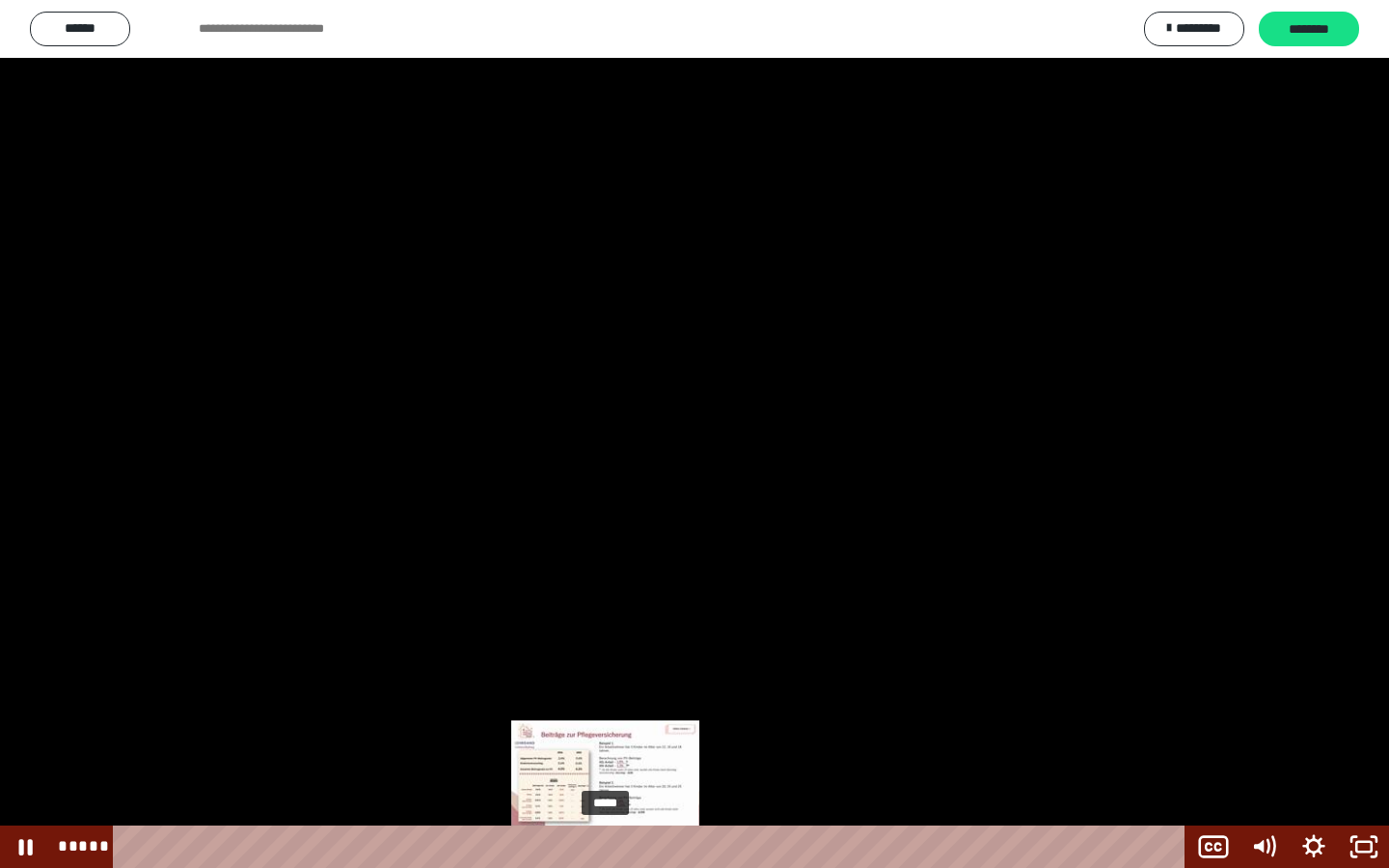 click on "*****" at bounding box center [653, 847] 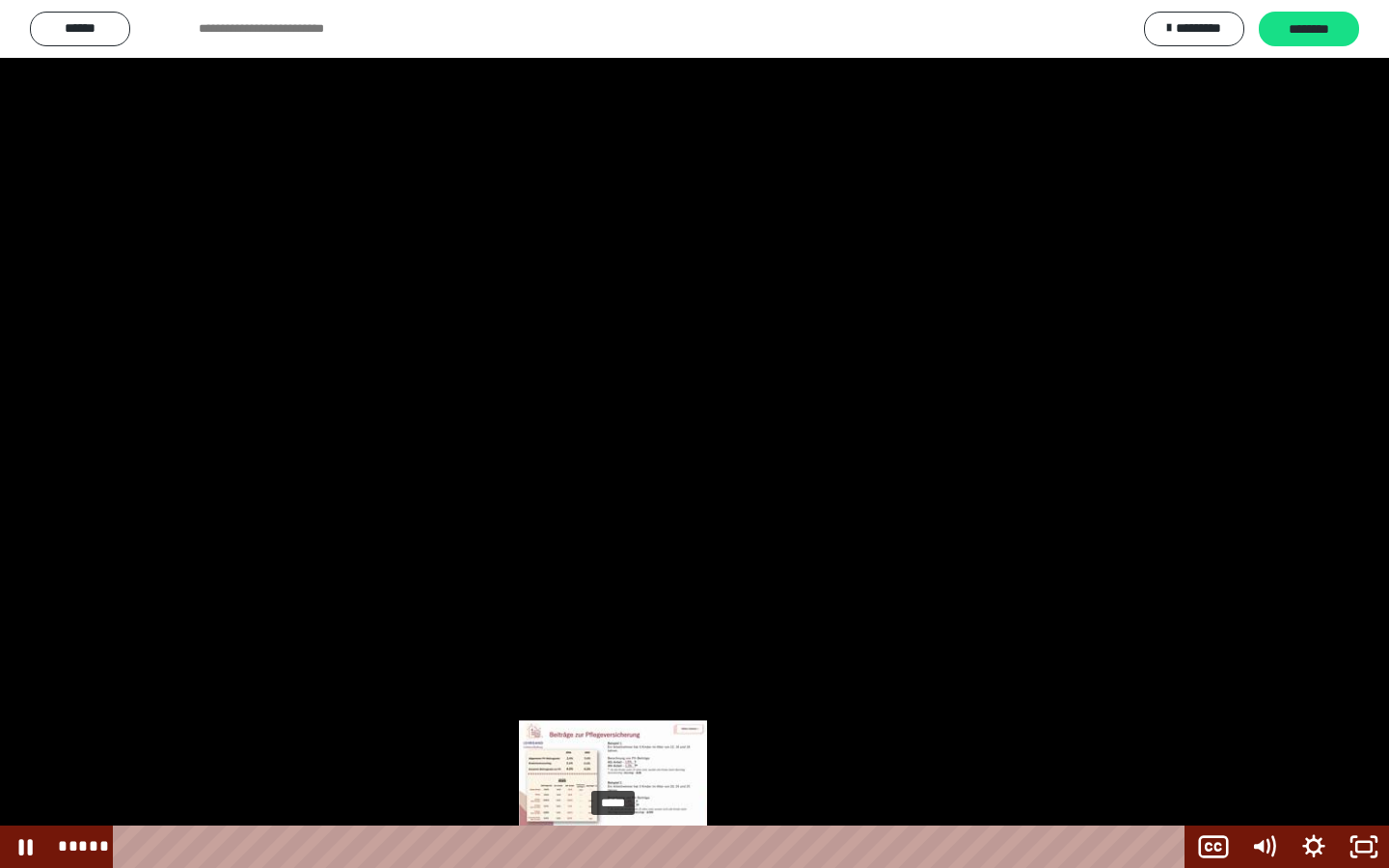 click on "*****" at bounding box center [653, 847] 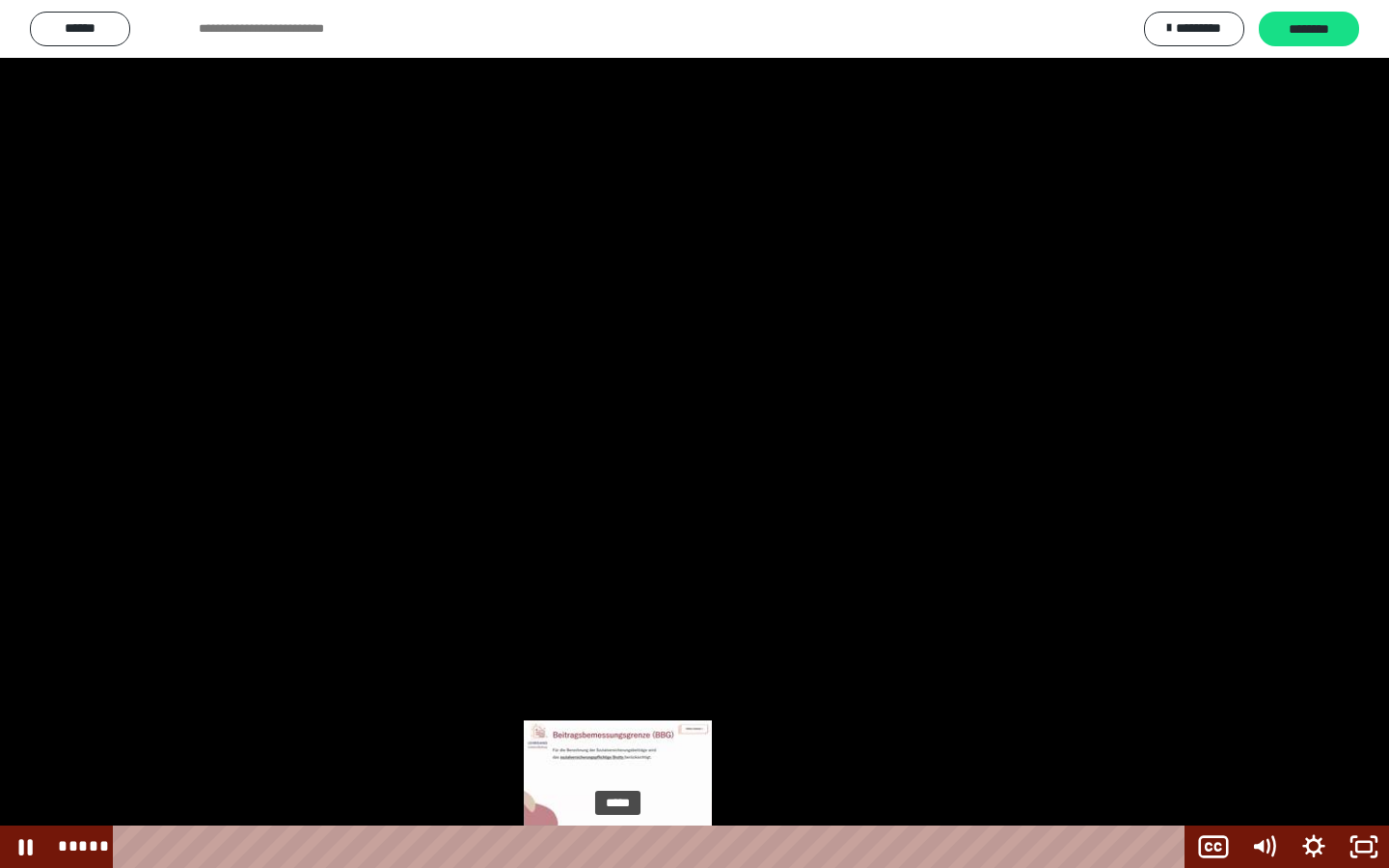 click at bounding box center [617, 847] 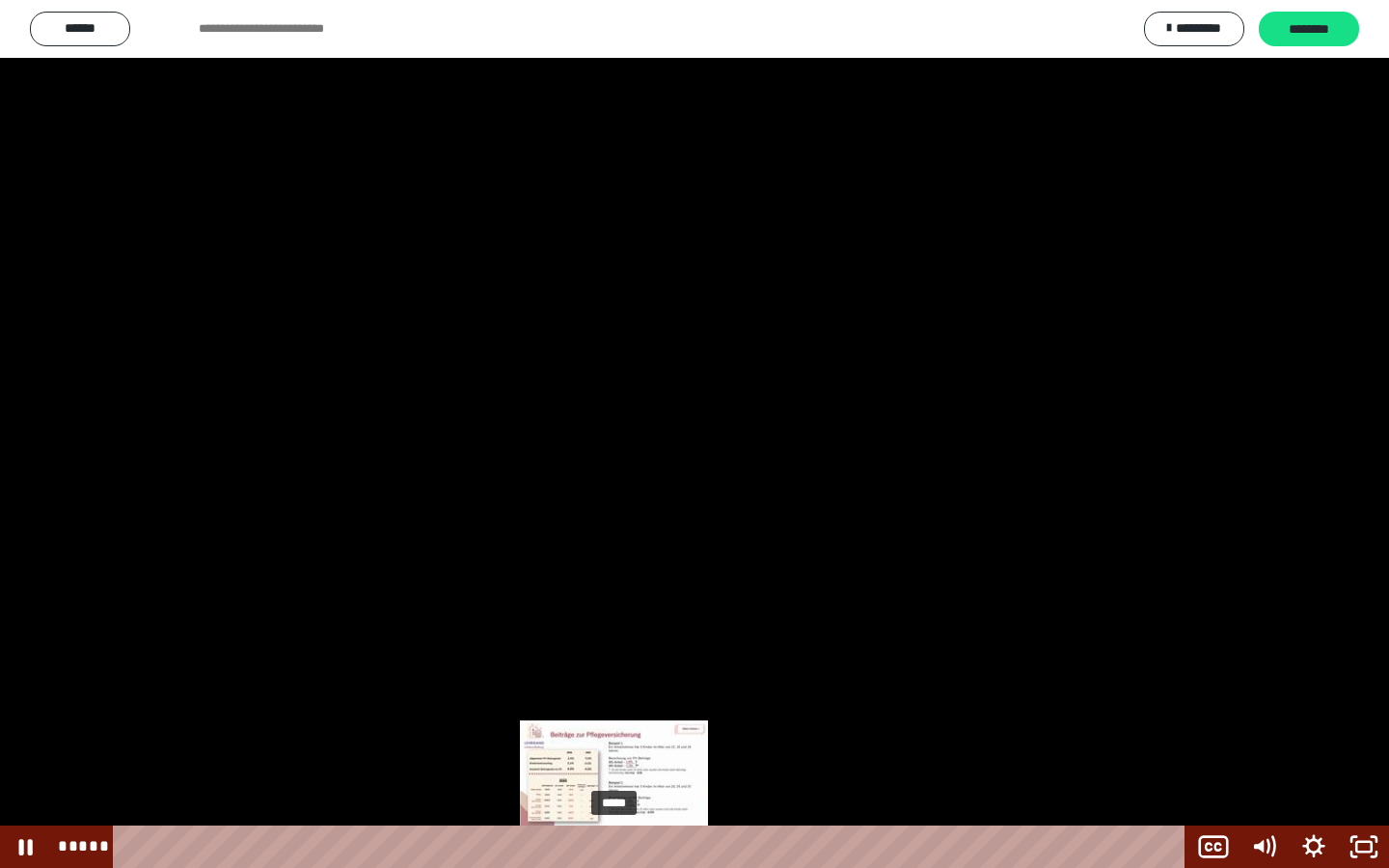 click at bounding box center (617, 847) 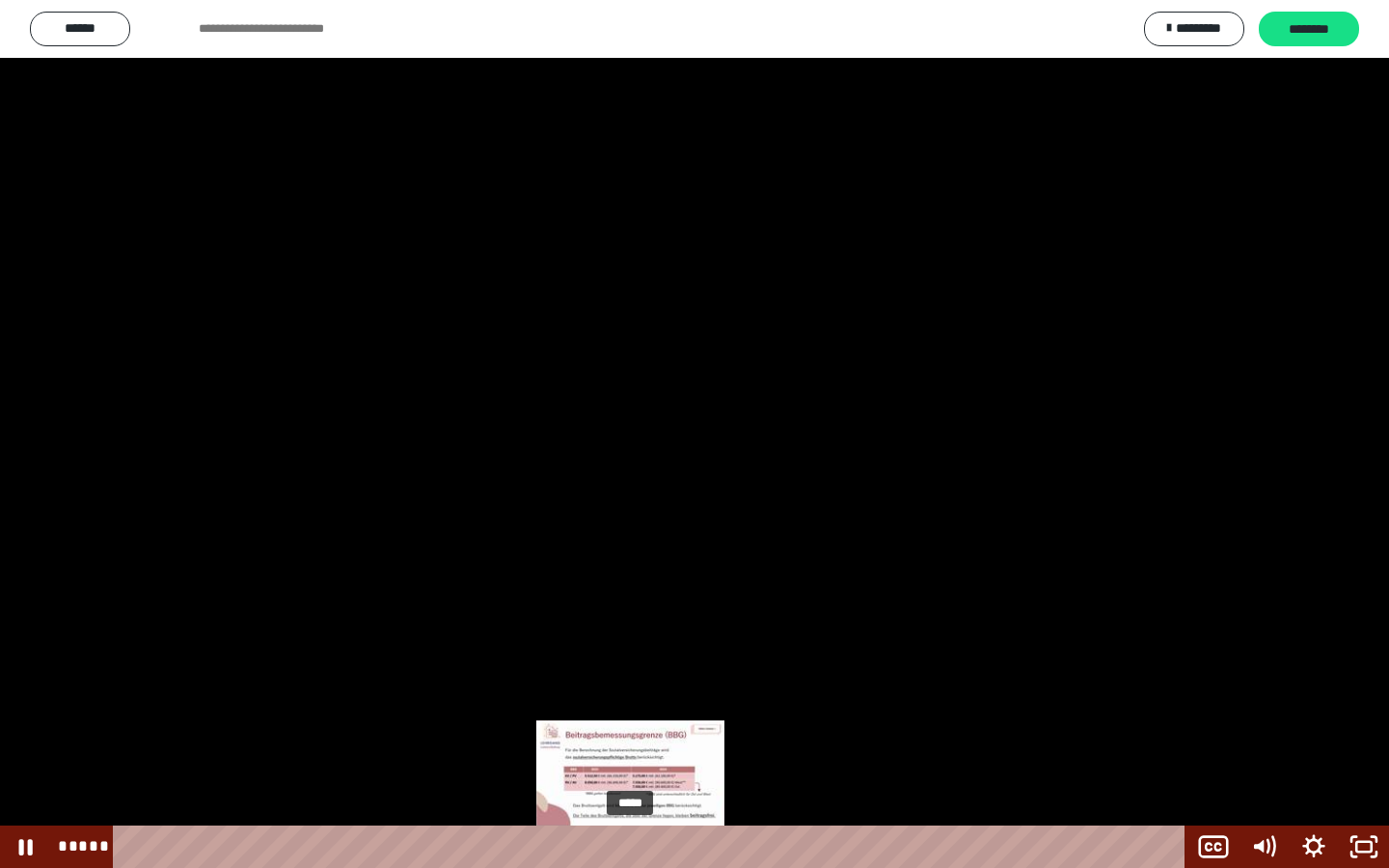 click on "*****" at bounding box center (653, 847) 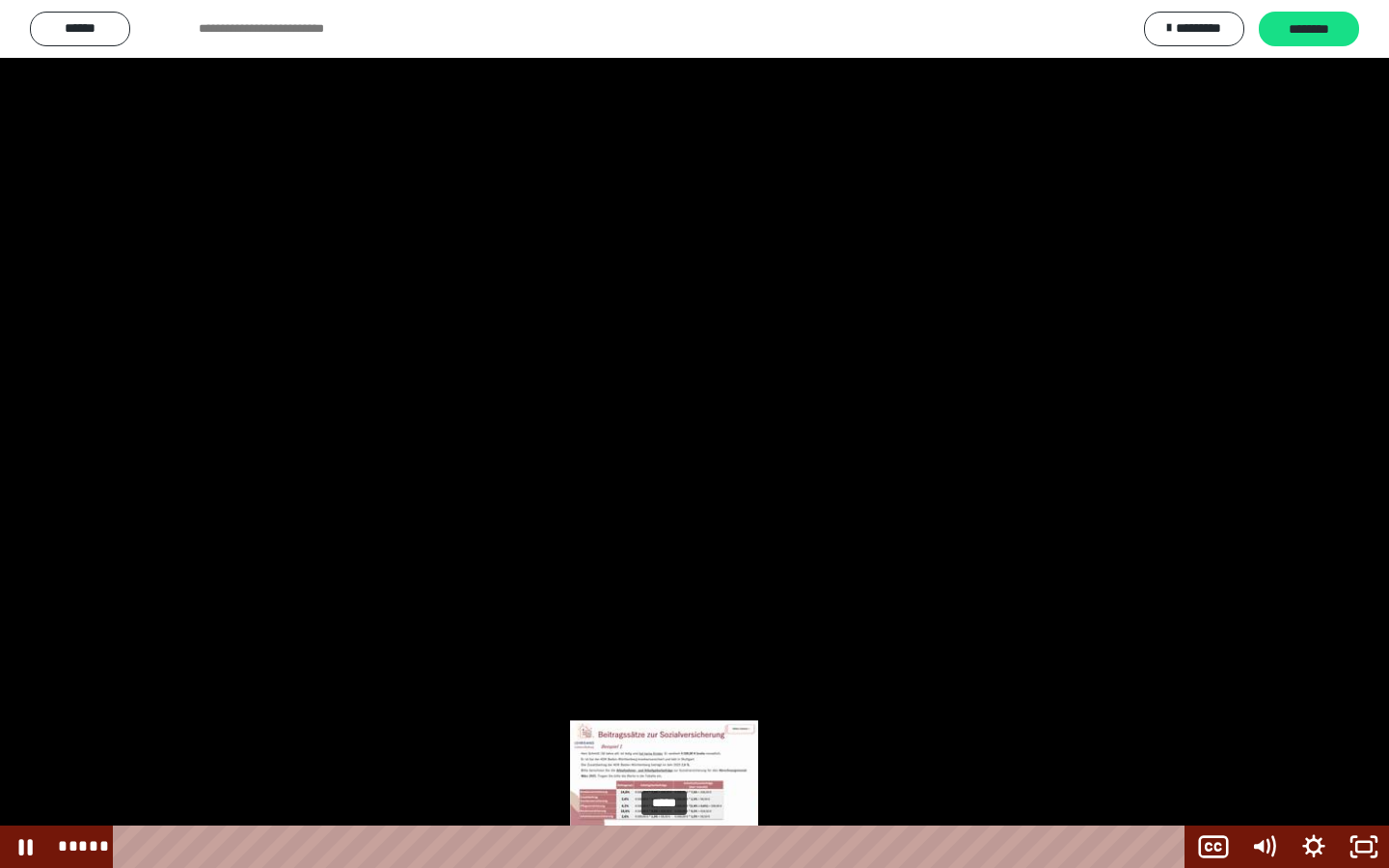 click on "*****" at bounding box center [653, 847] 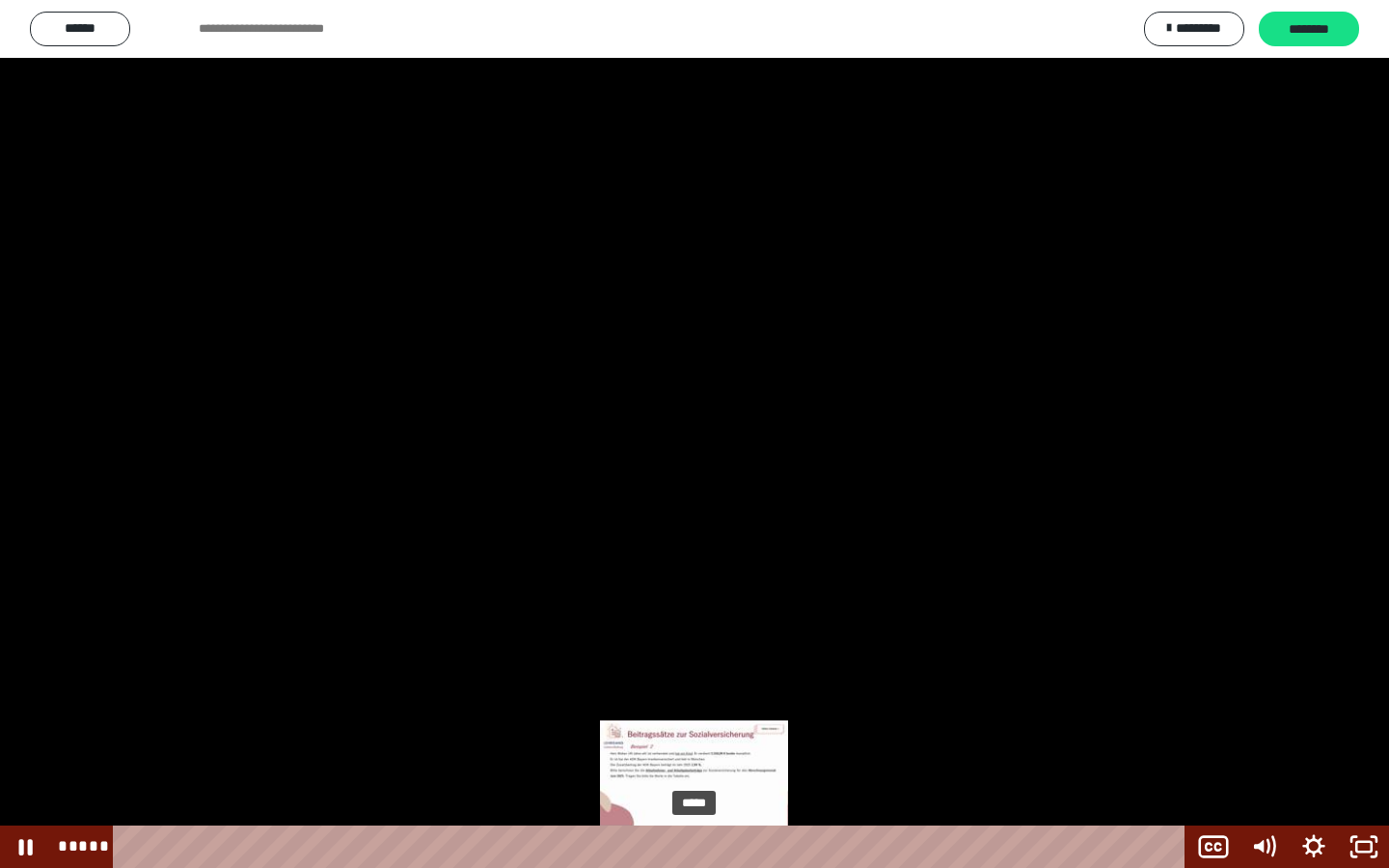 click on "*****" at bounding box center (653, 847) 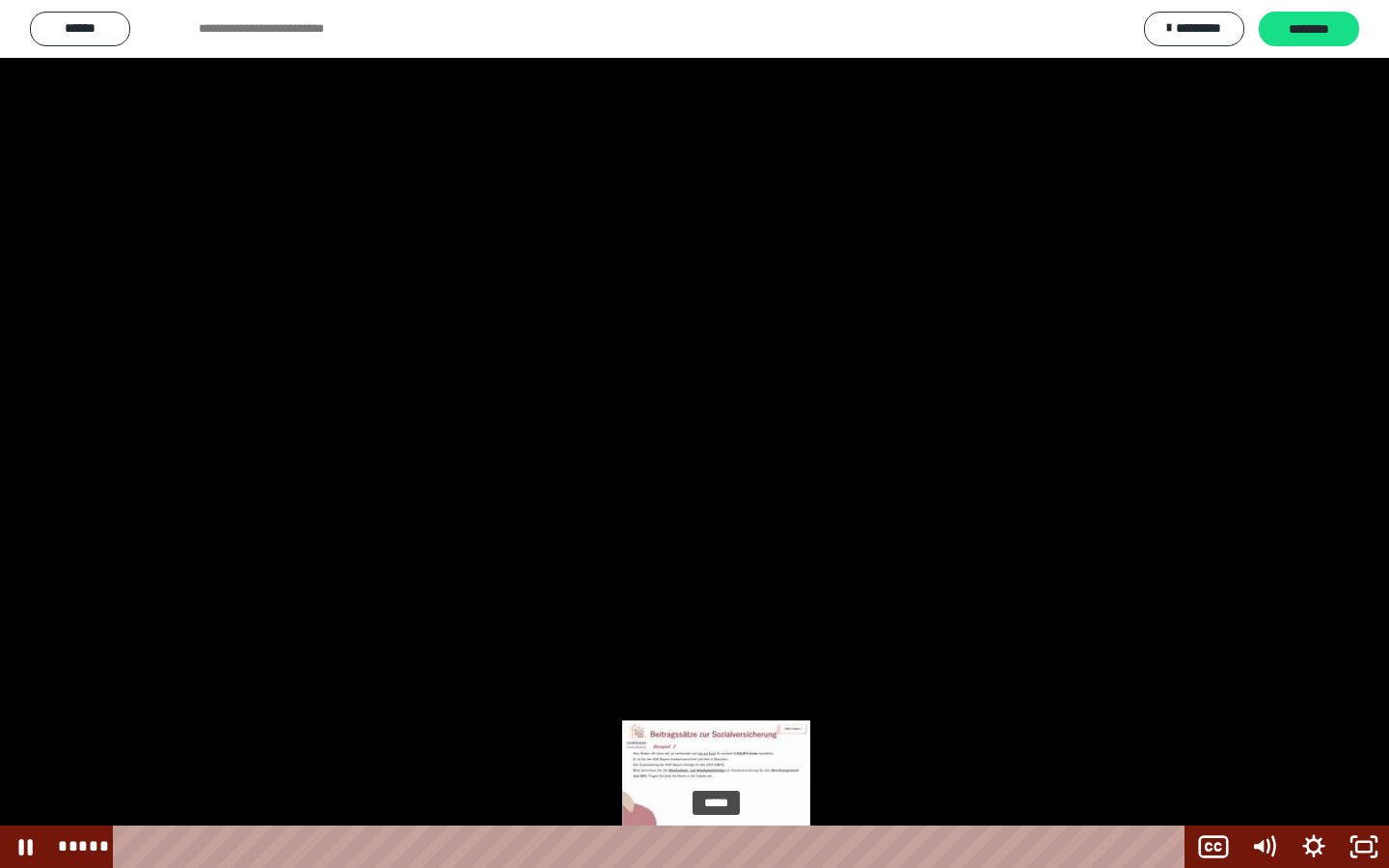 click on "*****" at bounding box center (653, 847) 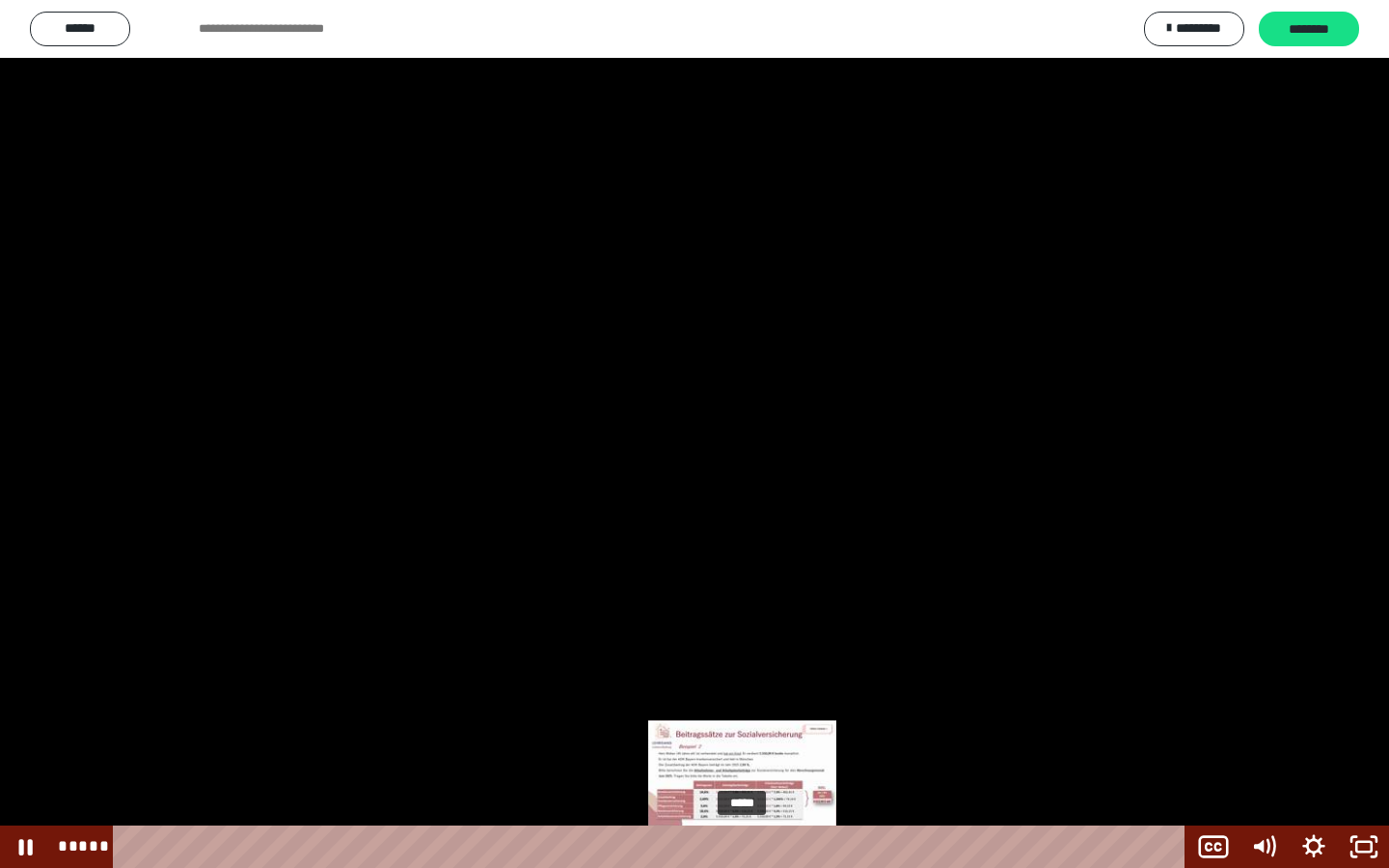 click on "*****" at bounding box center [653, 847] 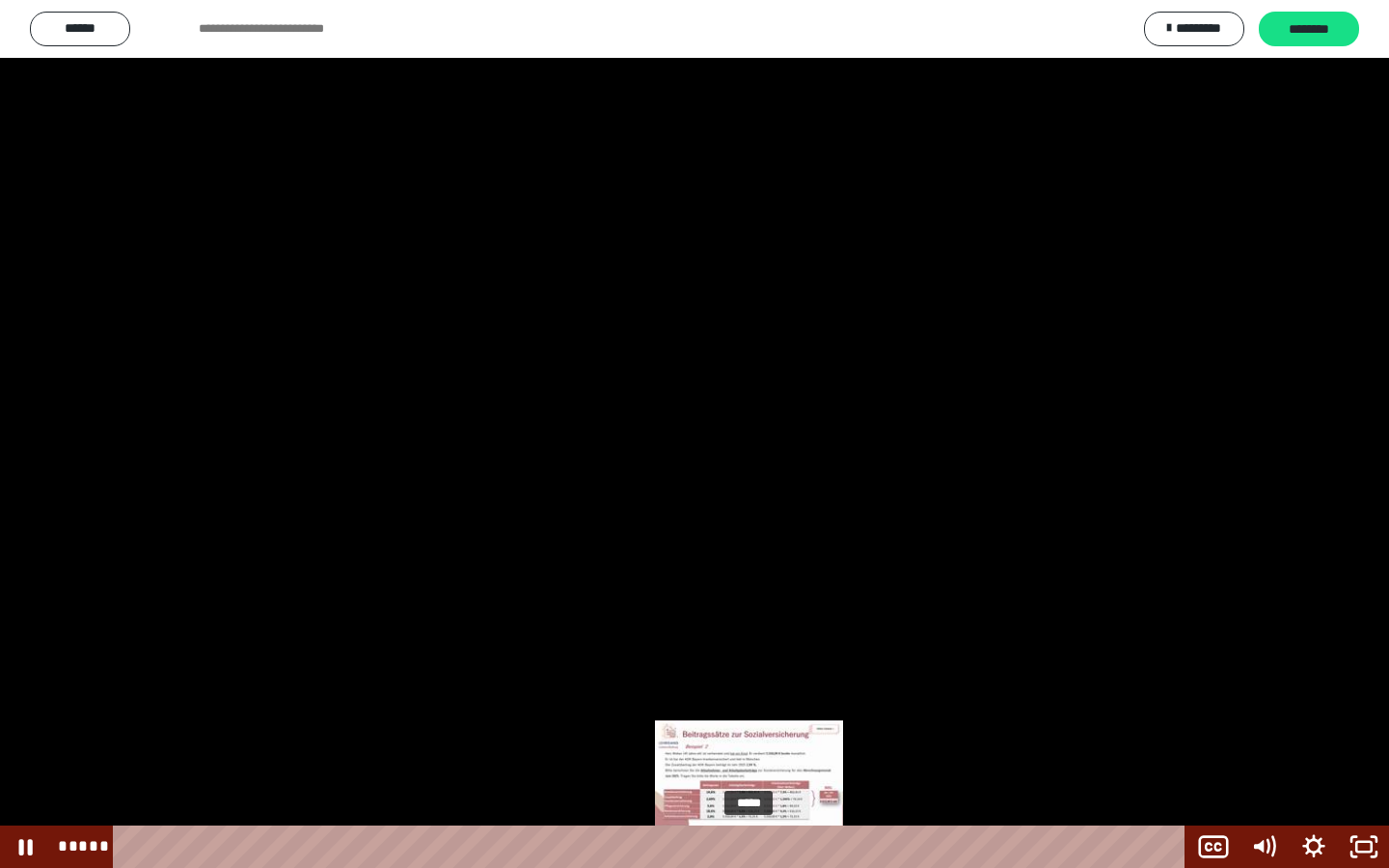 click on "*****" at bounding box center [653, 847] 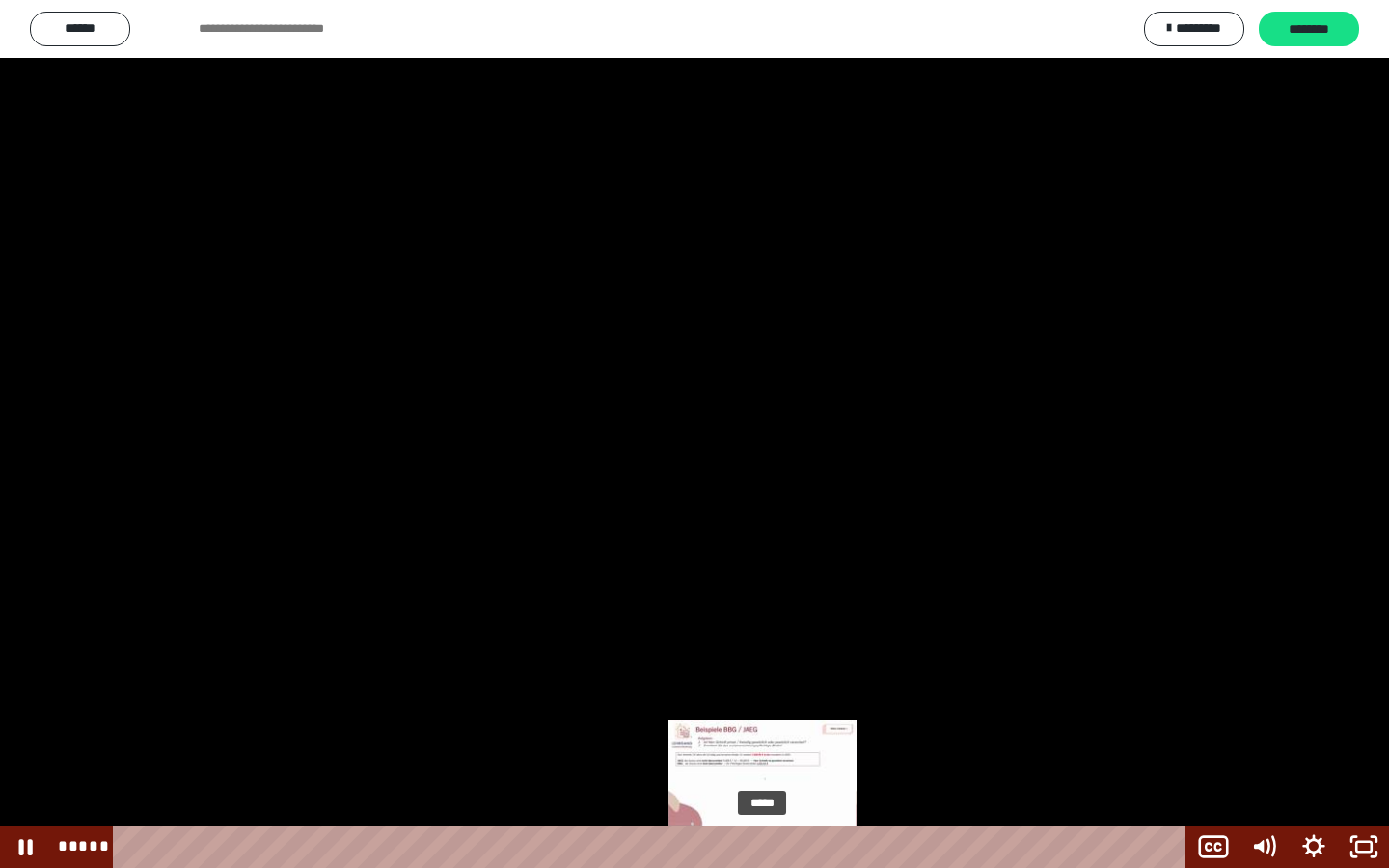 click on "*****" at bounding box center [653, 847] 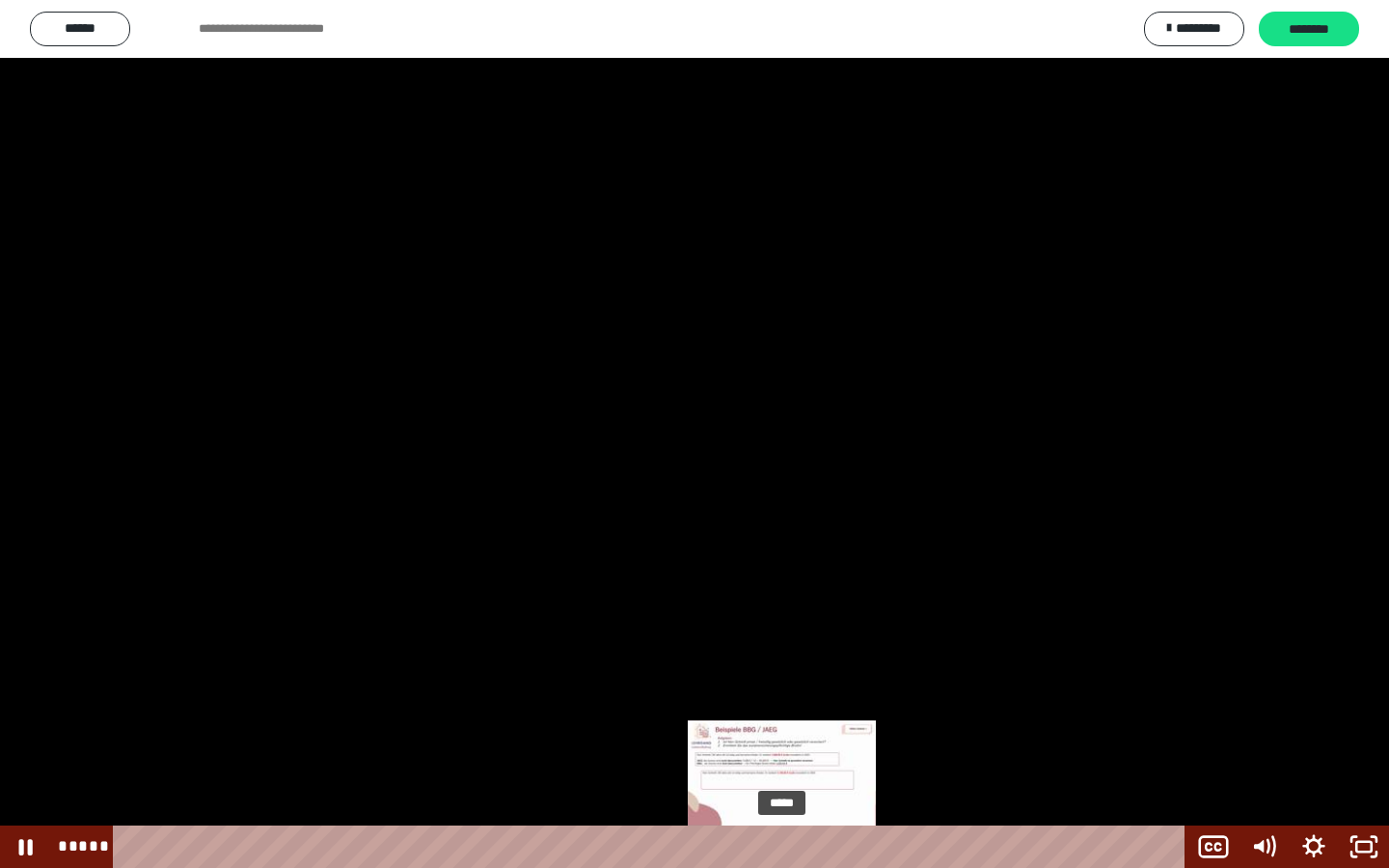 click on "*****" at bounding box center [653, 847] 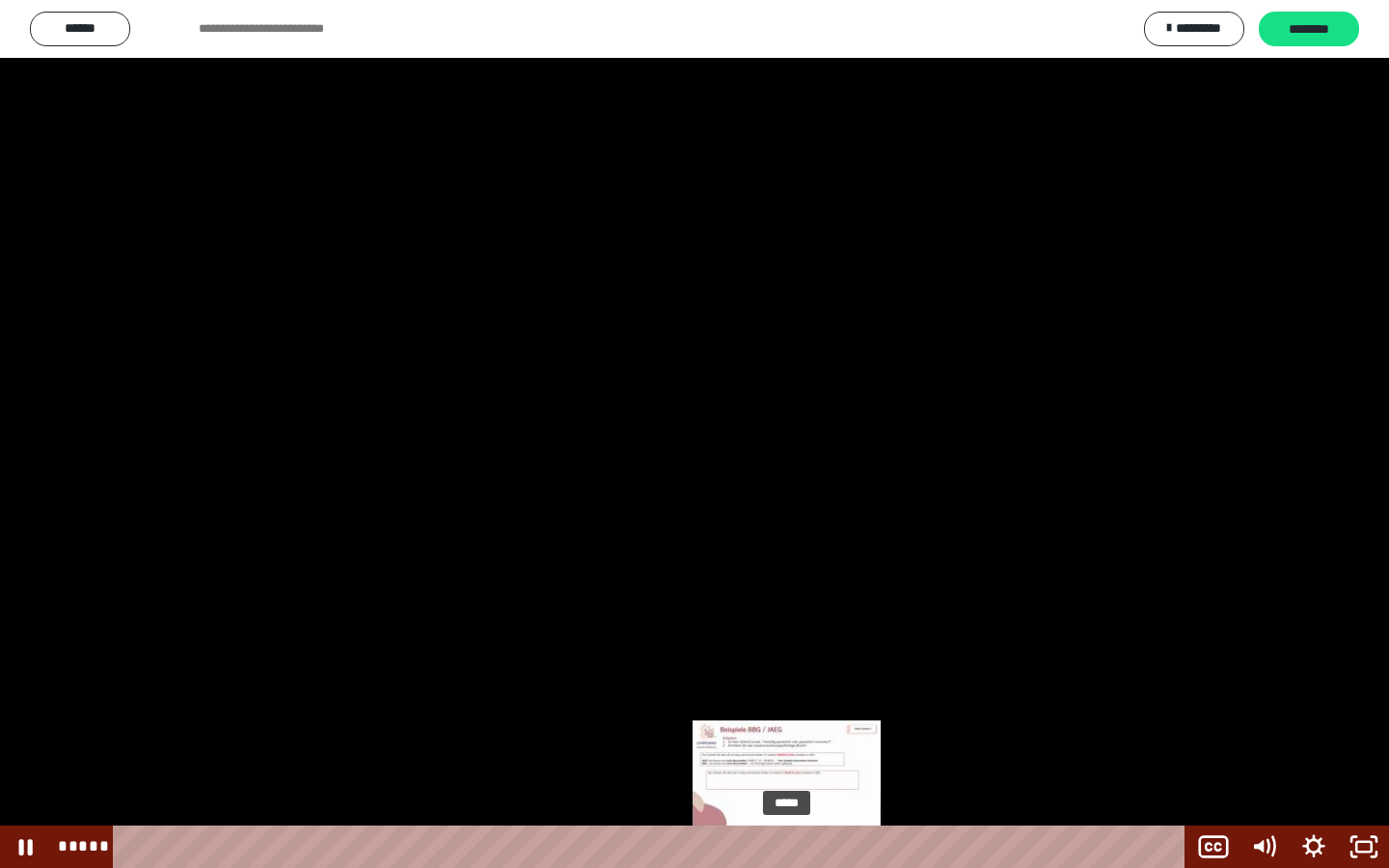 click on "*****" at bounding box center (653, 847) 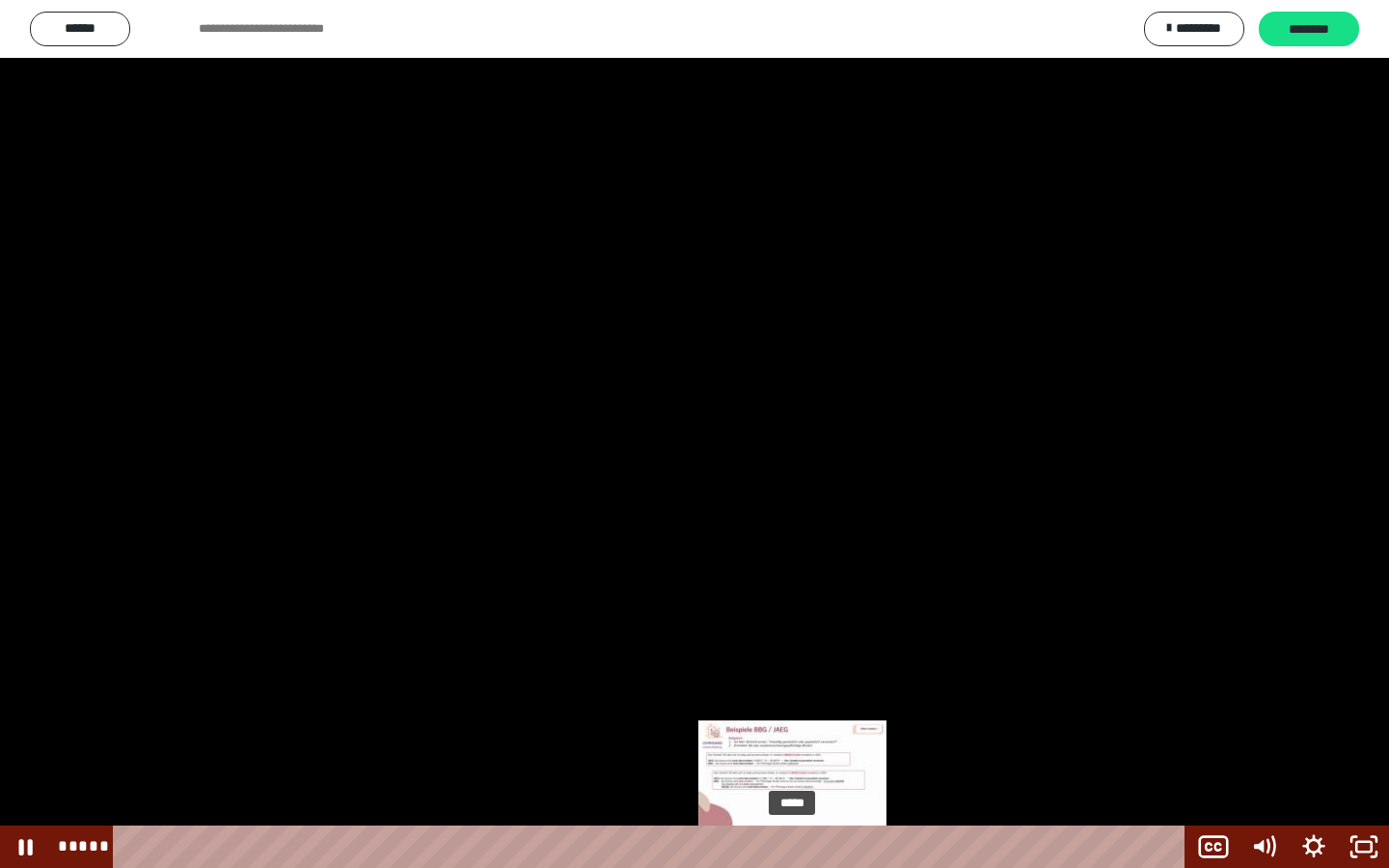 click on "*****" at bounding box center [653, 847] 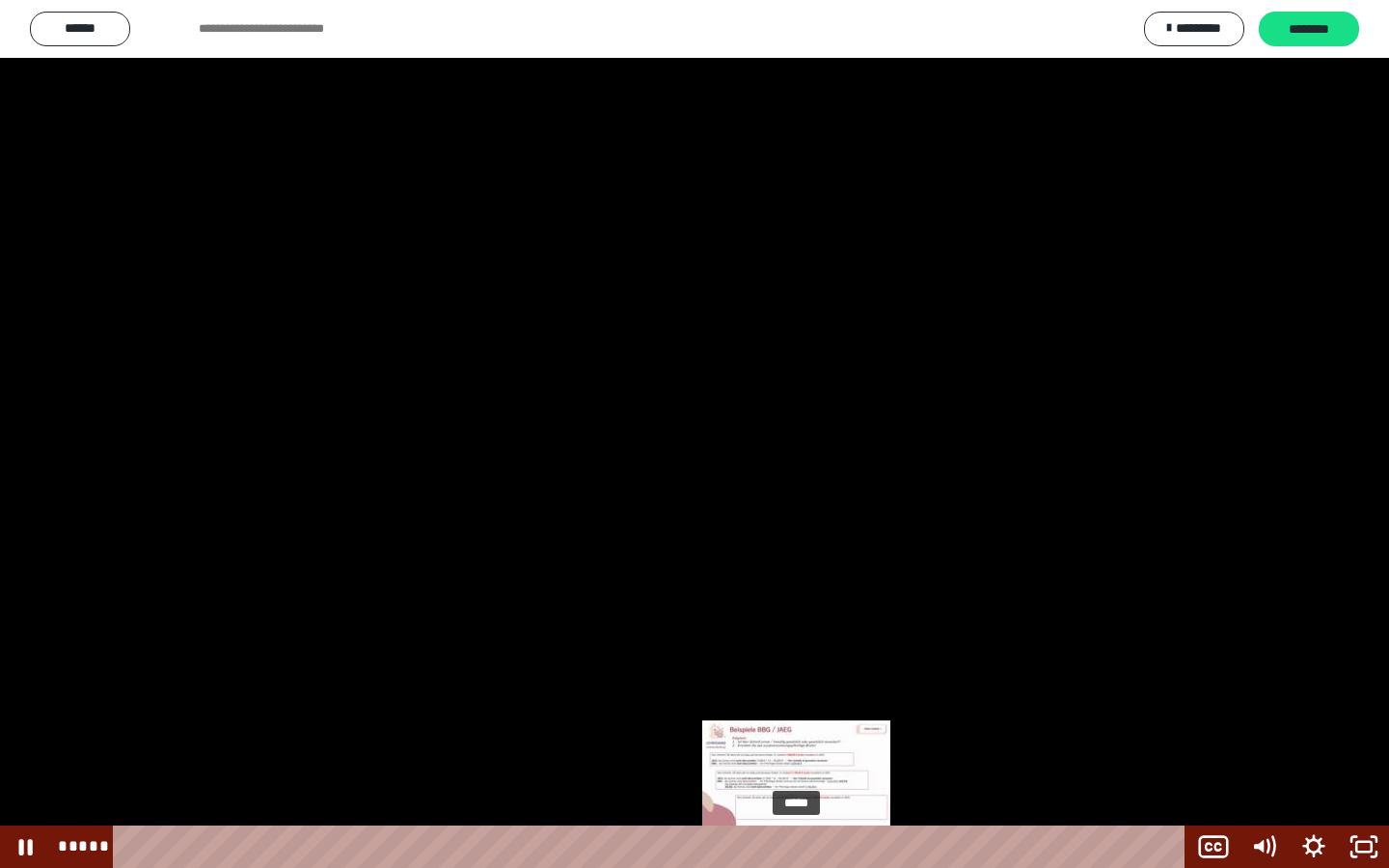 click at bounding box center [793, 847] 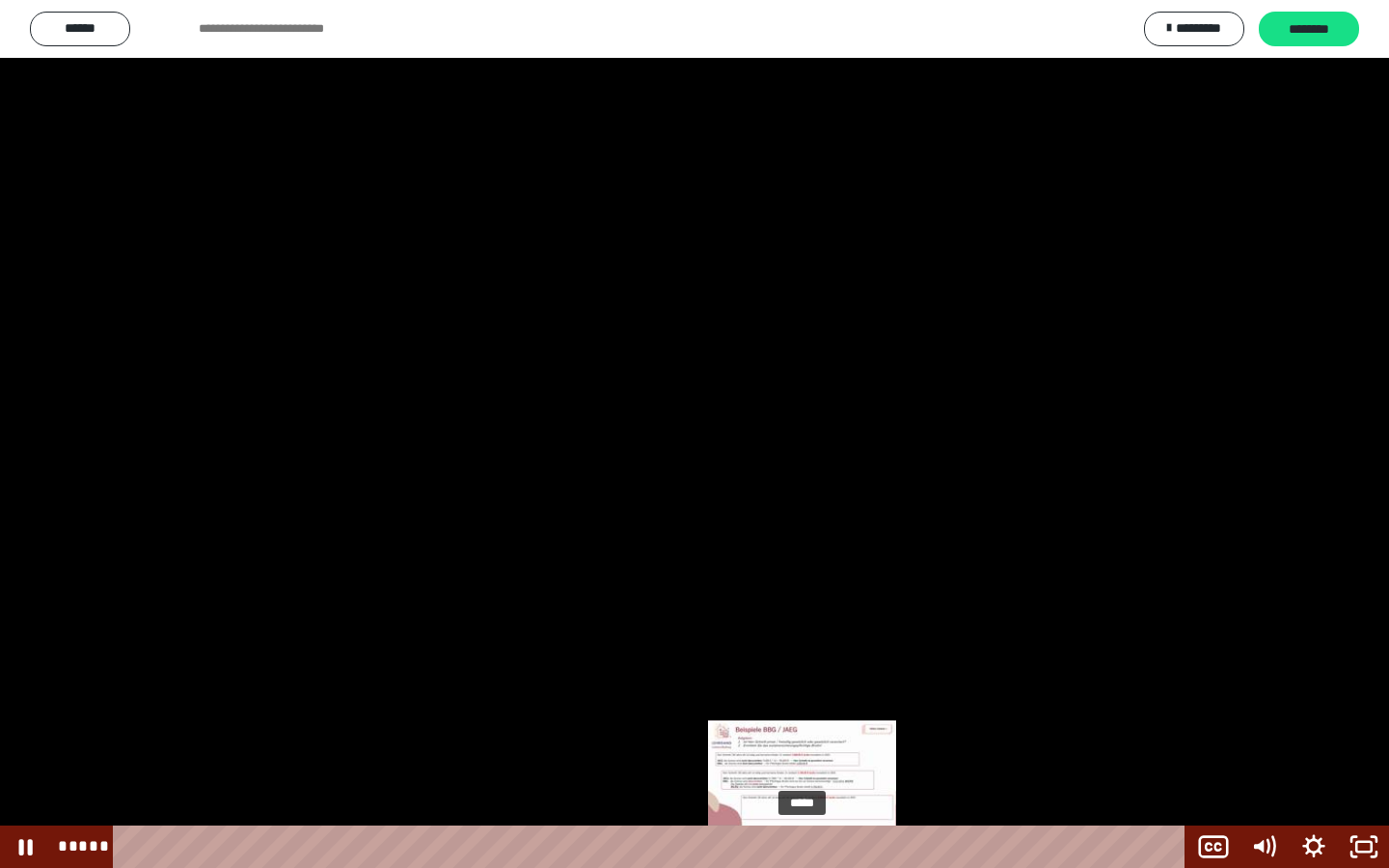 click on "*****" at bounding box center [653, 847] 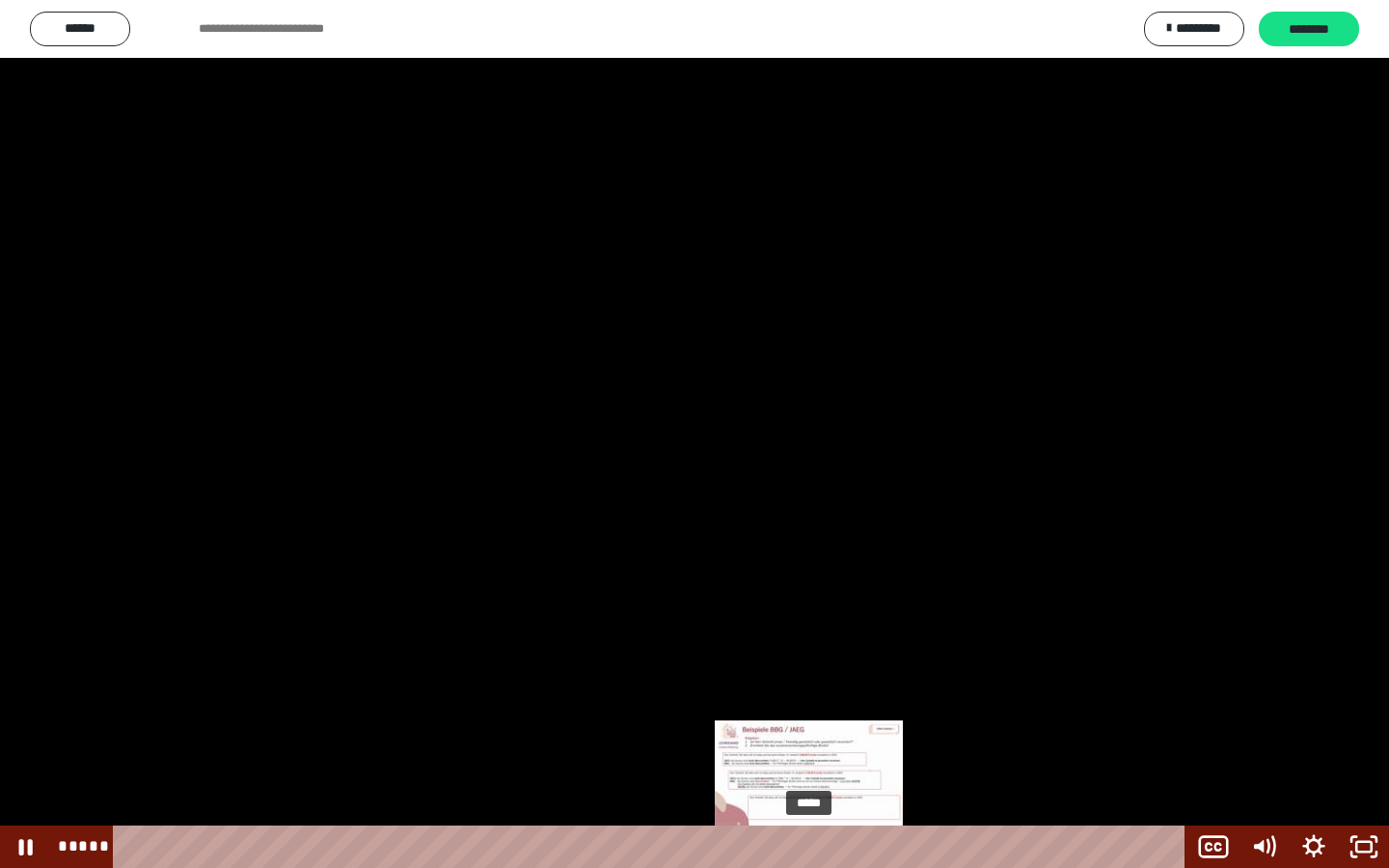 click on "*****" at bounding box center (653, 847) 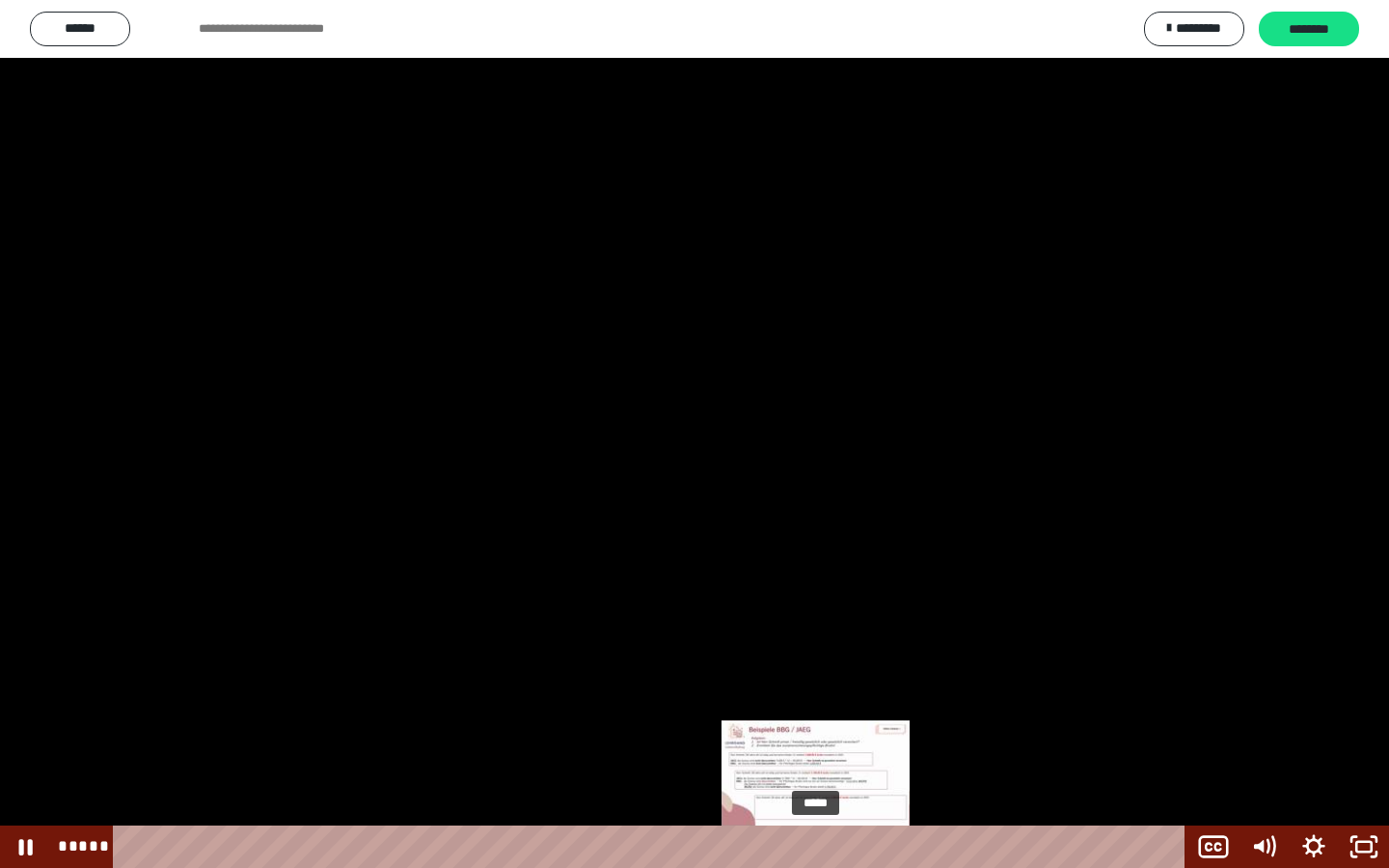 click on "*****" at bounding box center (653, 847) 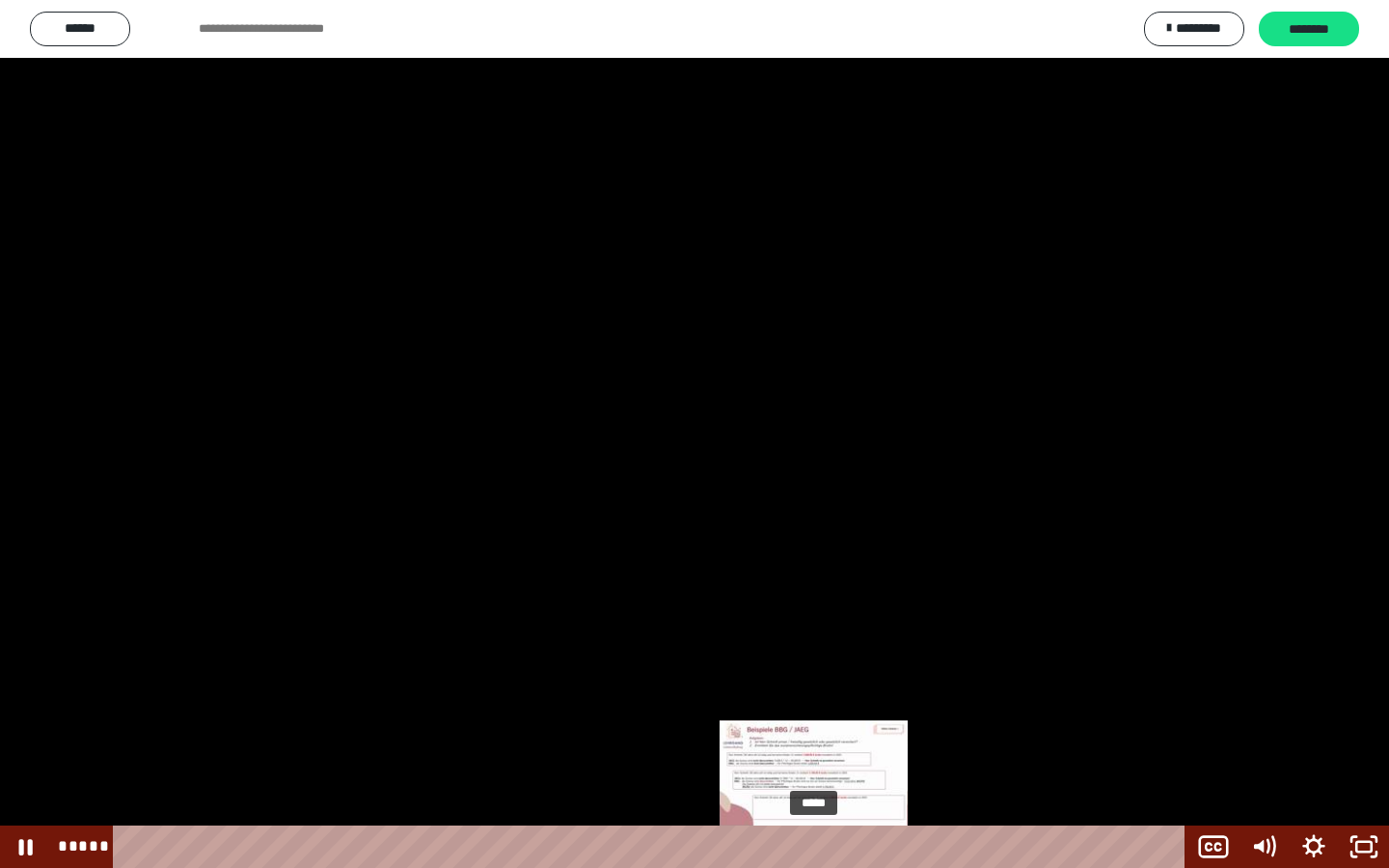 click at bounding box center [813, 847] 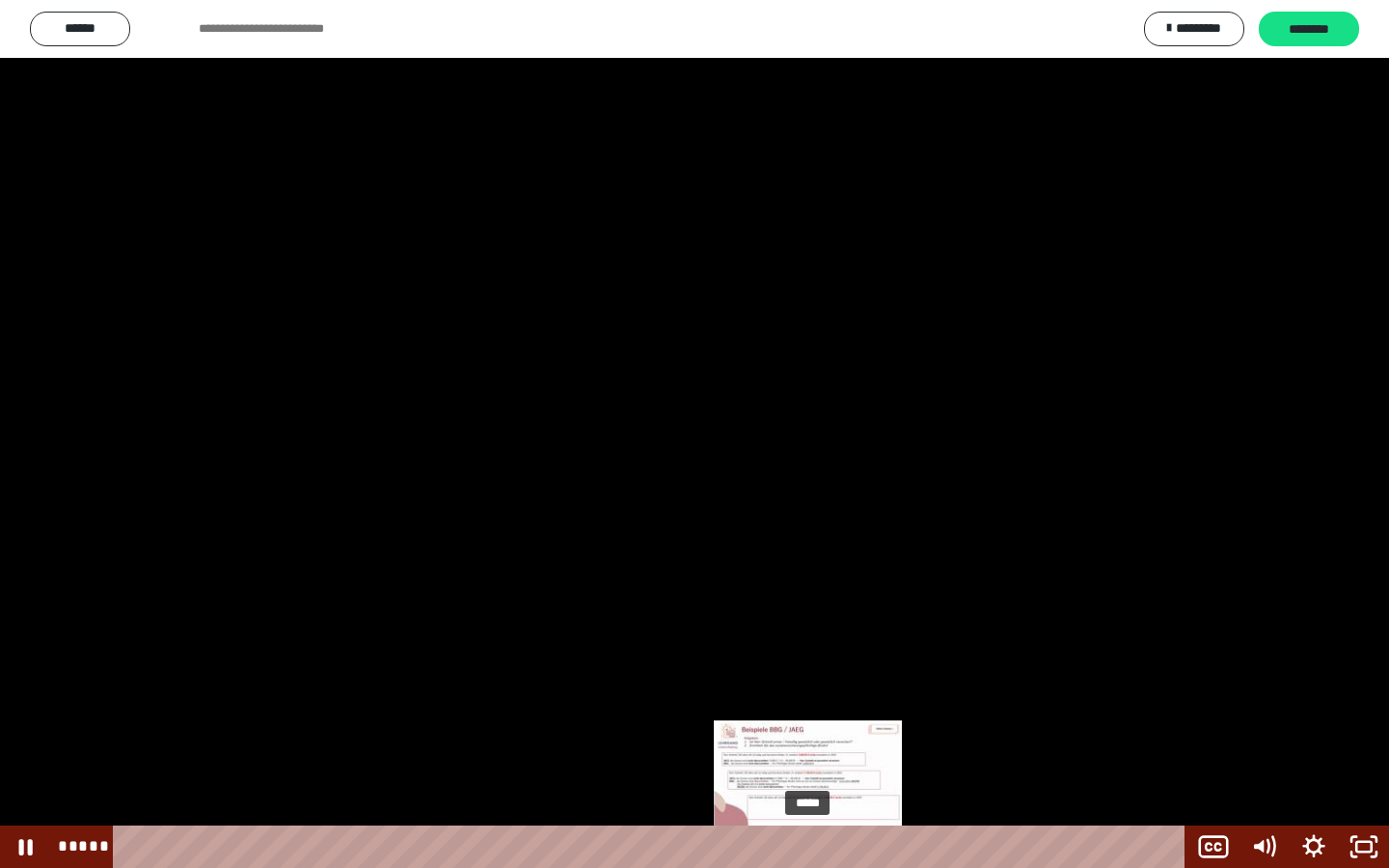 click at bounding box center (807, 847) 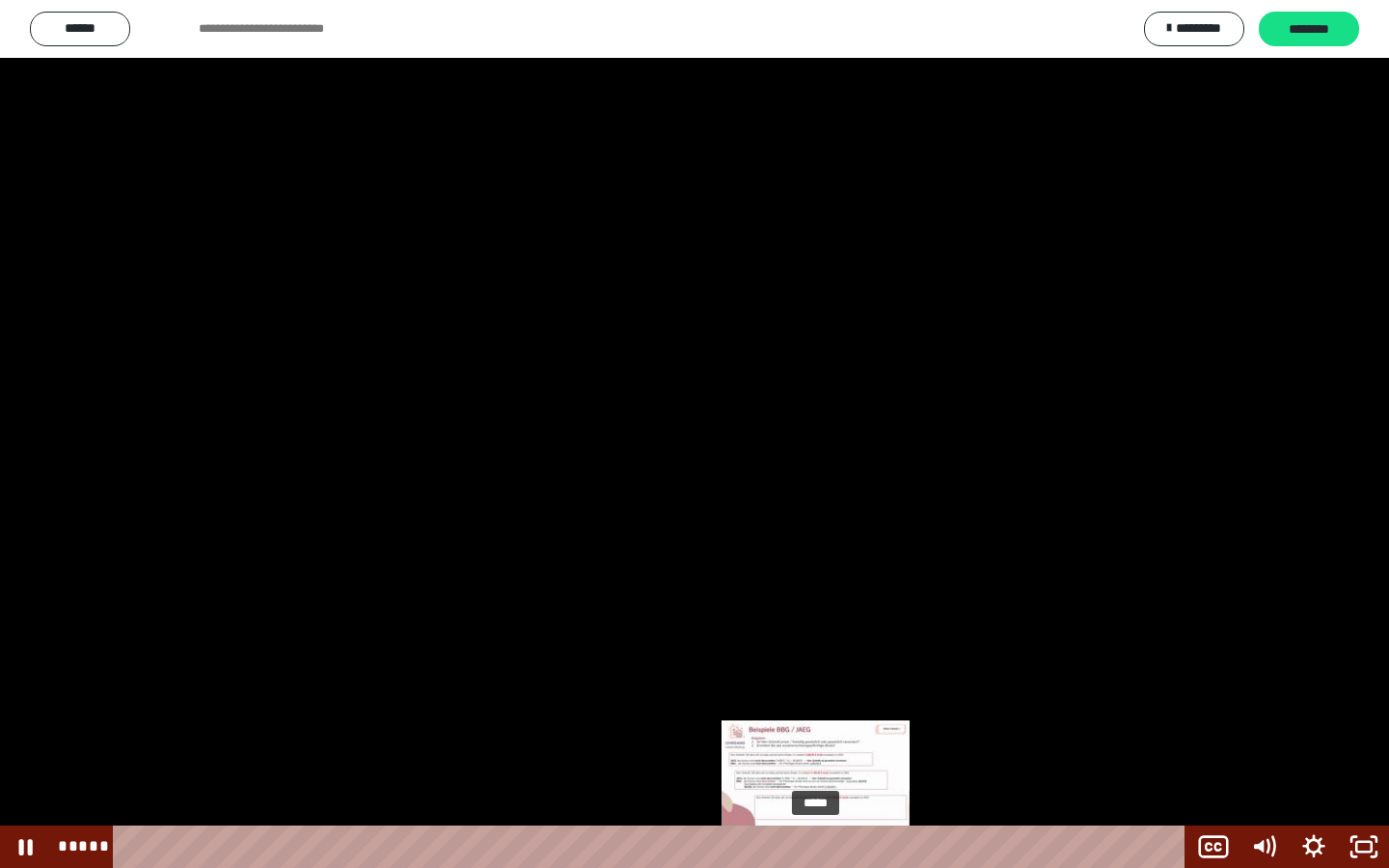 click on "*****" at bounding box center [653, 847] 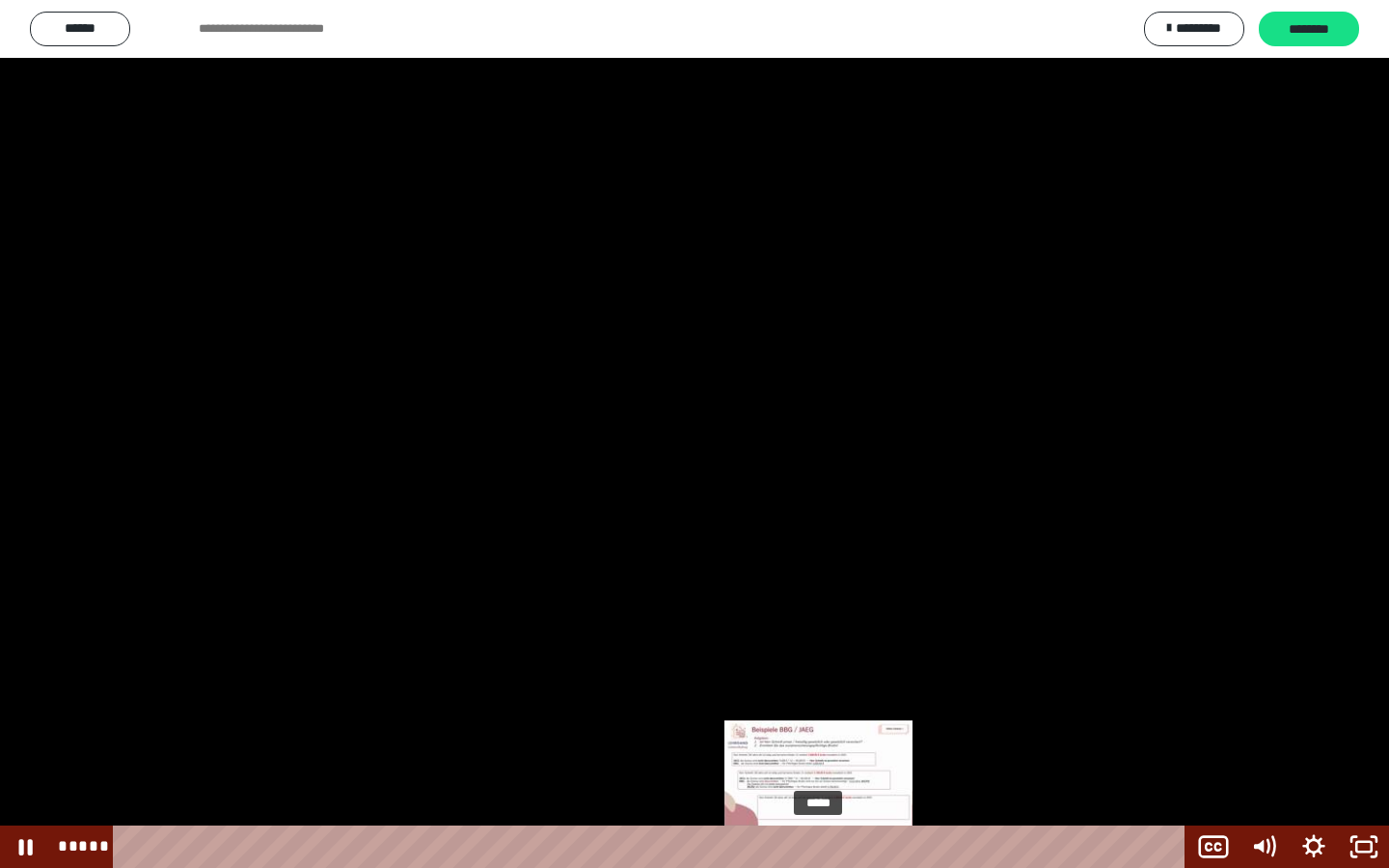 click at bounding box center [818, 847] 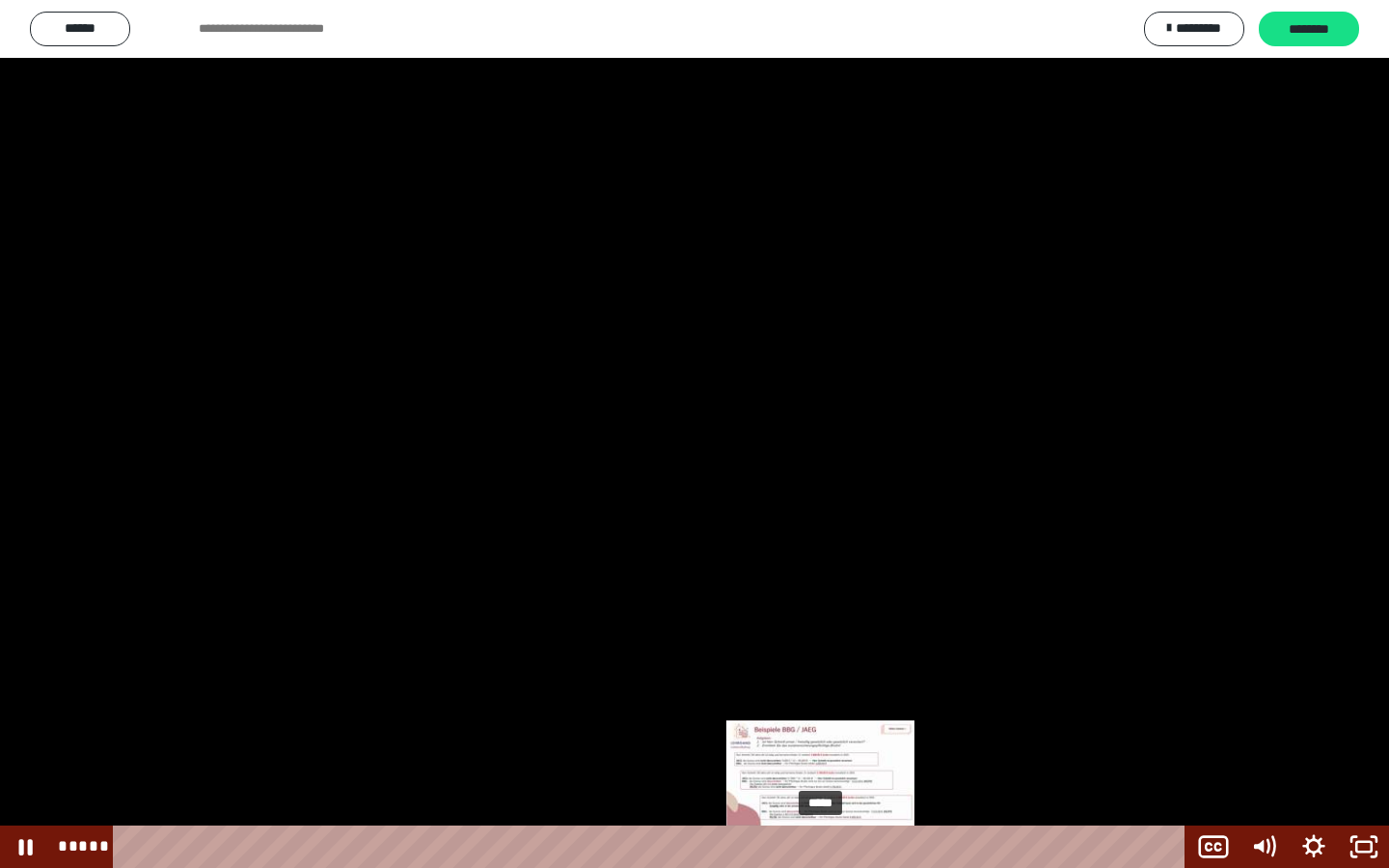 click at bounding box center [819, 847] 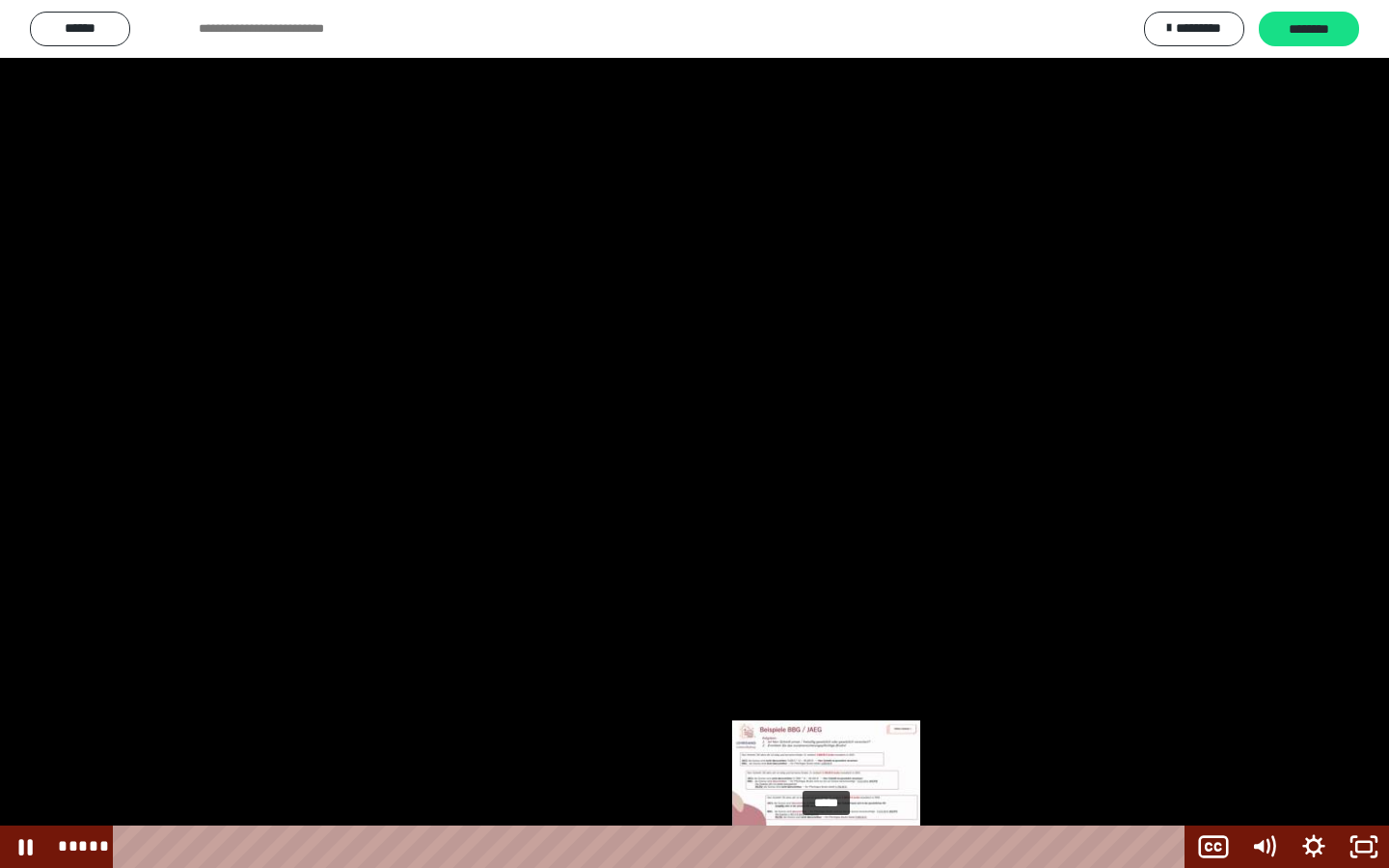 click on "*****" at bounding box center [653, 847] 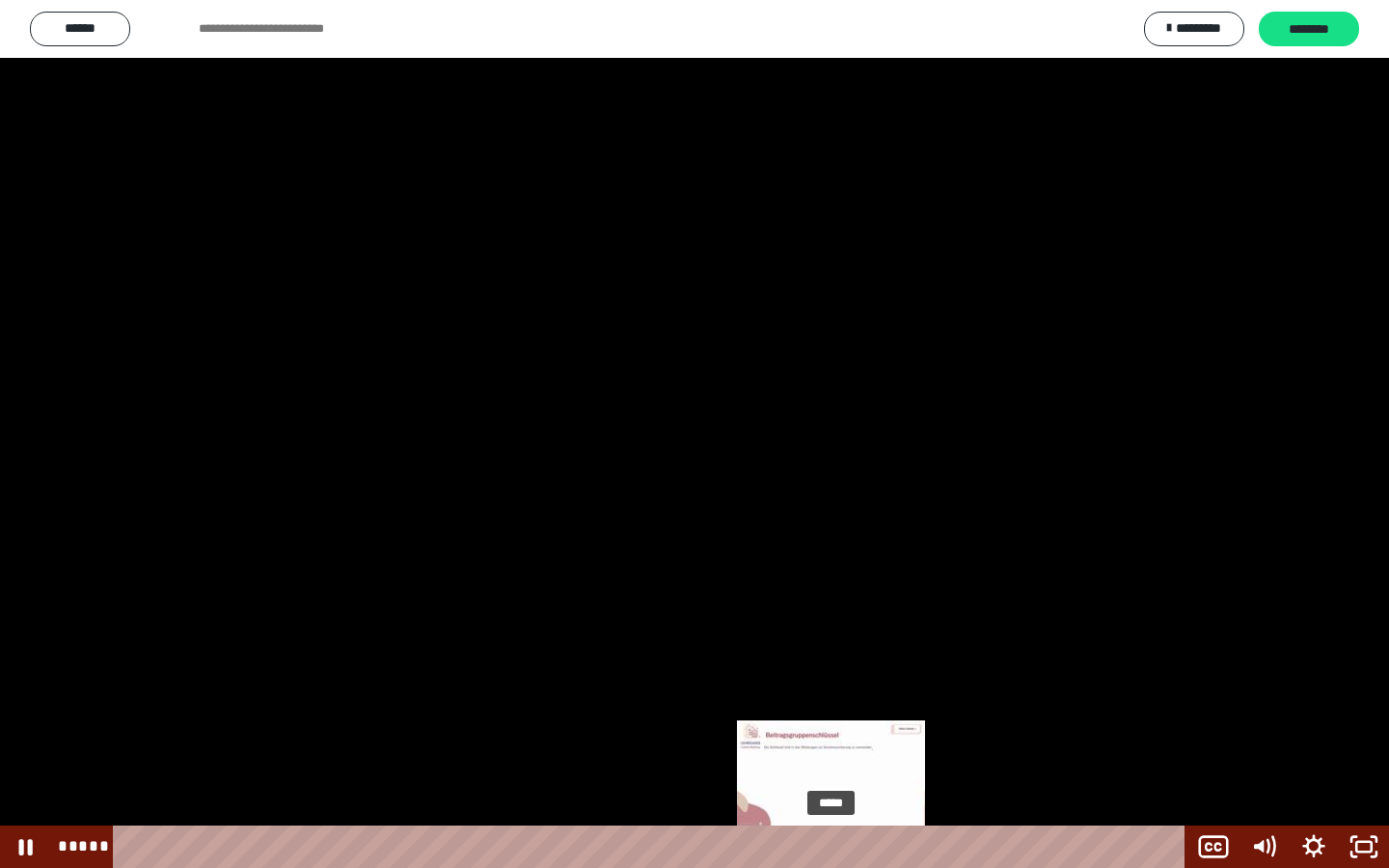 click on "*****" at bounding box center (653, 847) 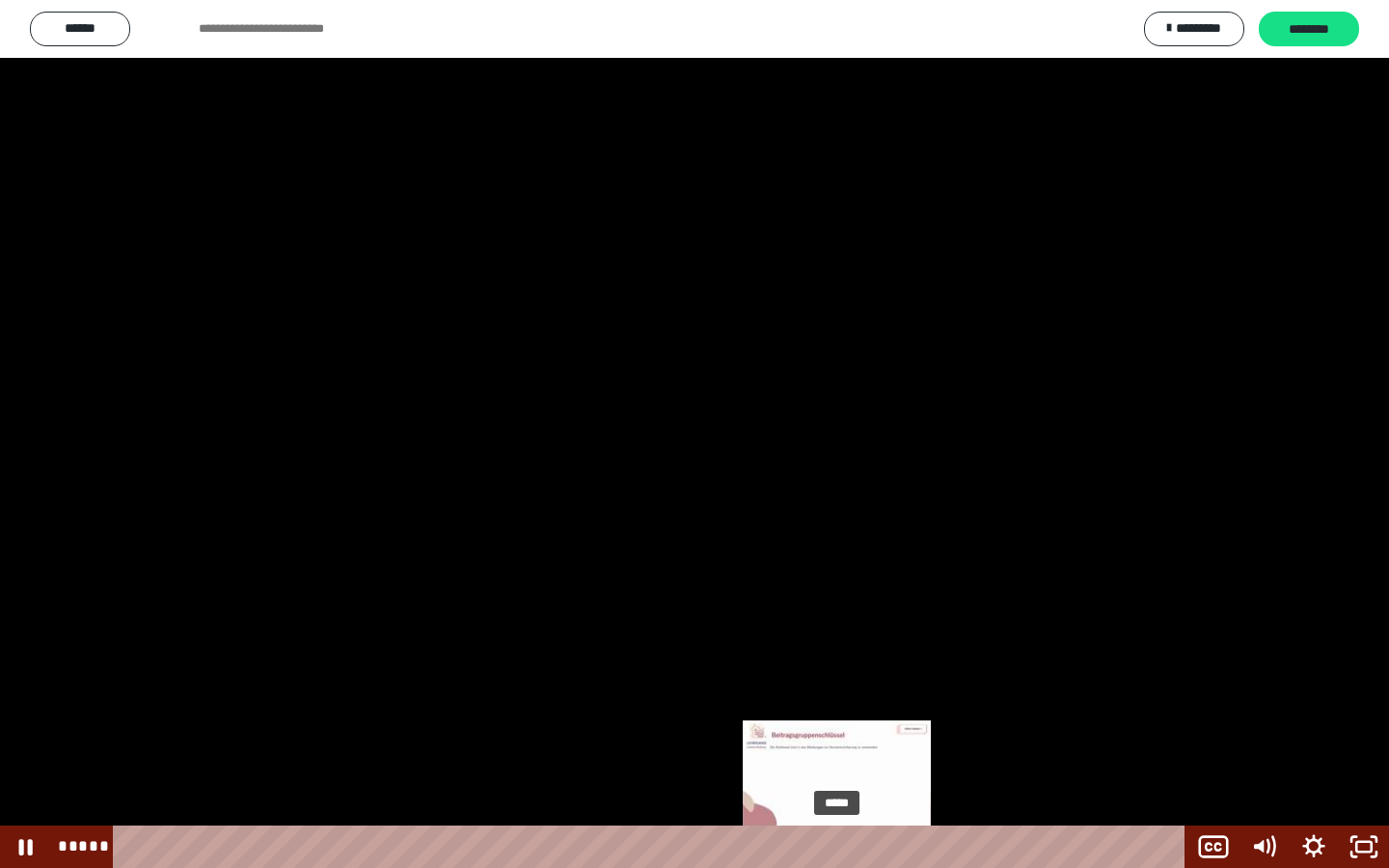 click on "*****" at bounding box center (653, 847) 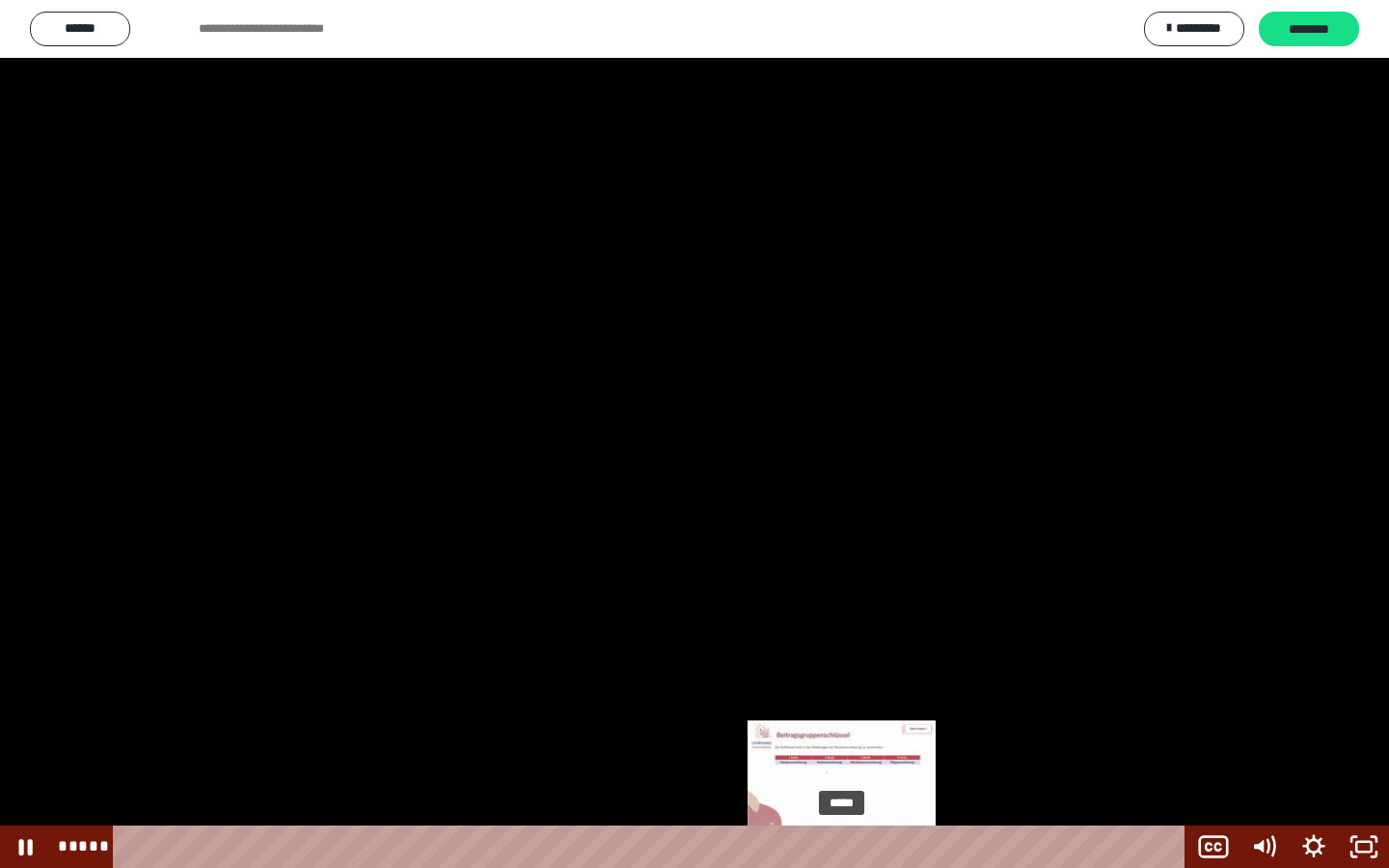 click on "*****" at bounding box center [653, 847] 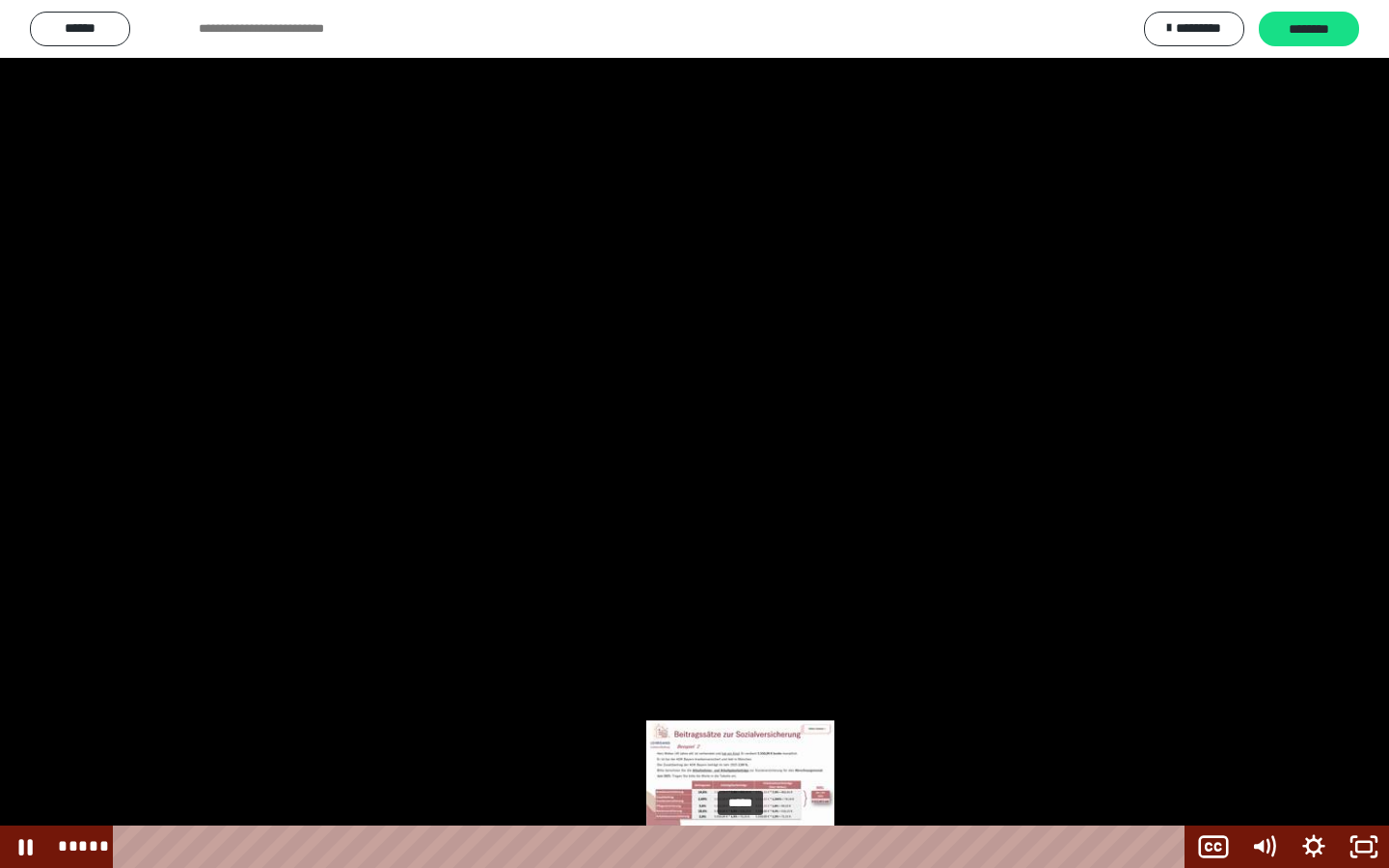 click on "*****" at bounding box center (653, 847) 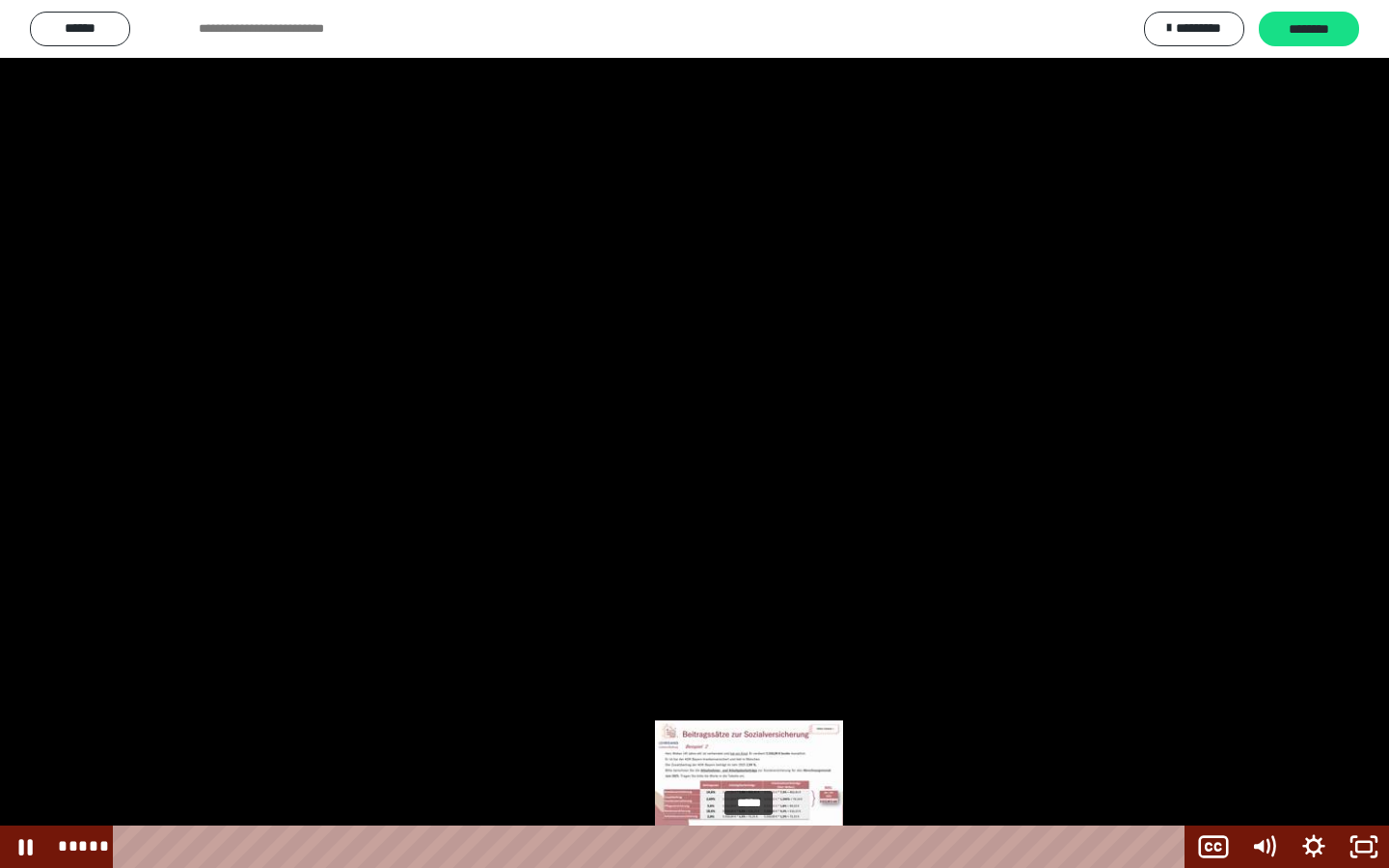 click on "*****" at bounding box center (653, 847) 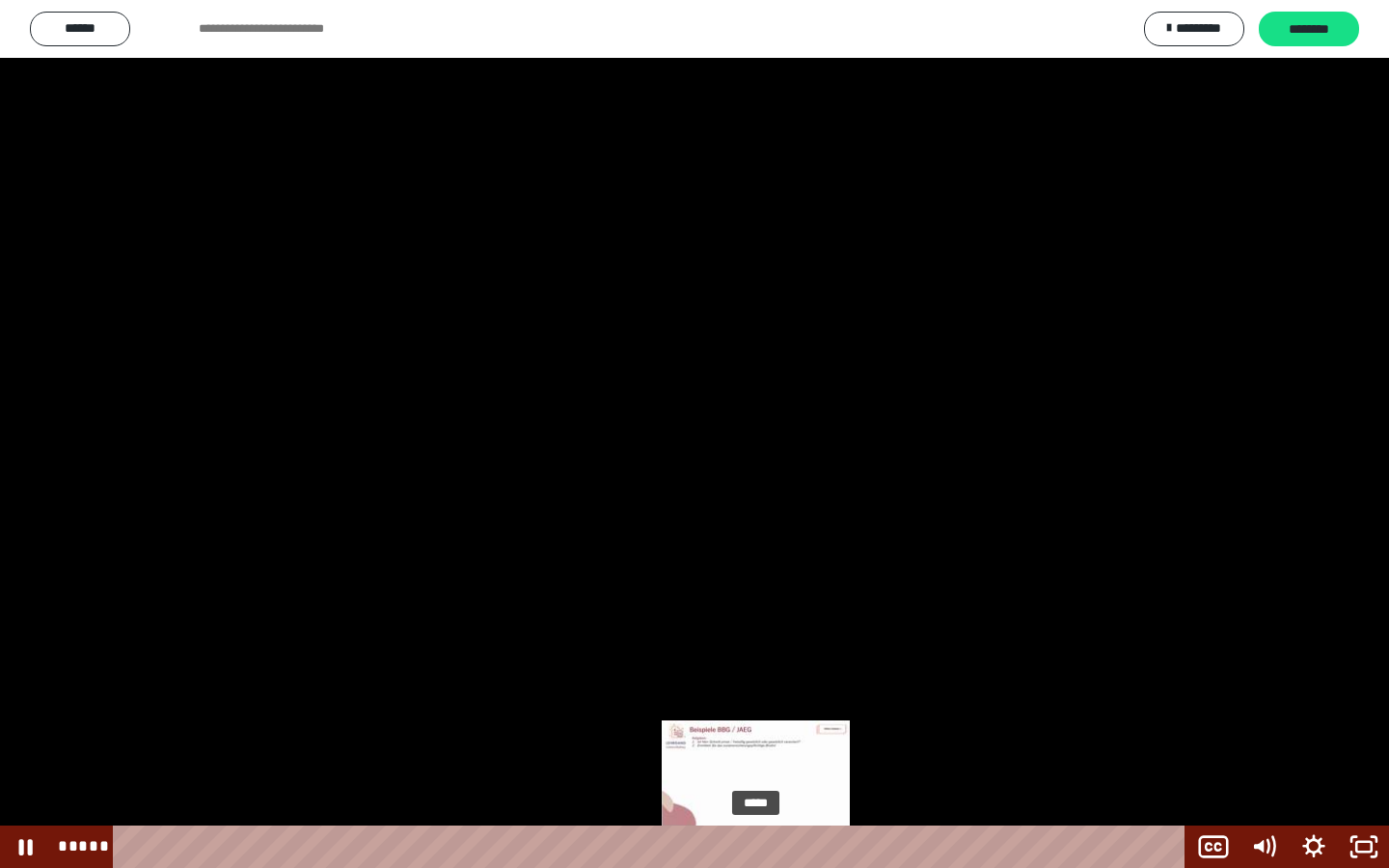 click on "*****" at bounding box center (653, 847) 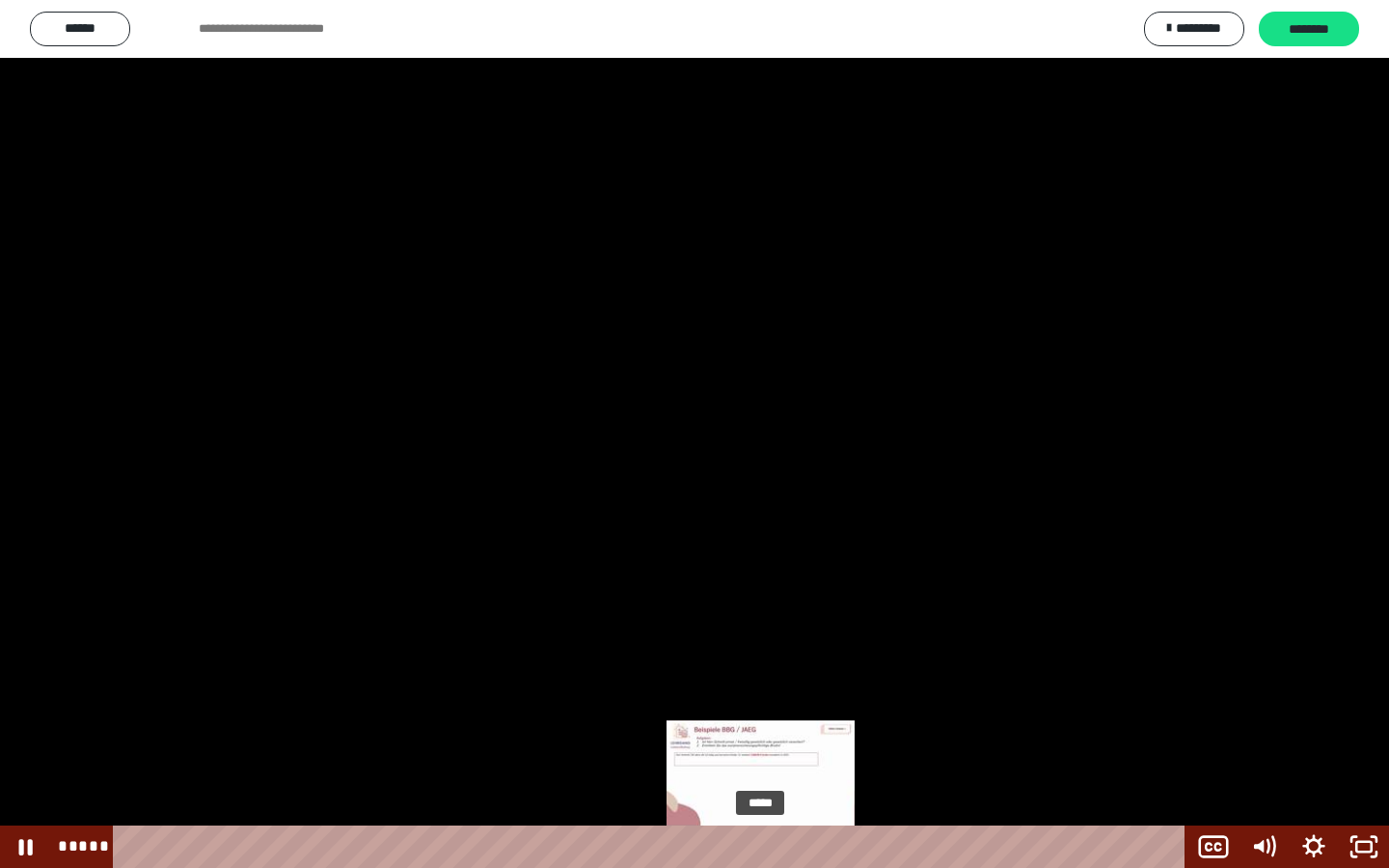 click on "*****" at bounding box center (653, 847) 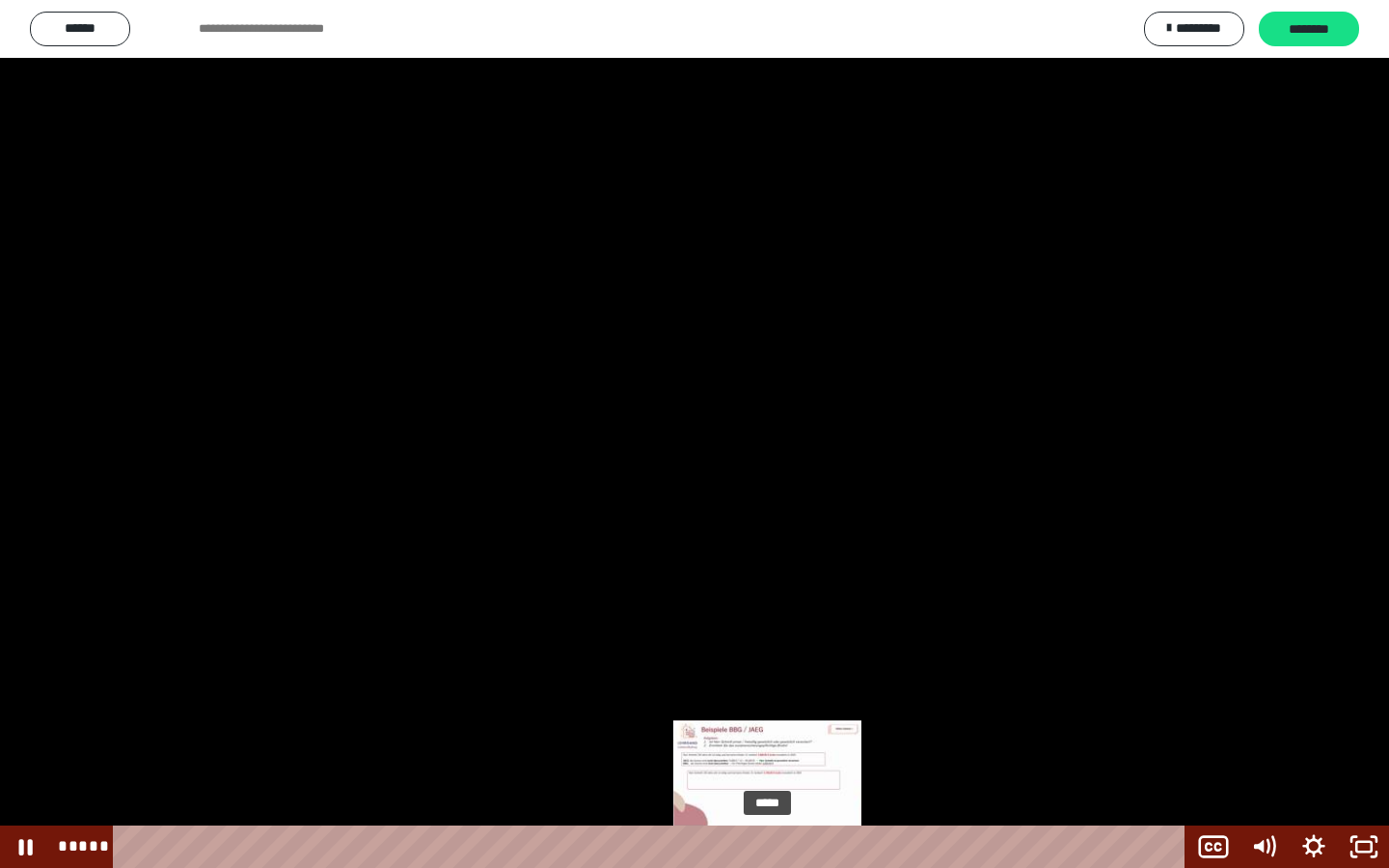 click on "*****" at bounding box center (653, 847) 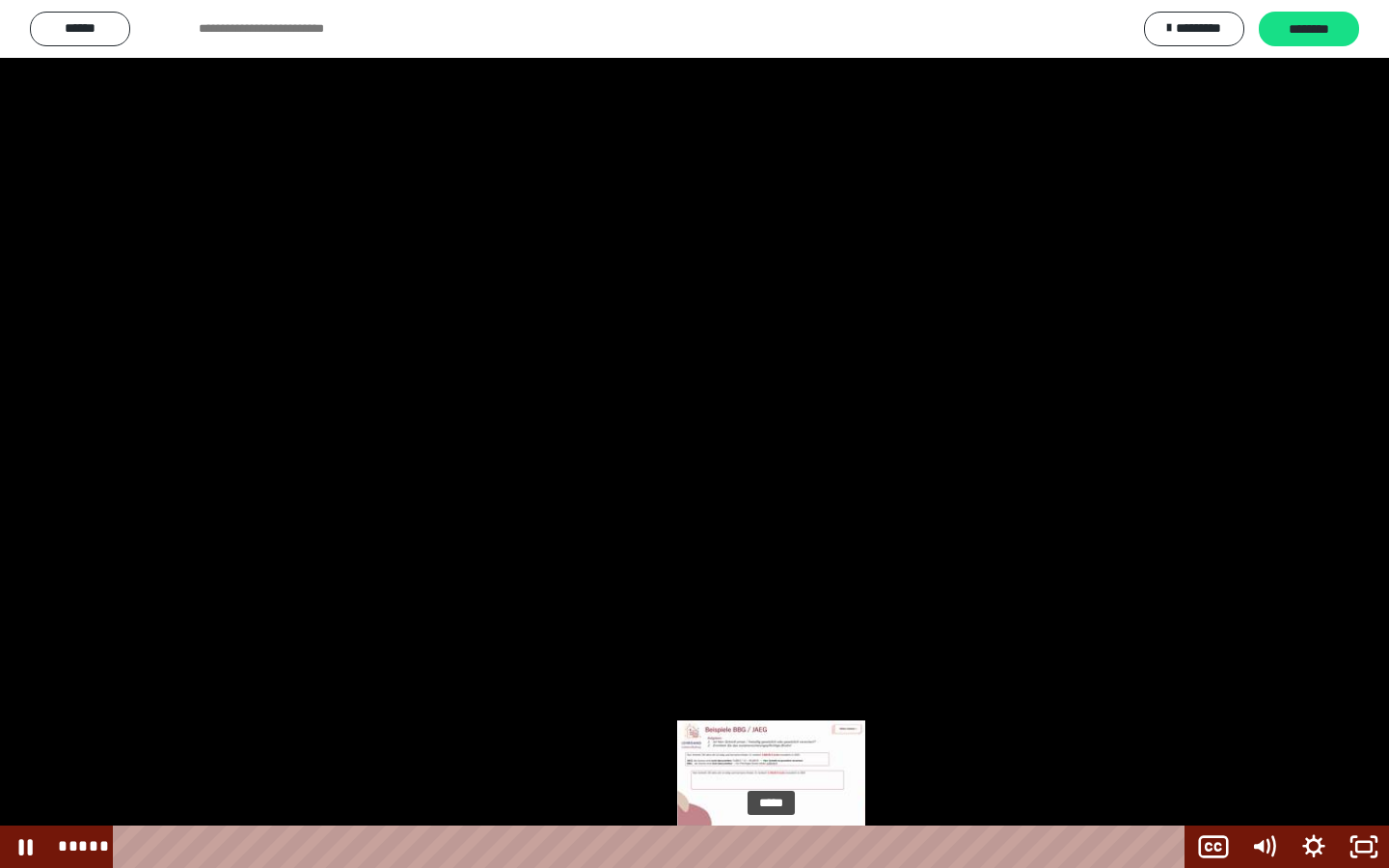click at bounding box center [772, 847] 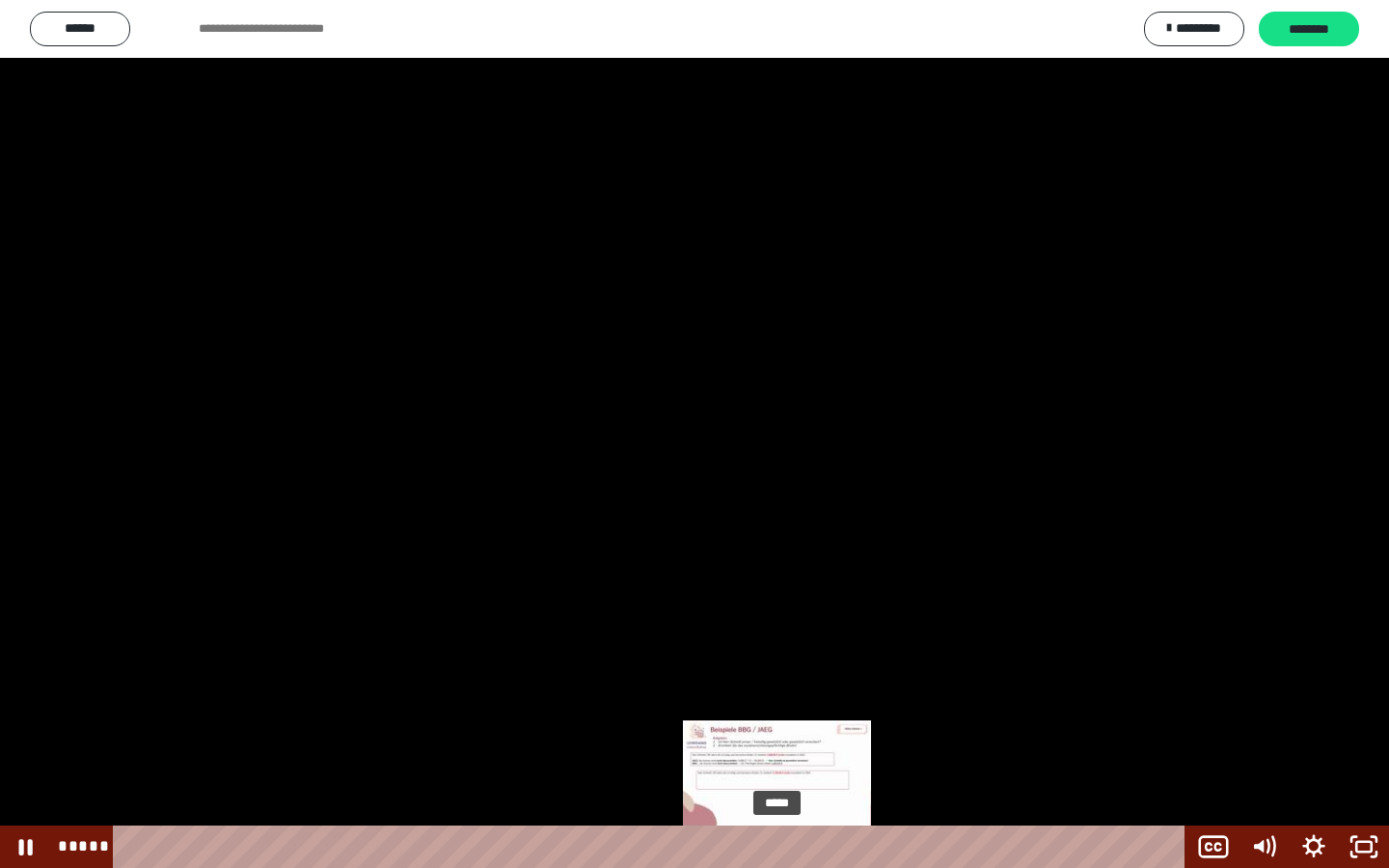 click on "*****" at bounding box center [653, 847] 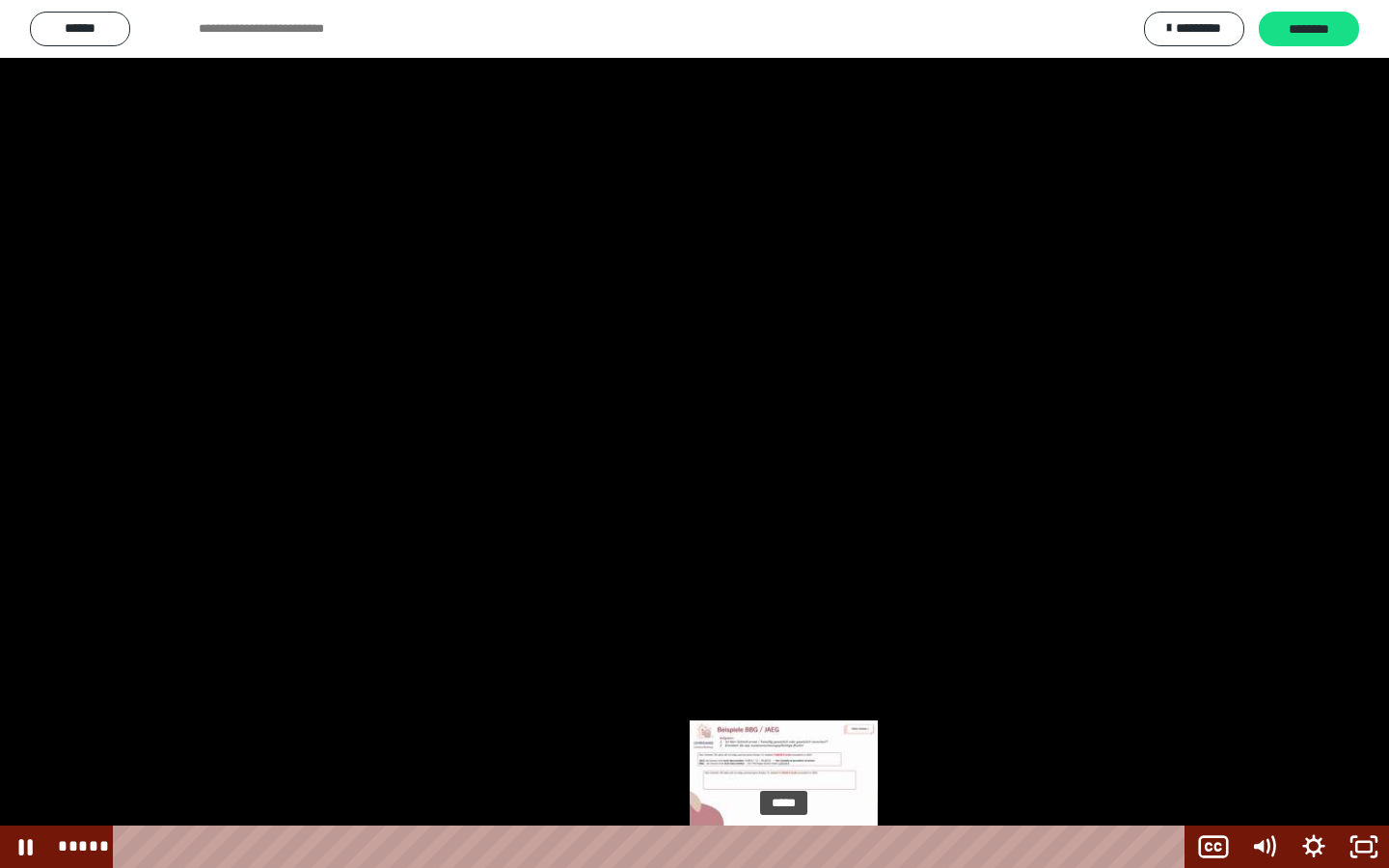 click on "*****" at bounding box center (653, 847) 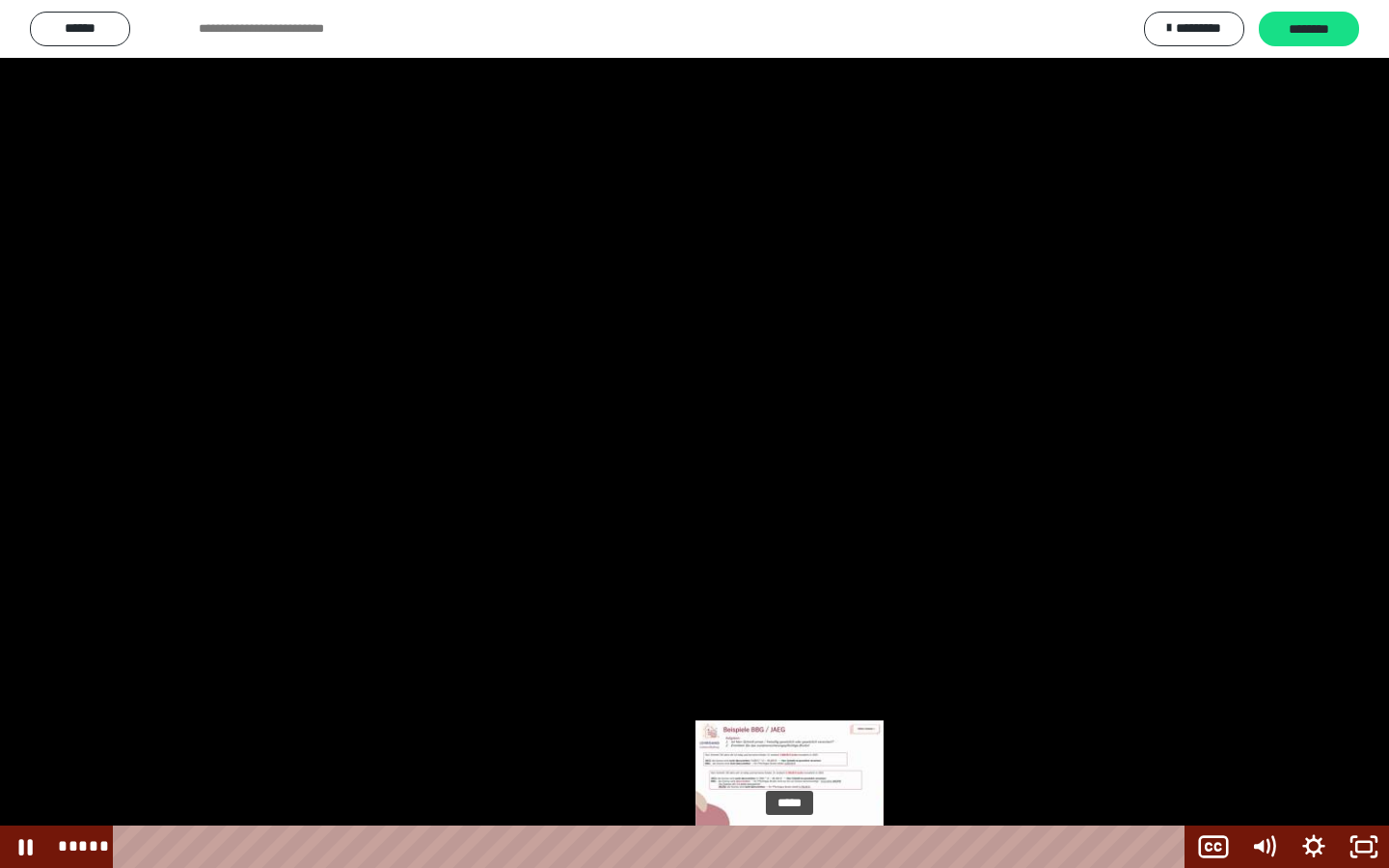 click on "*****" at bounding box center [653, 847] 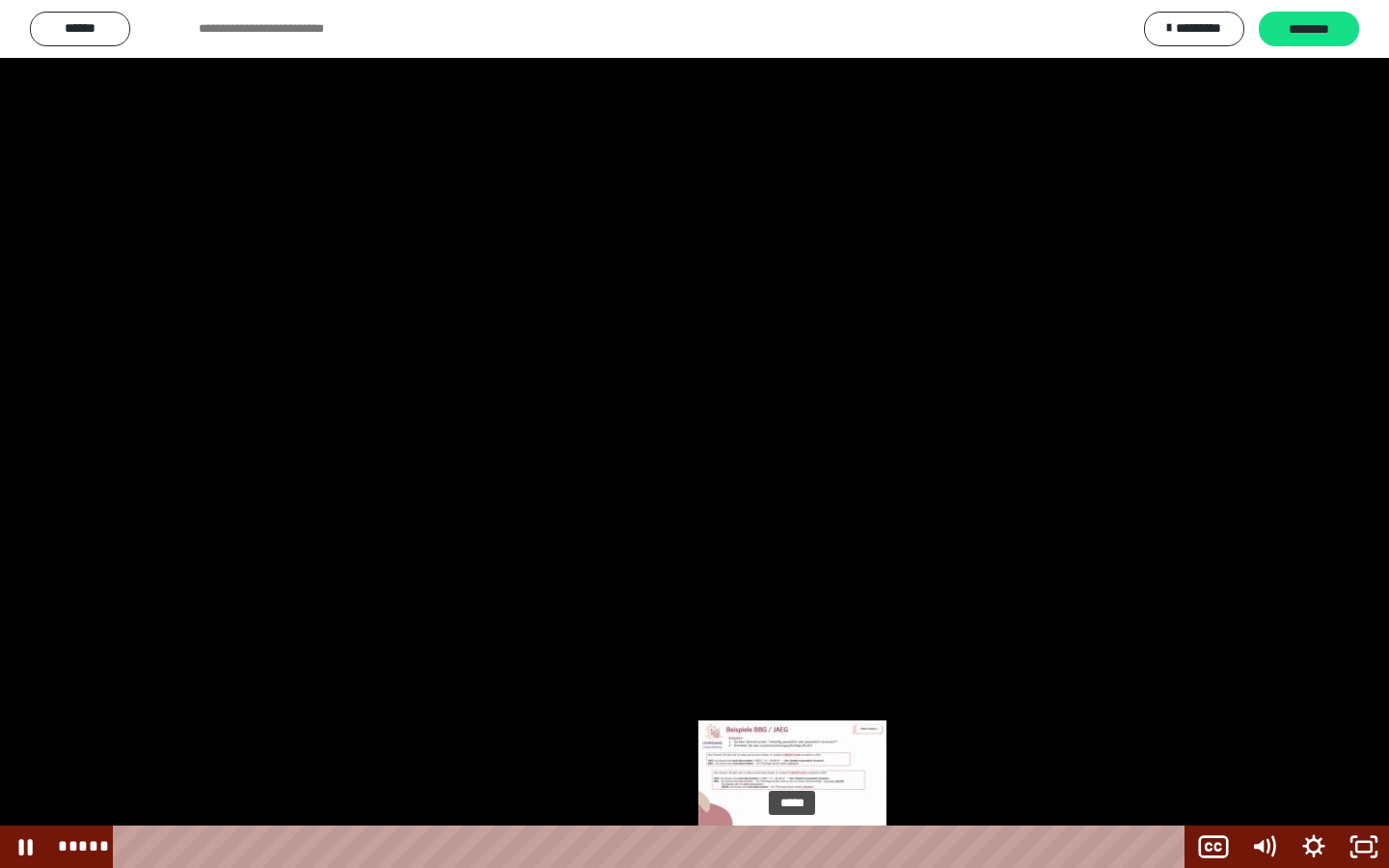 click at bounding box center [792, 847] 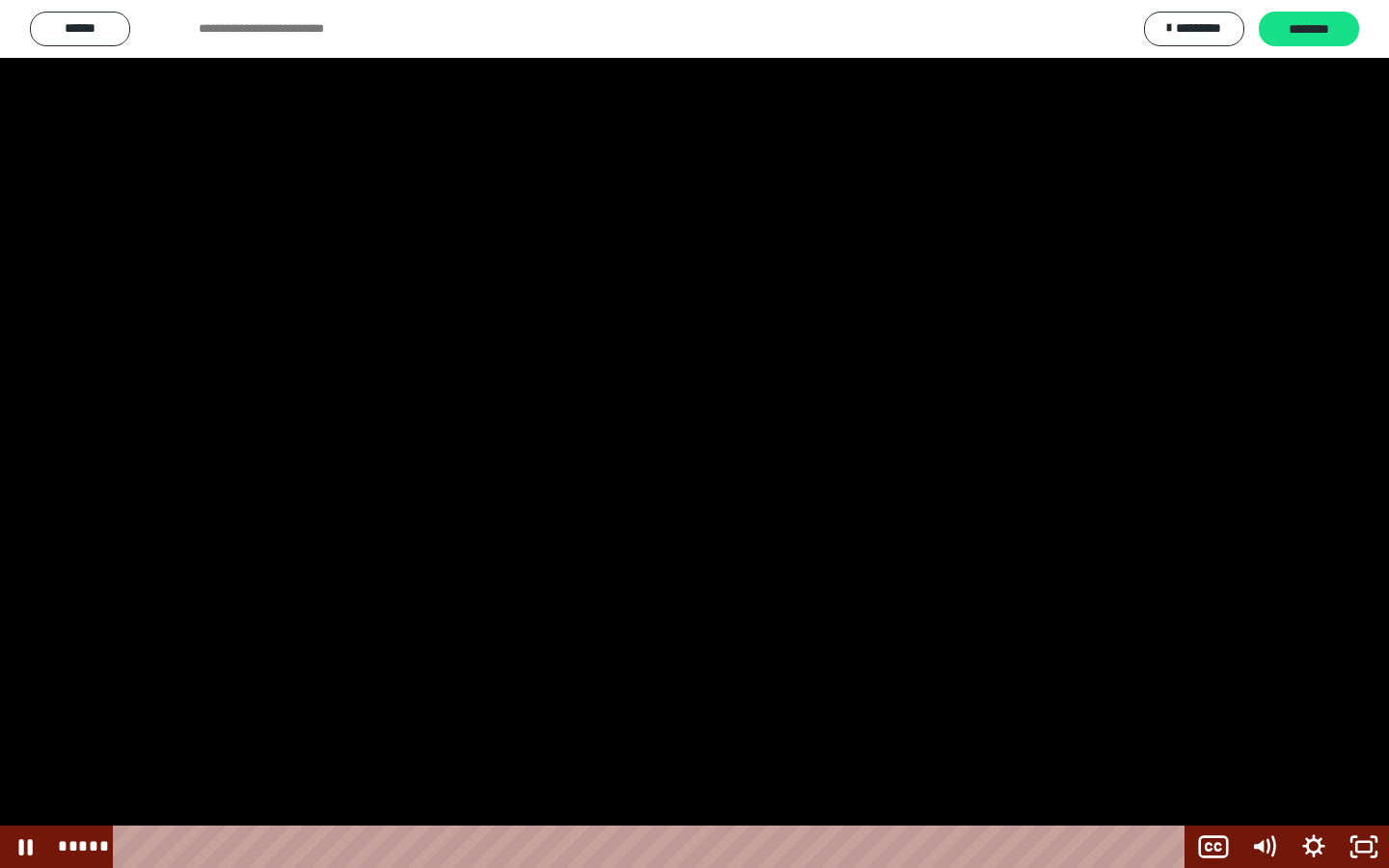 click at bounding box center (694, 434) 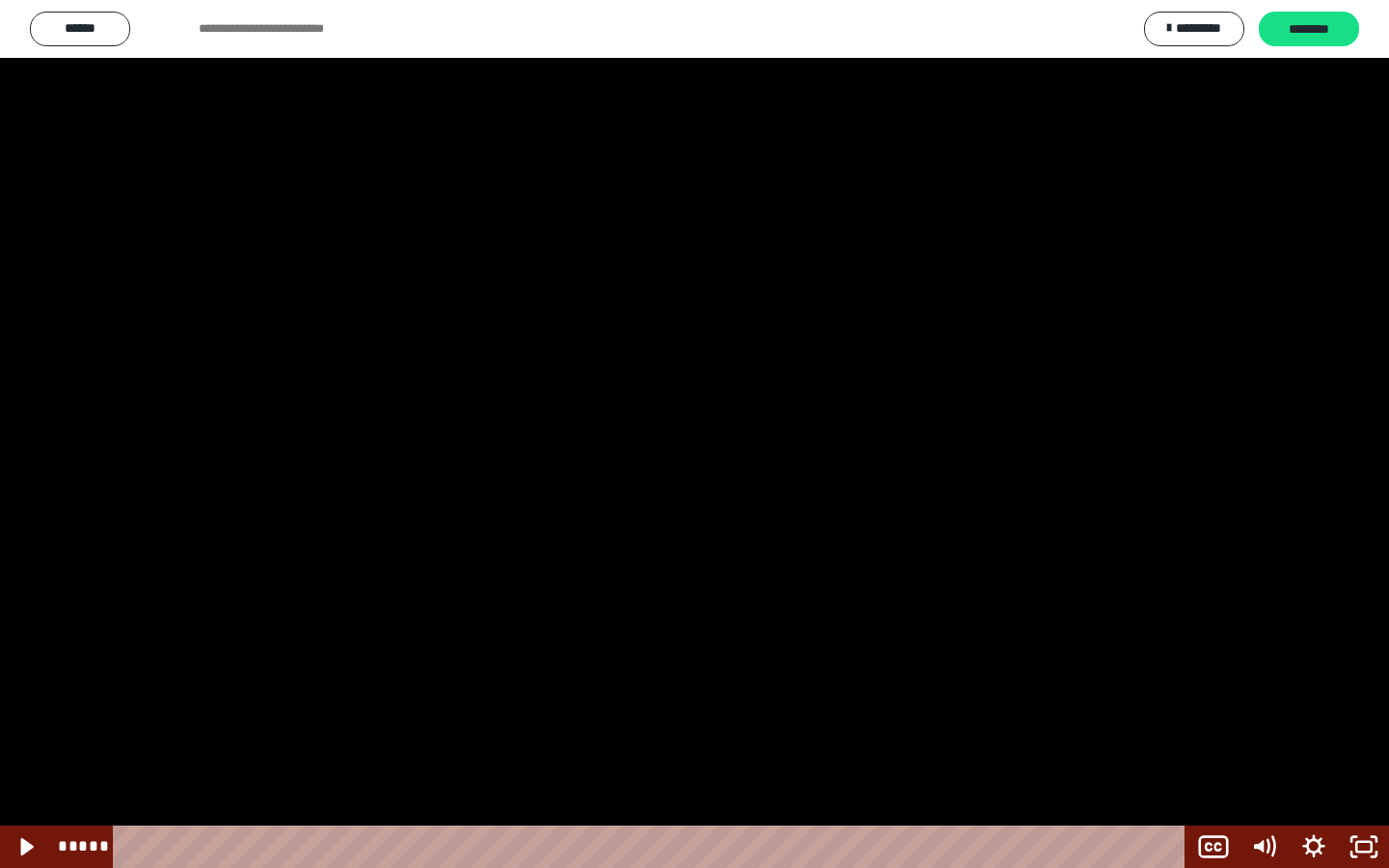 click at bounding box center [694, 434] 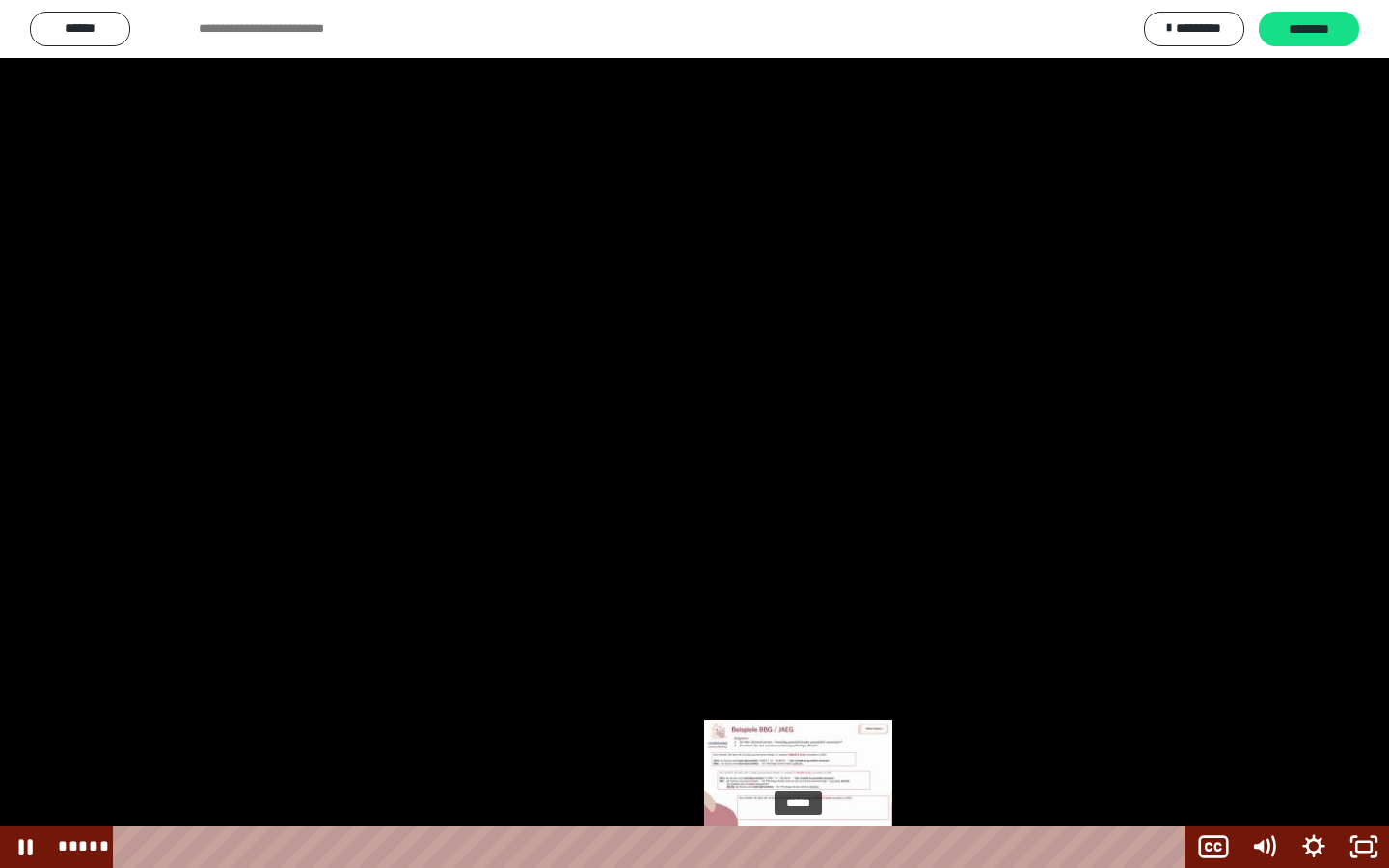 click on "*****" at bounding box center [653, 847] 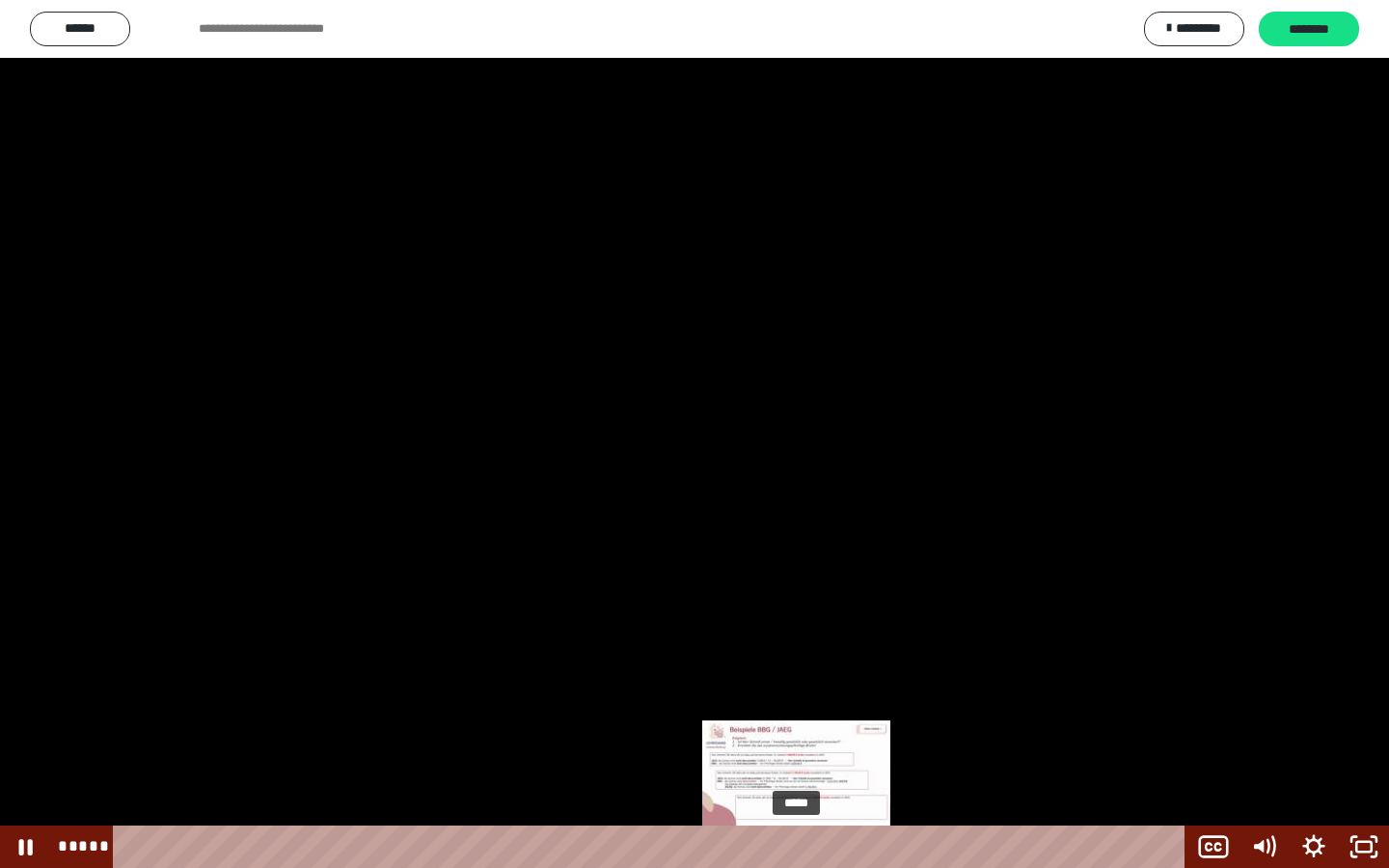 click at bounding box center [799, 847] 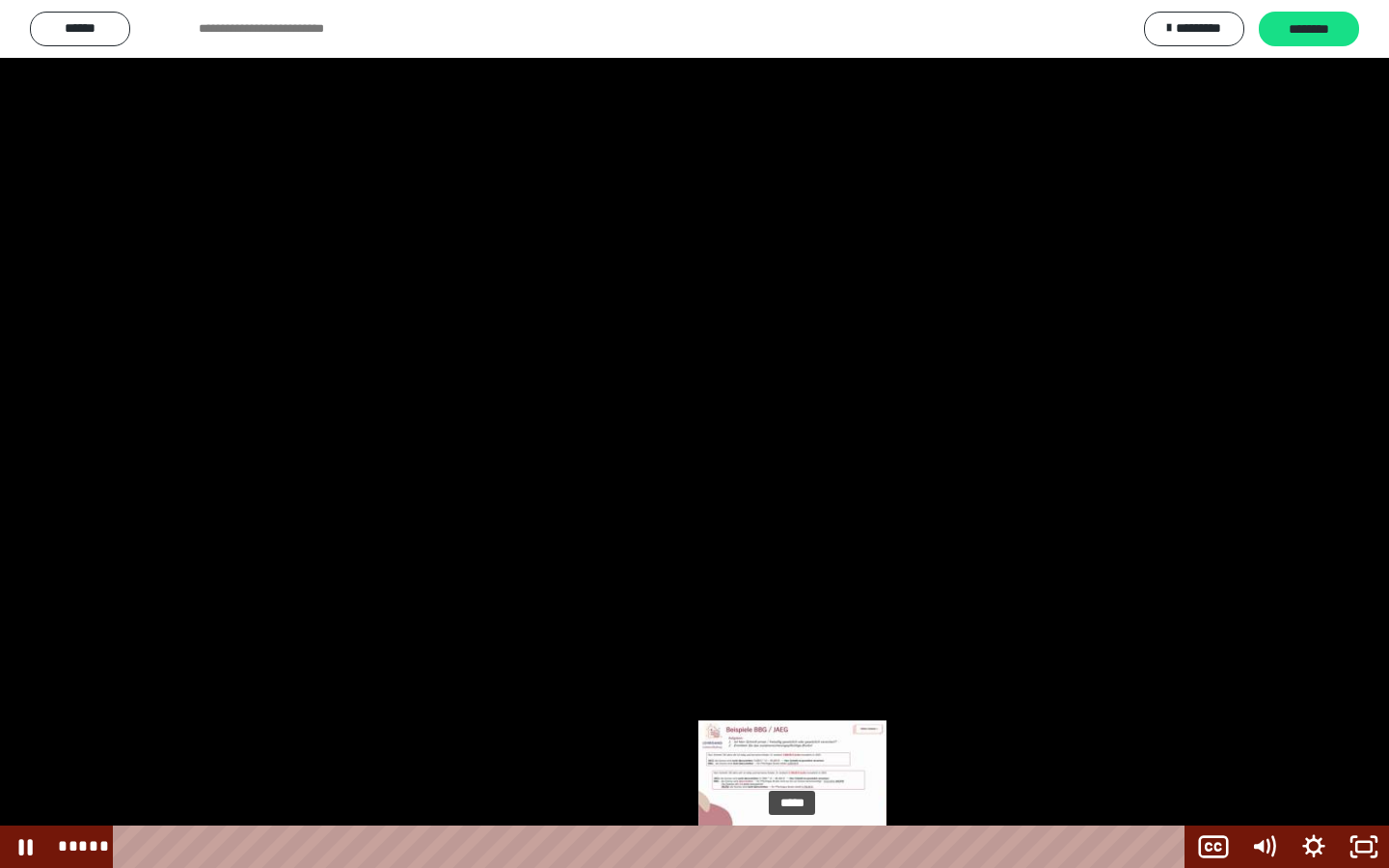 click at bounding box center [797, 847] 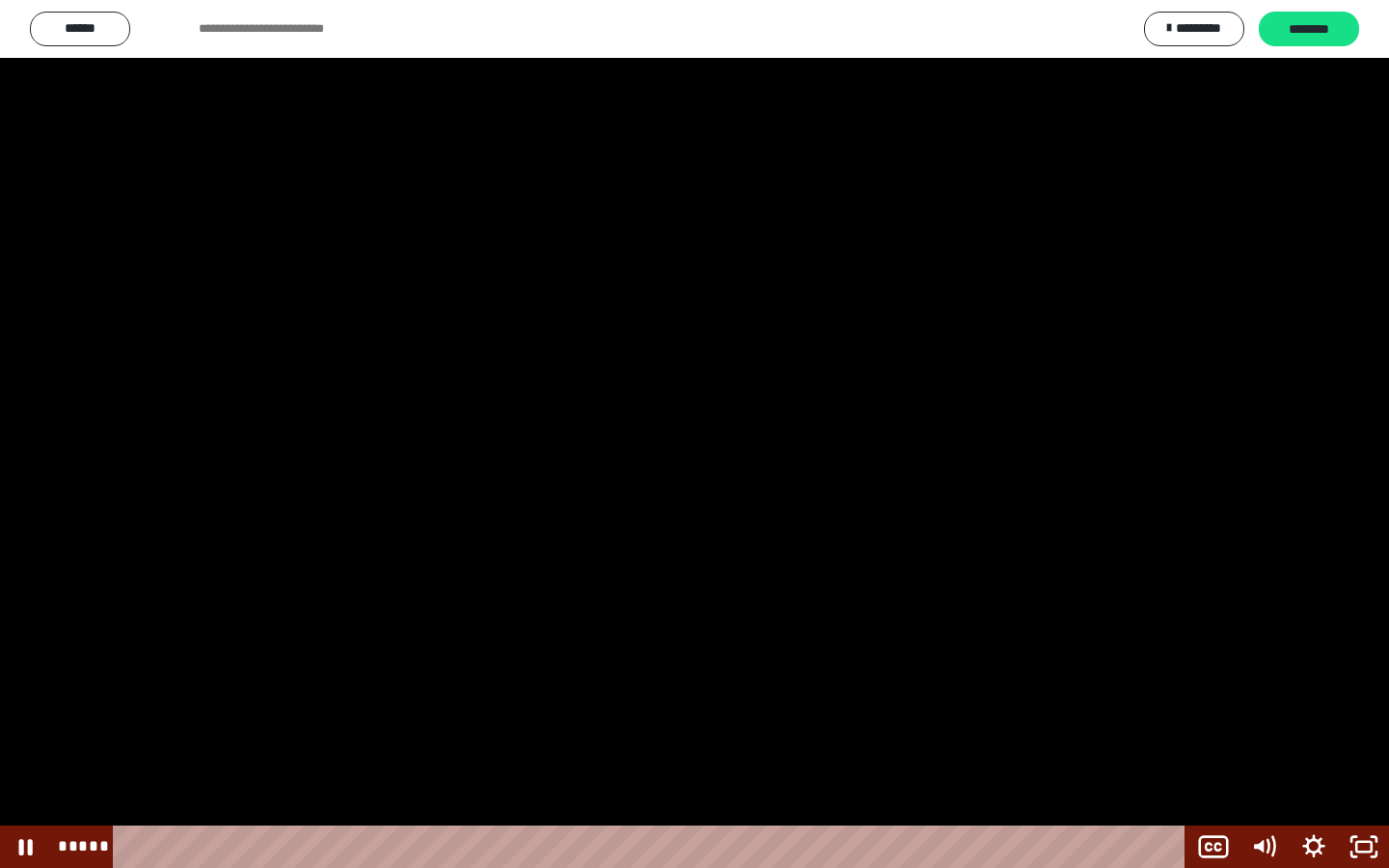 click at bounding box center [694, 434] 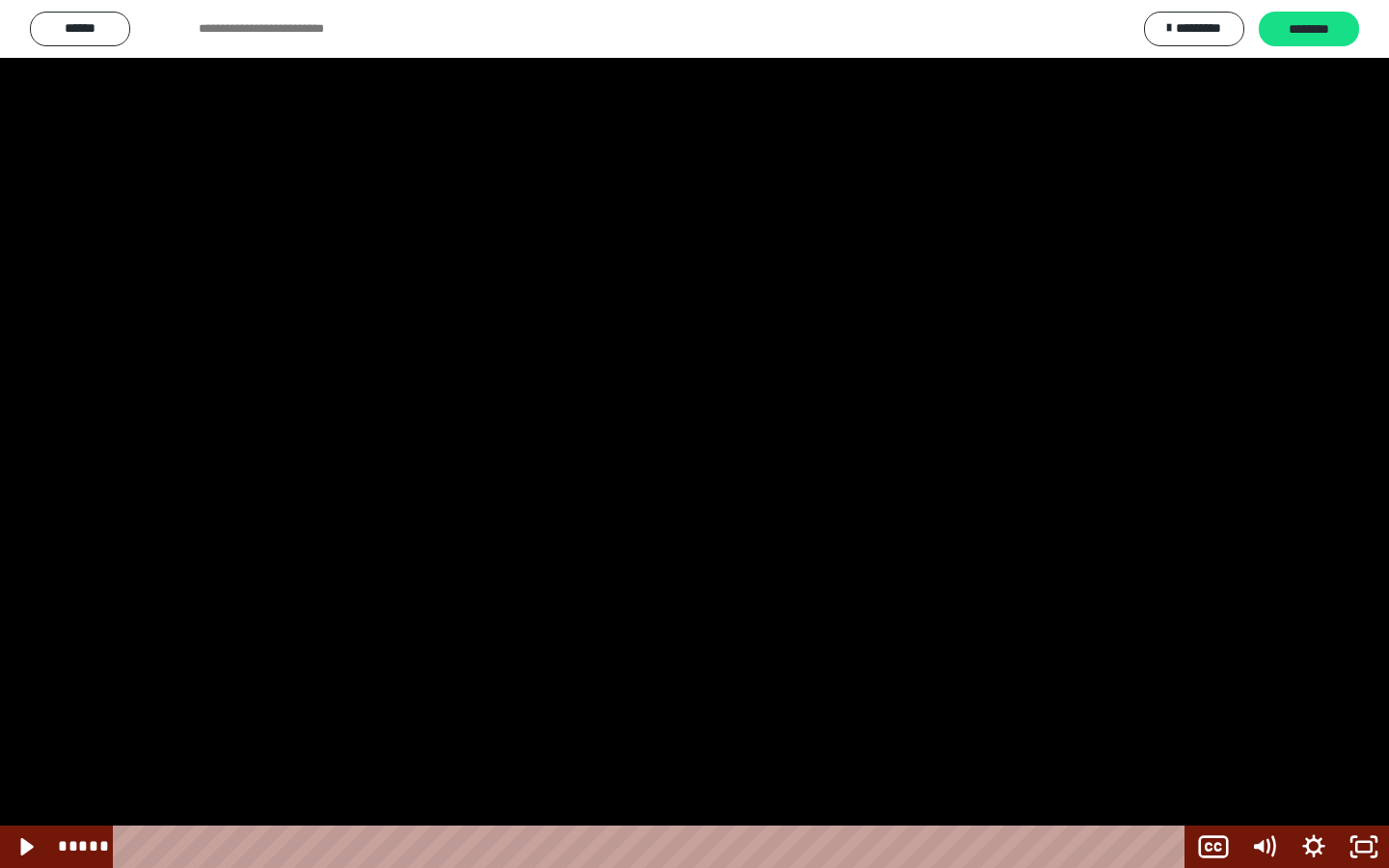 click at bounding box center [694, 434] 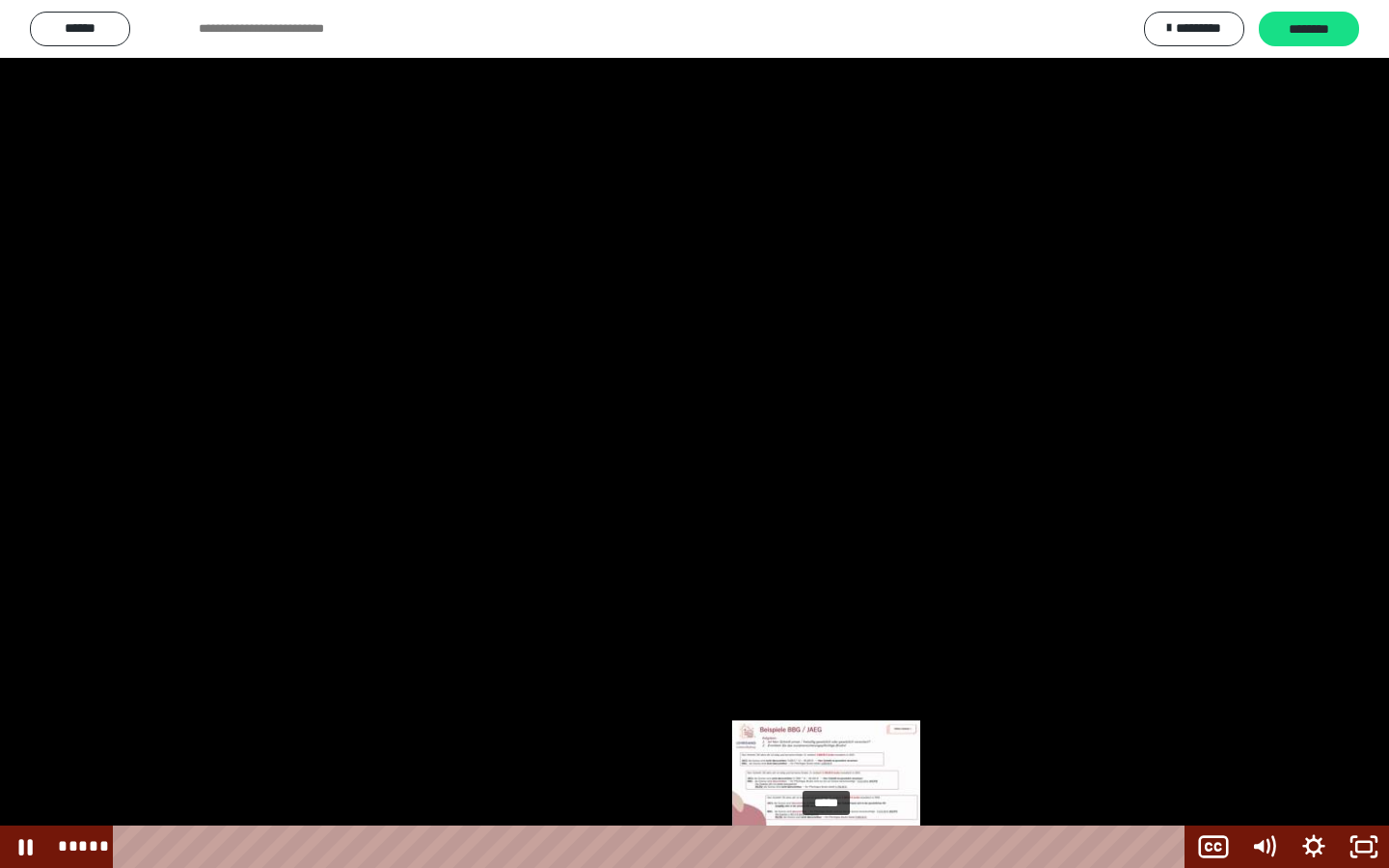 click on "*****" at bounding box center [653, 847] 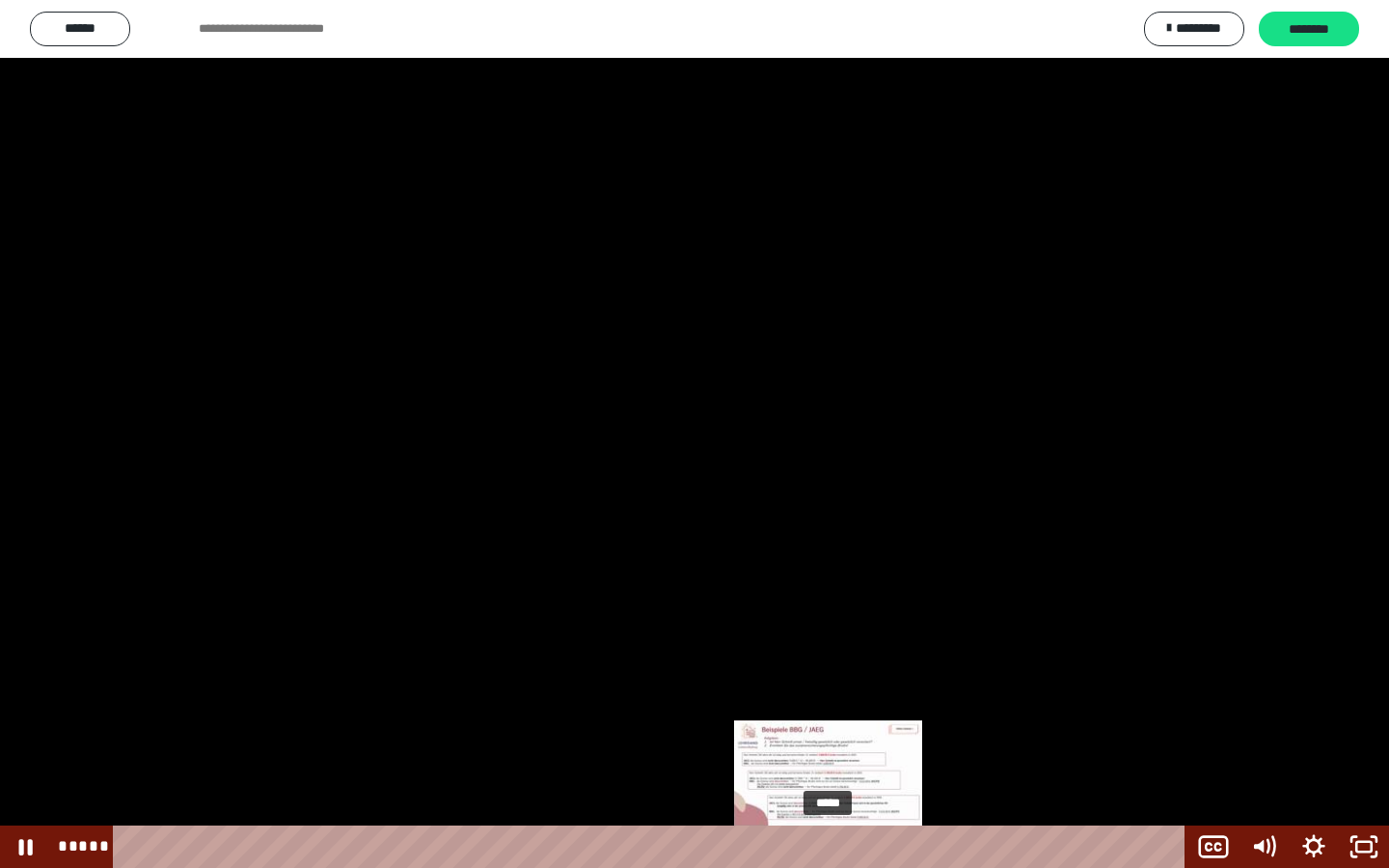 click at bounding box center [824, 847] 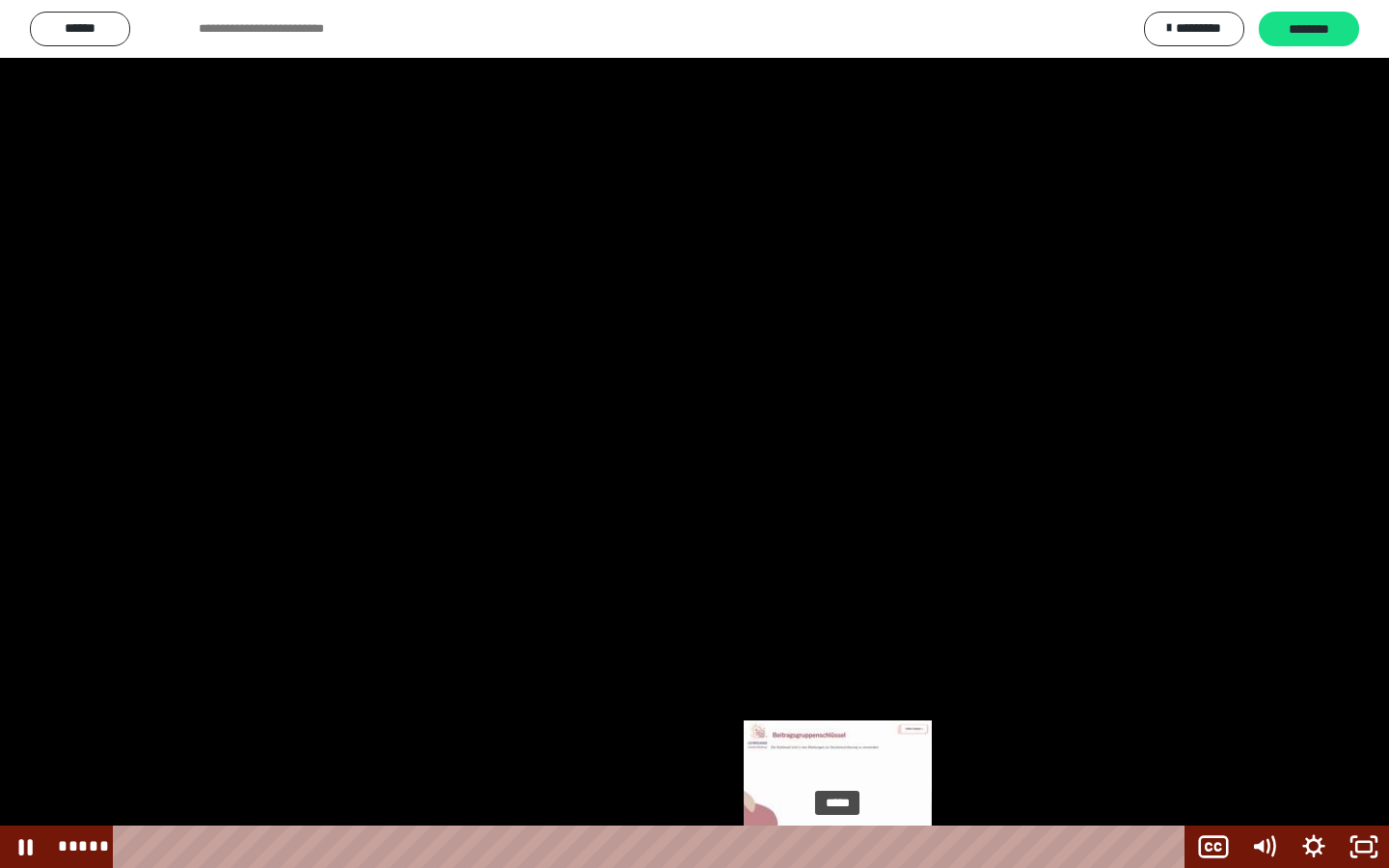 click on "*****" at bounding box center [653, 847] 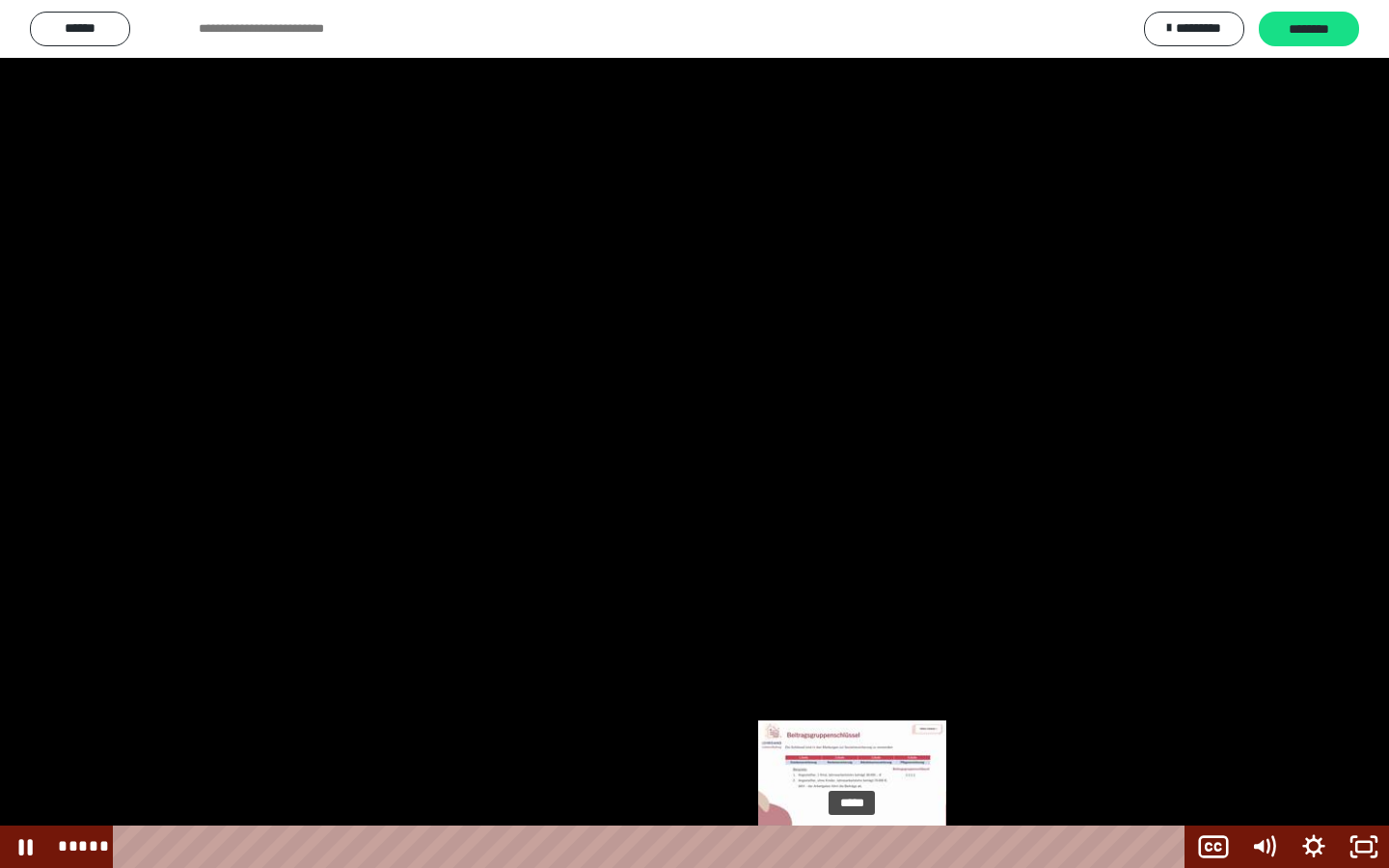 click on "*****" at bounding box center (653, 847) 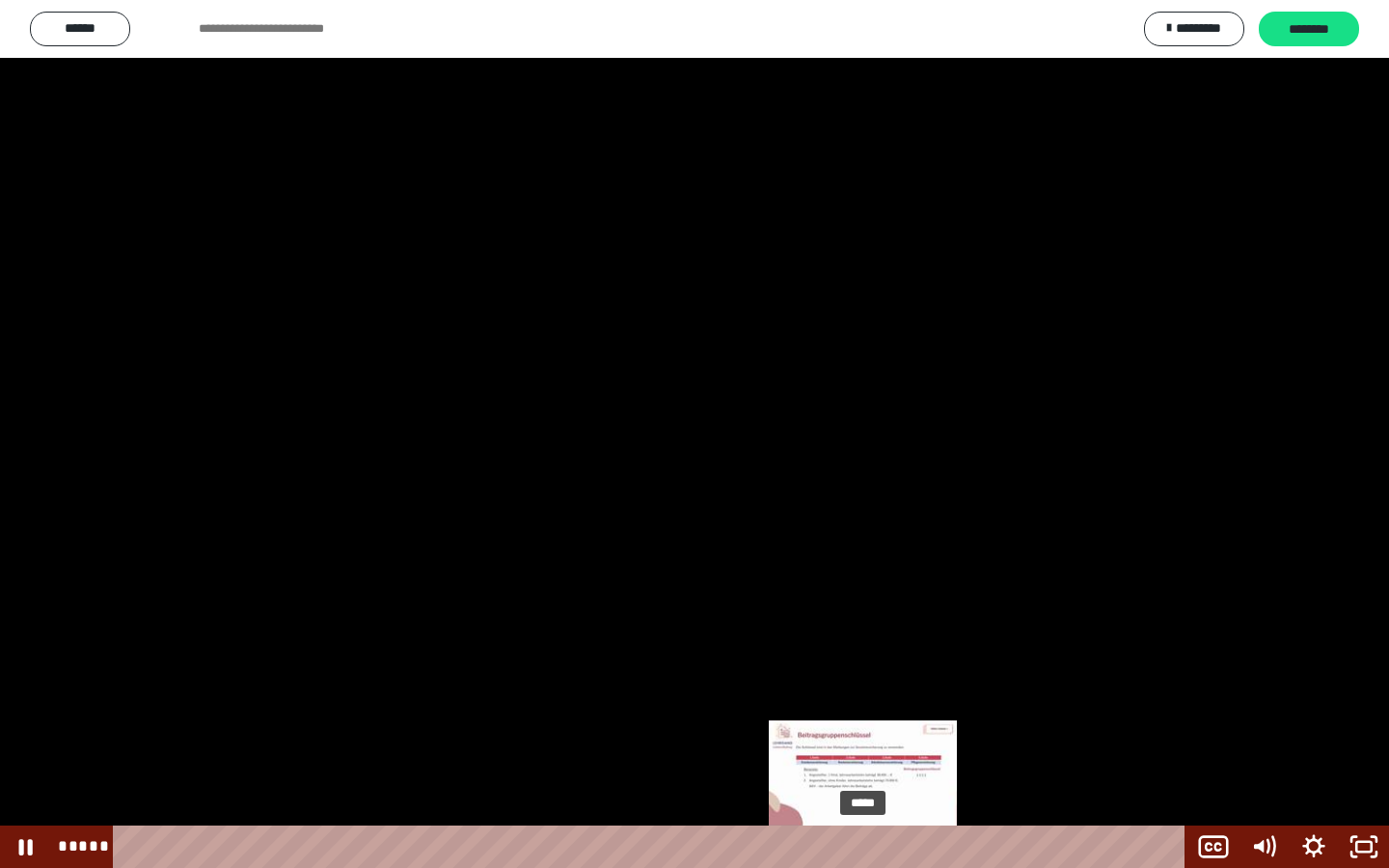 click on "*****" at bounding box center [653, 847] 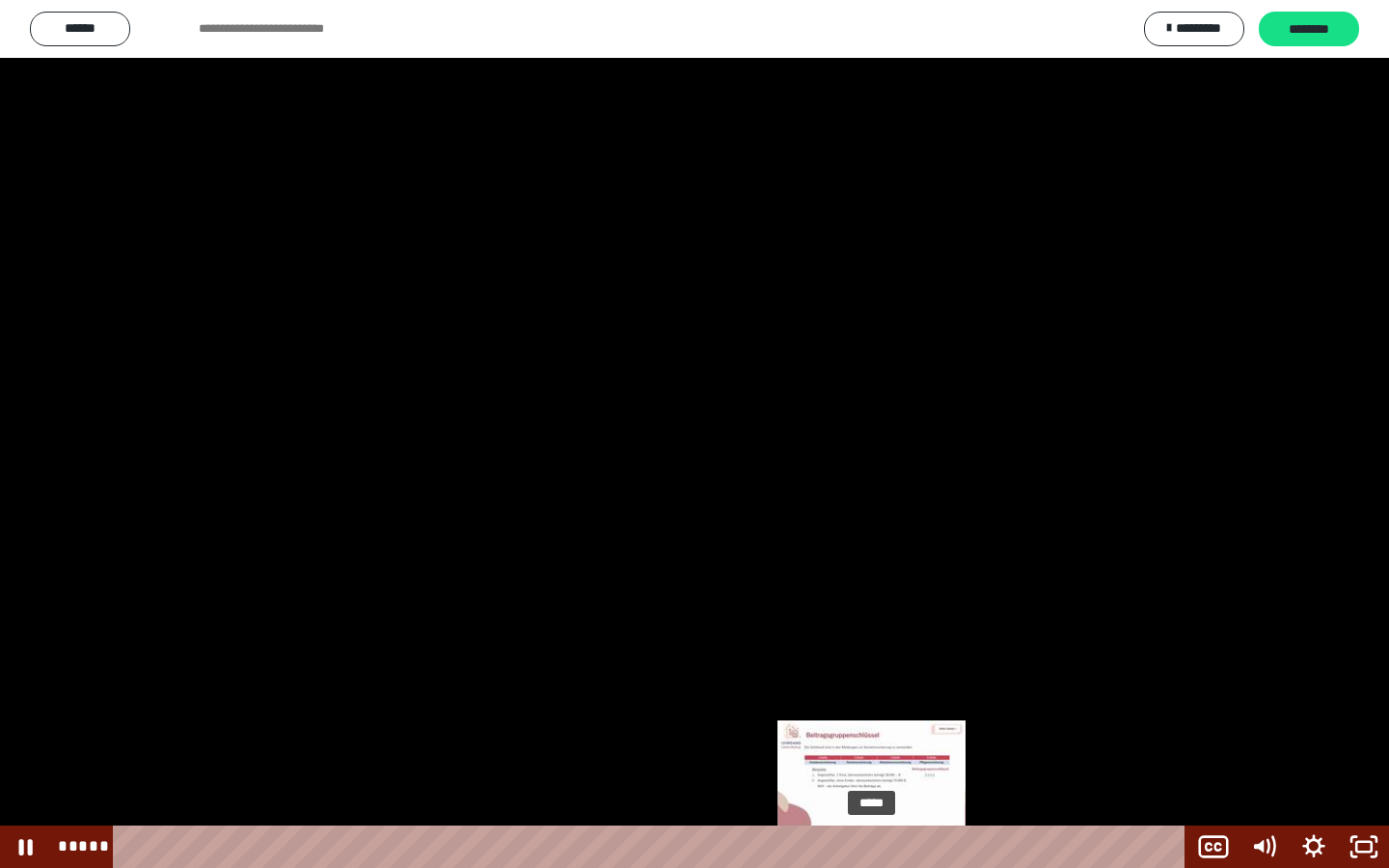 click on "*****" at bounding box center (653, 847) 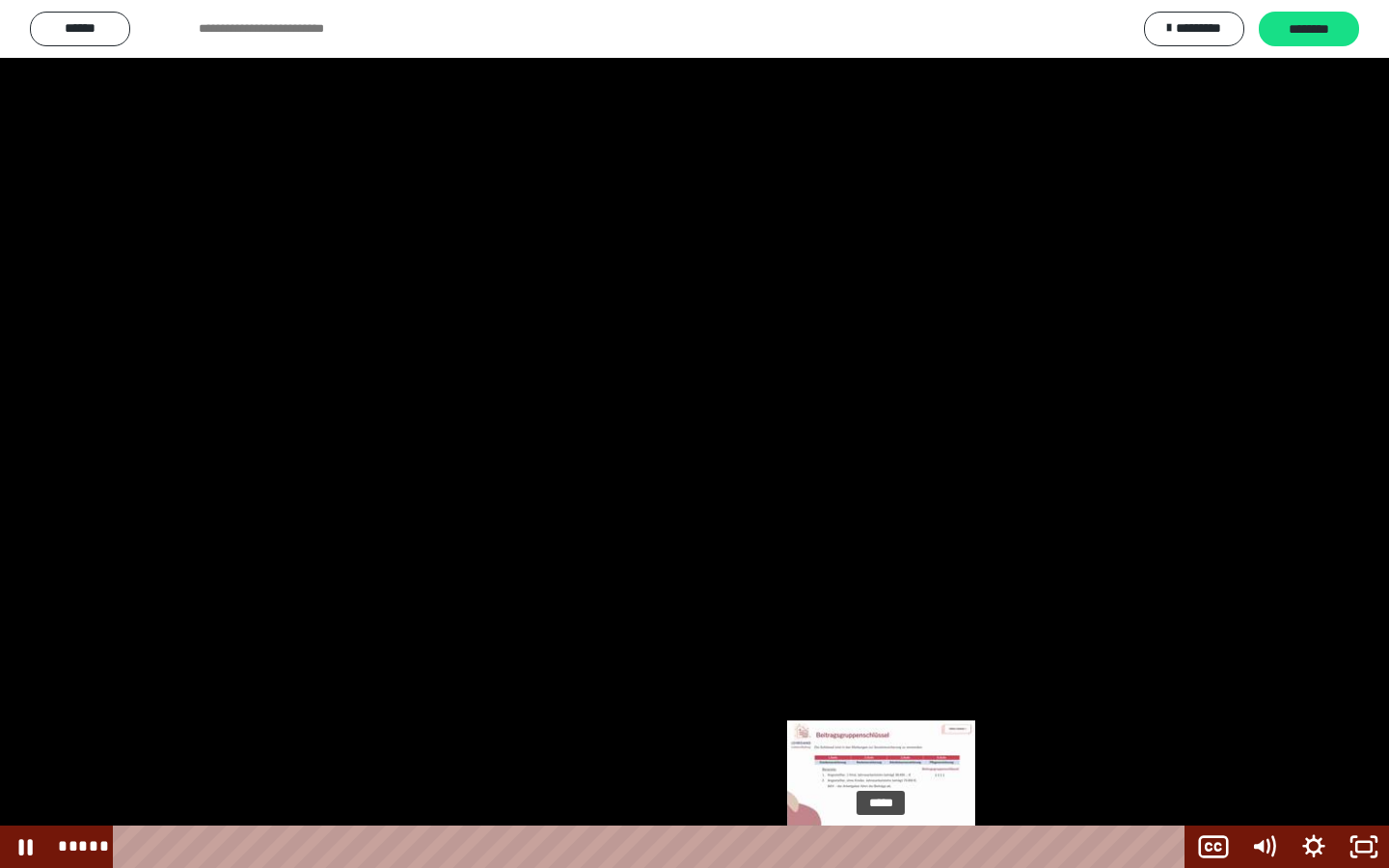 click on "*****" at bounding box center (653, 847) 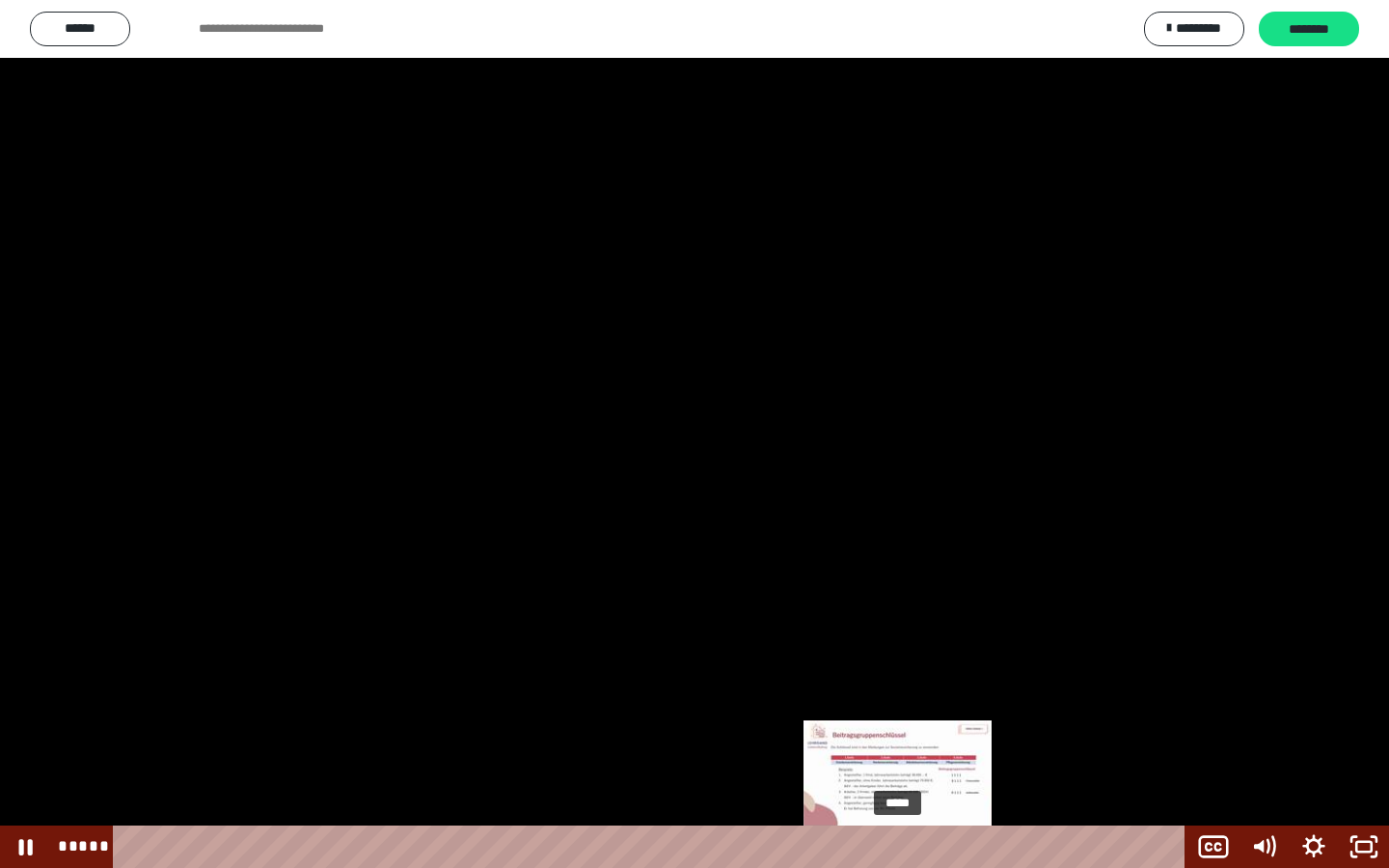 click on "*****" at bounding box center (653, 847) 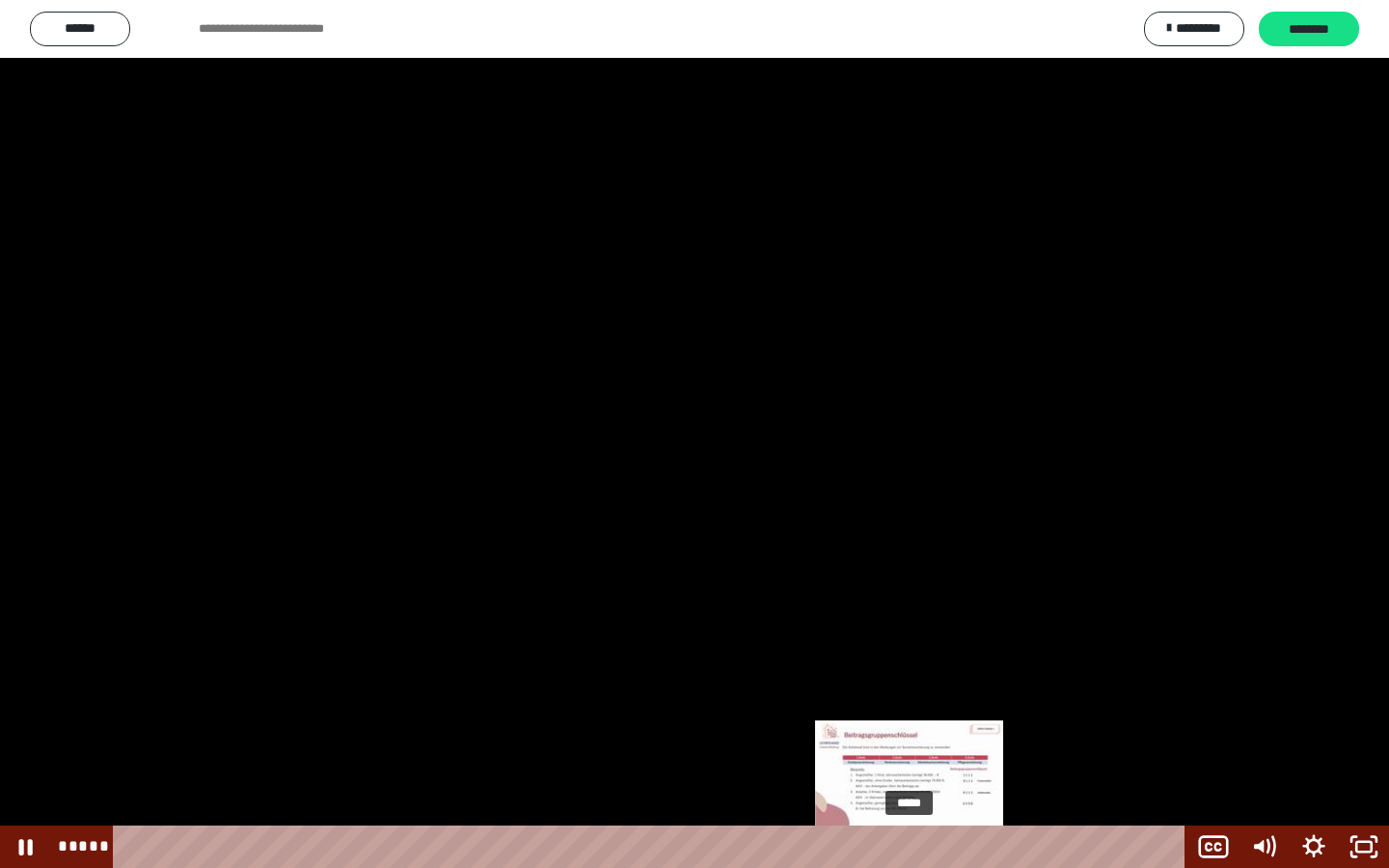 click on "*****" at bounding box center (653, 847) 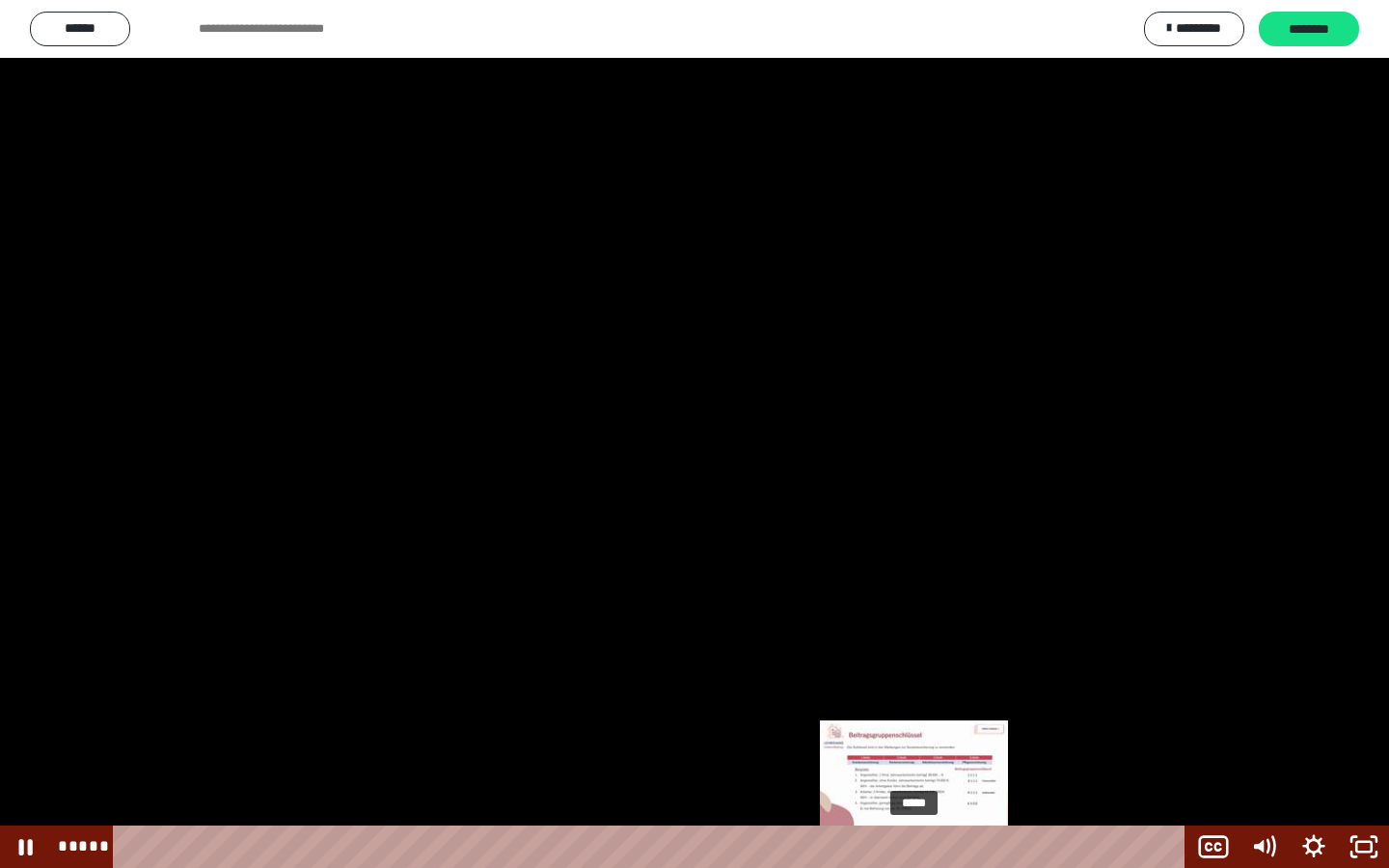 click at bounding box center [913, 847] 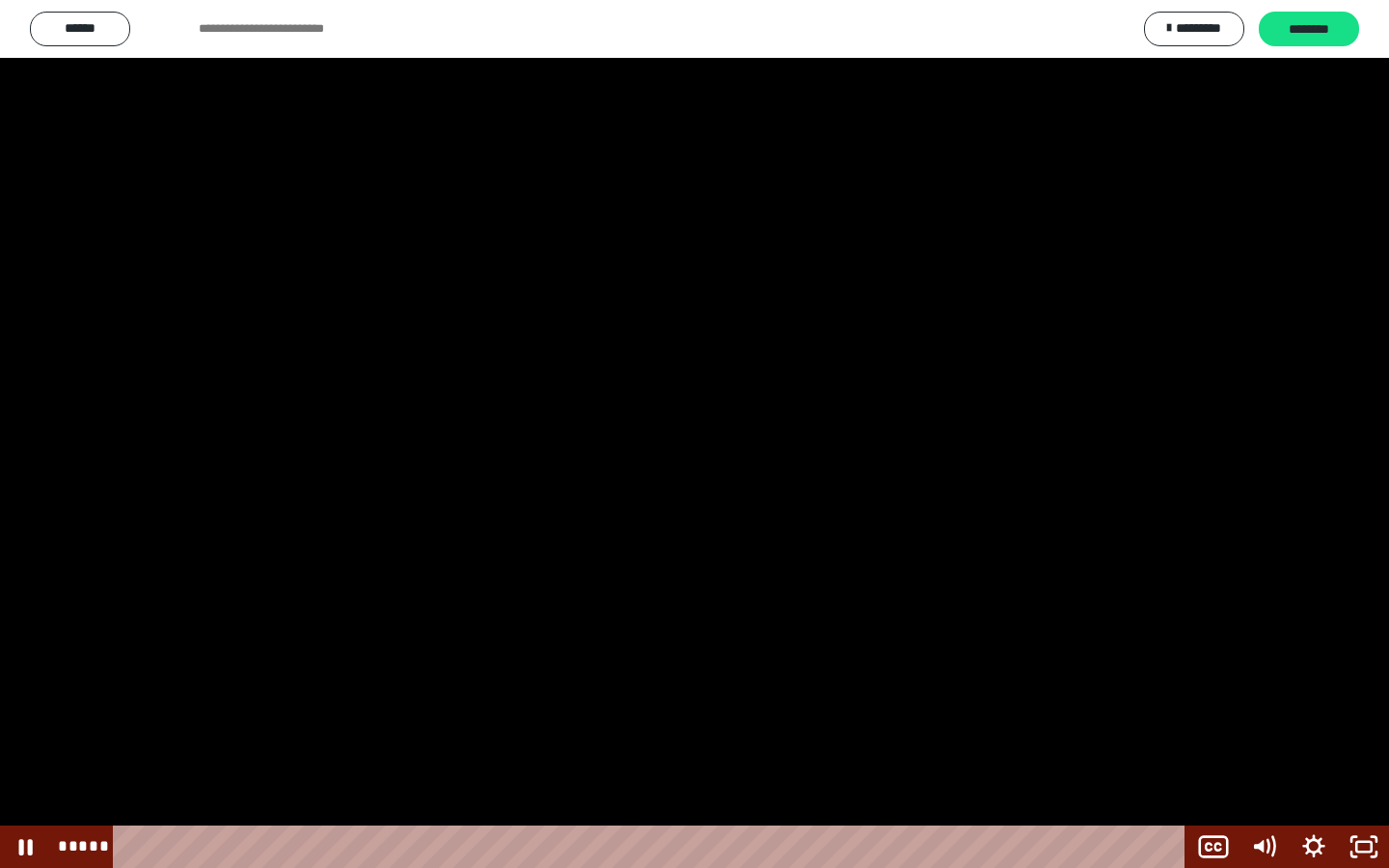 click at bounding box center (694, 434) 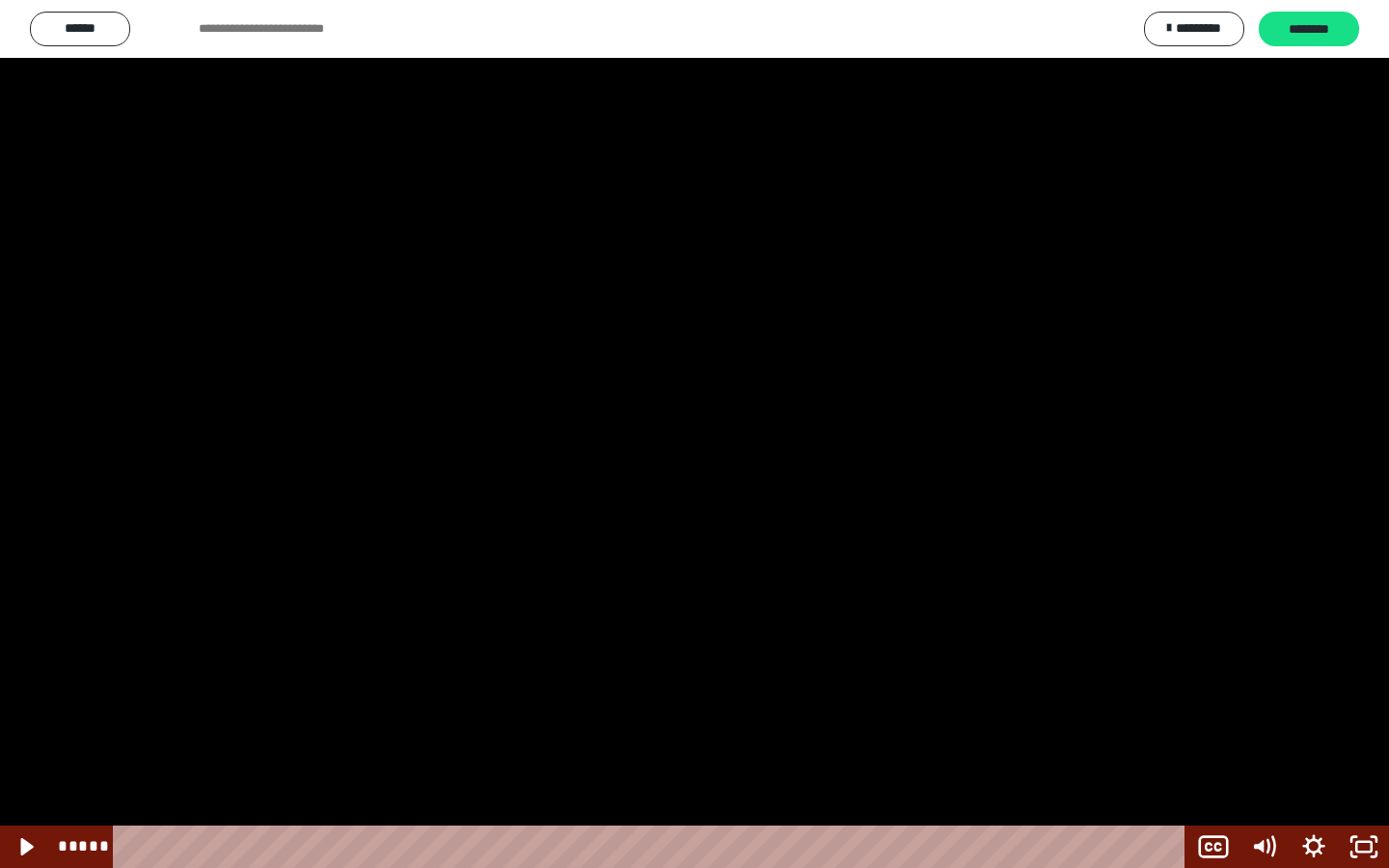 click at bounding box center (694, 434) 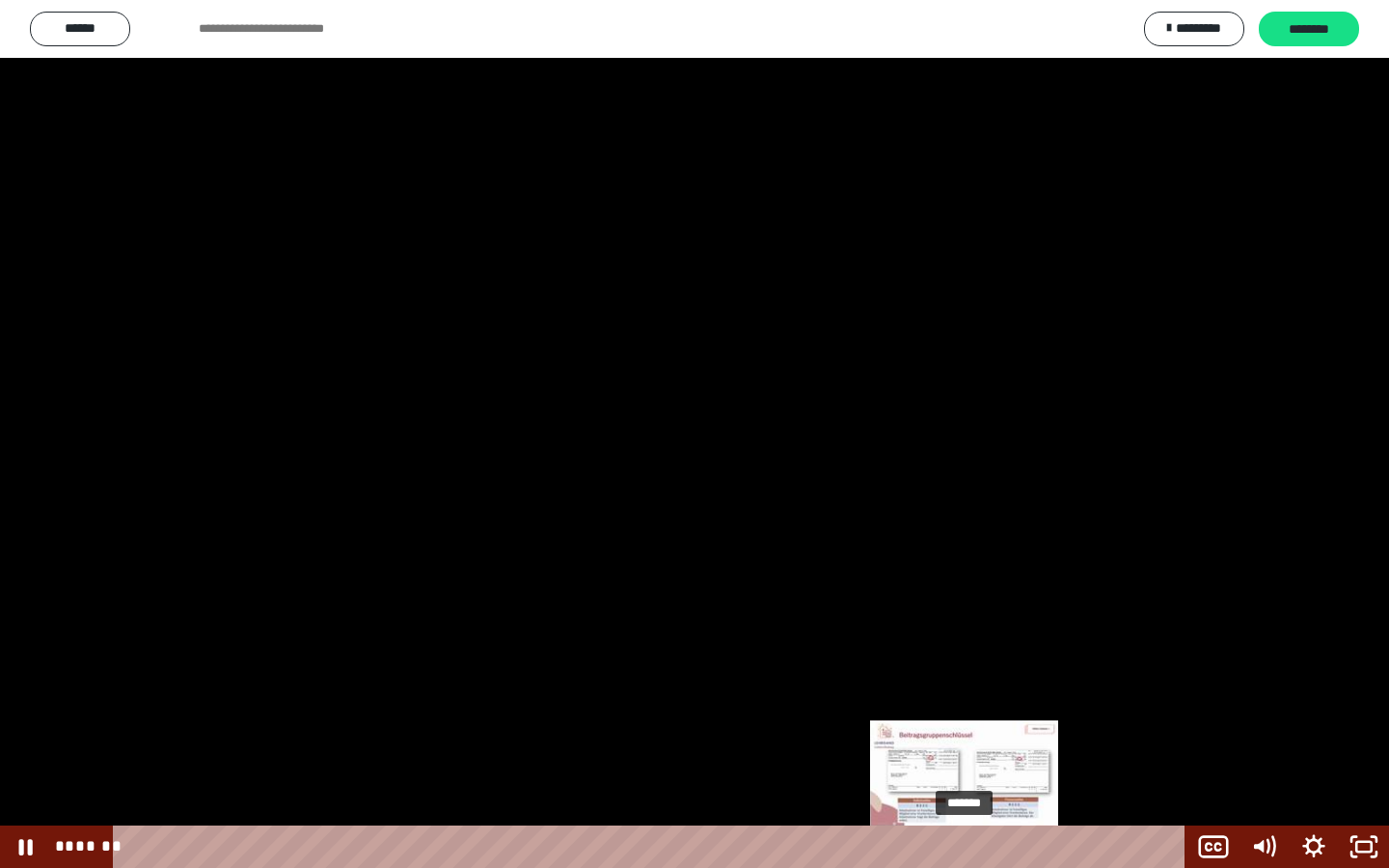 click on "*******" at bounding box center (653, 847) 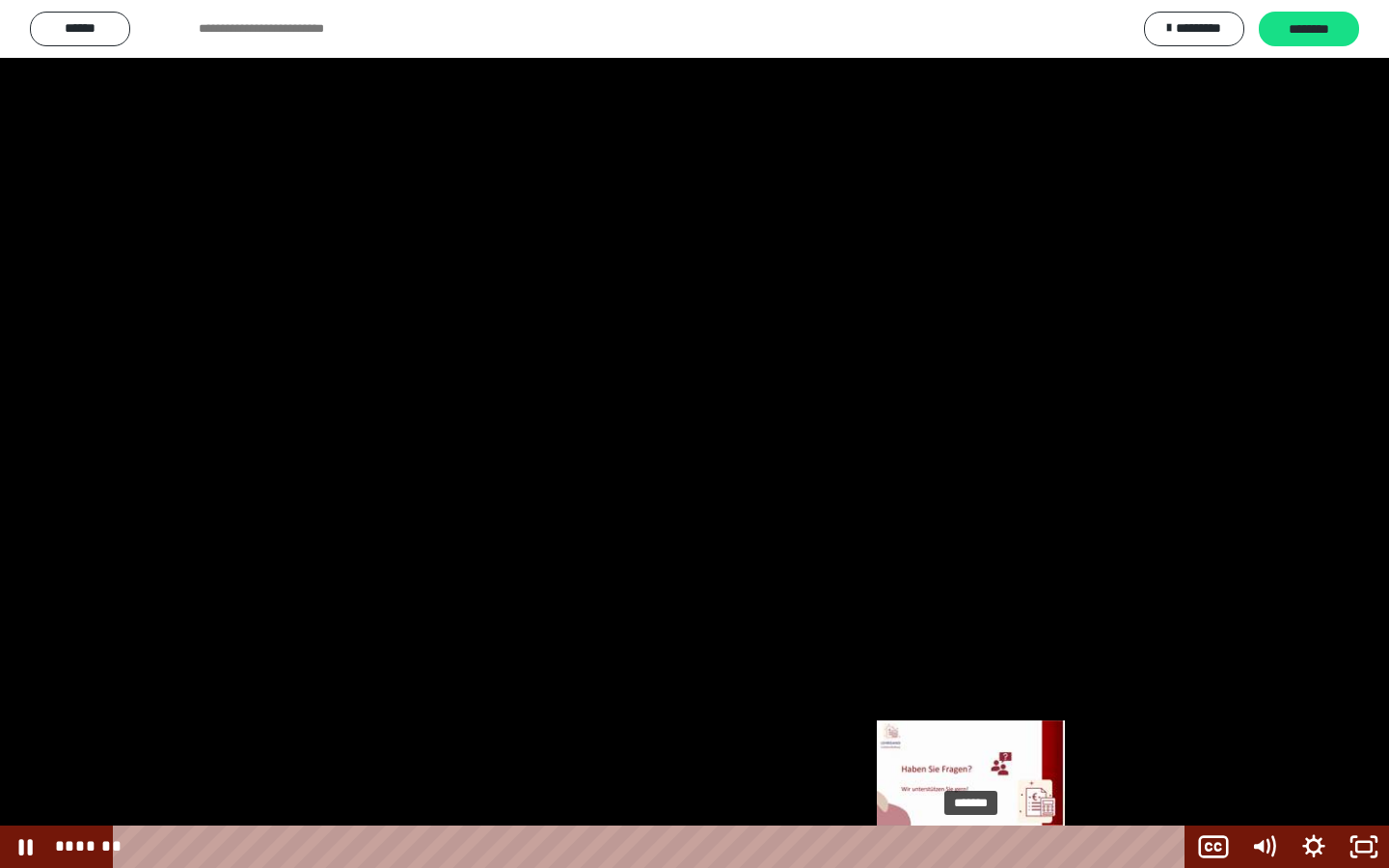 click on "*******" at bounding box center (653, 847) 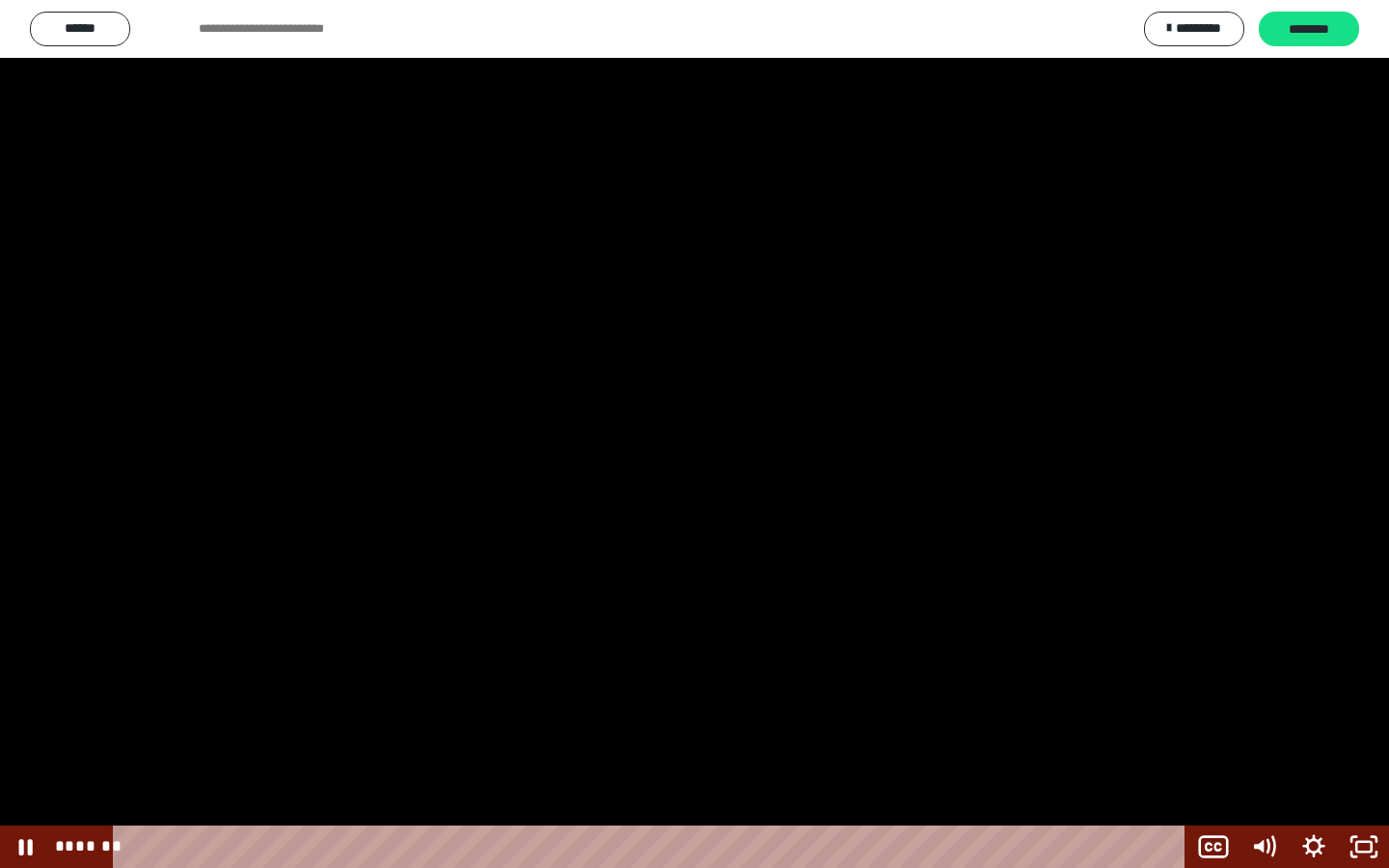 click at bounding box center (694, 434) 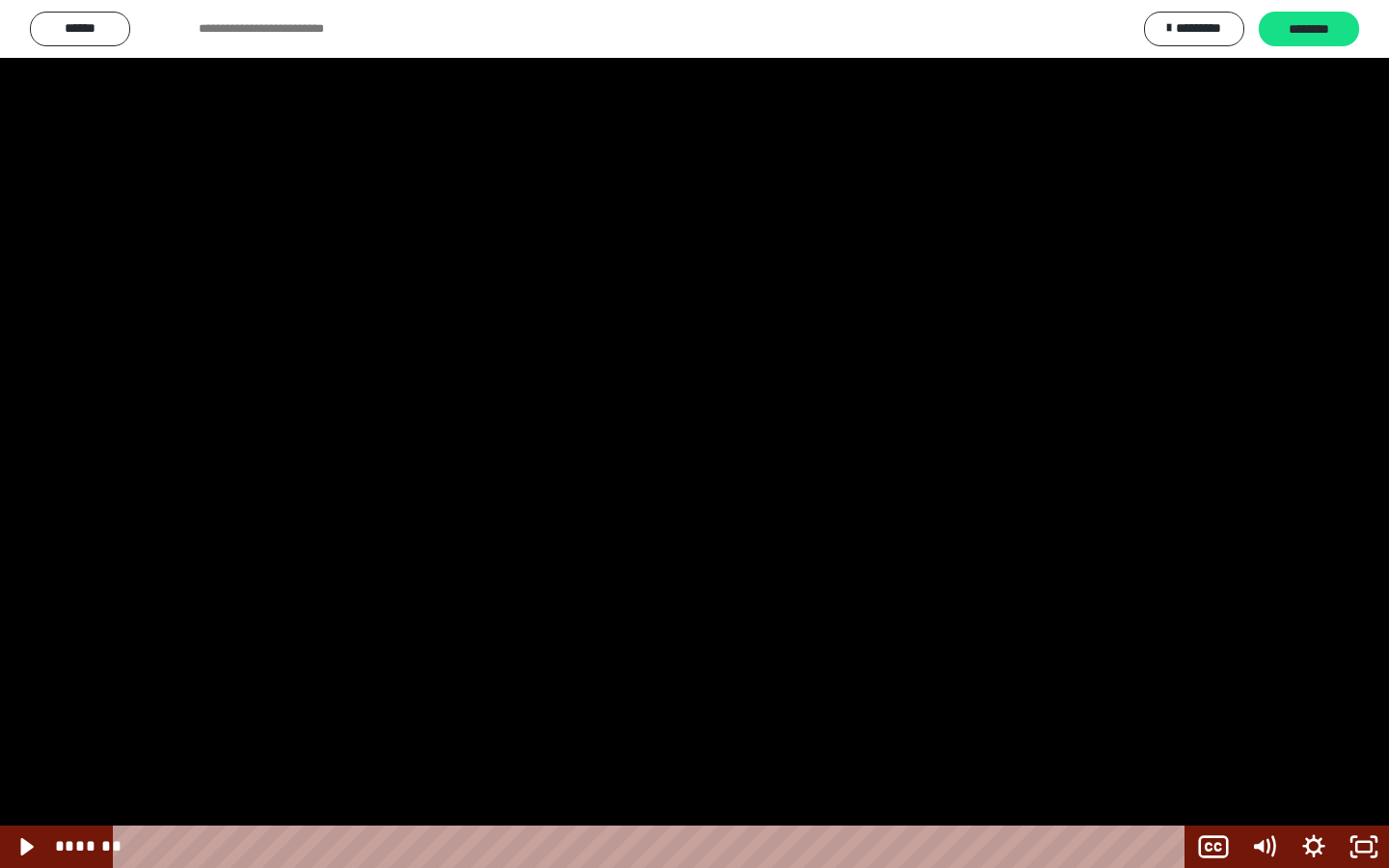 click at bounding box center (694, 434) 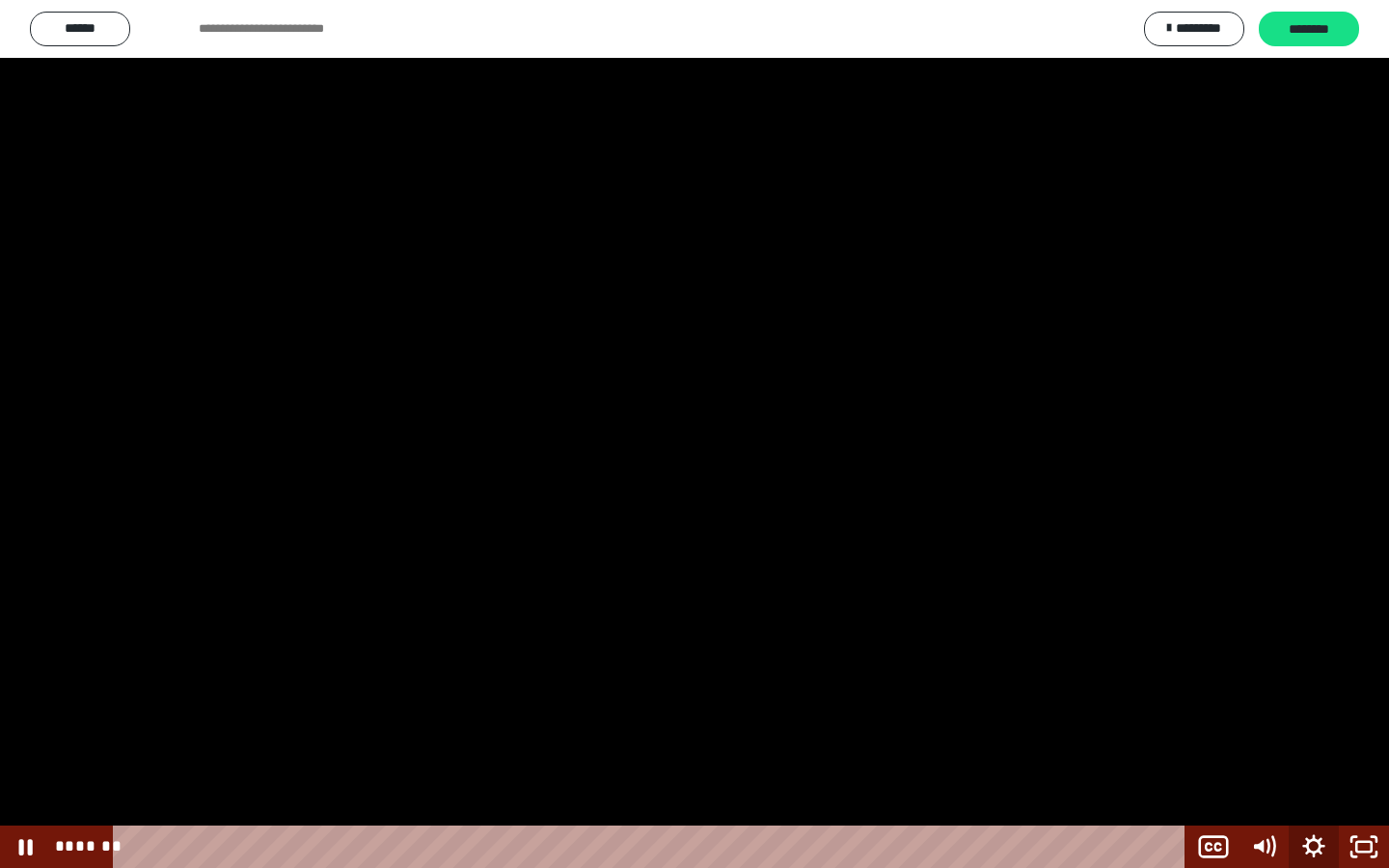 click 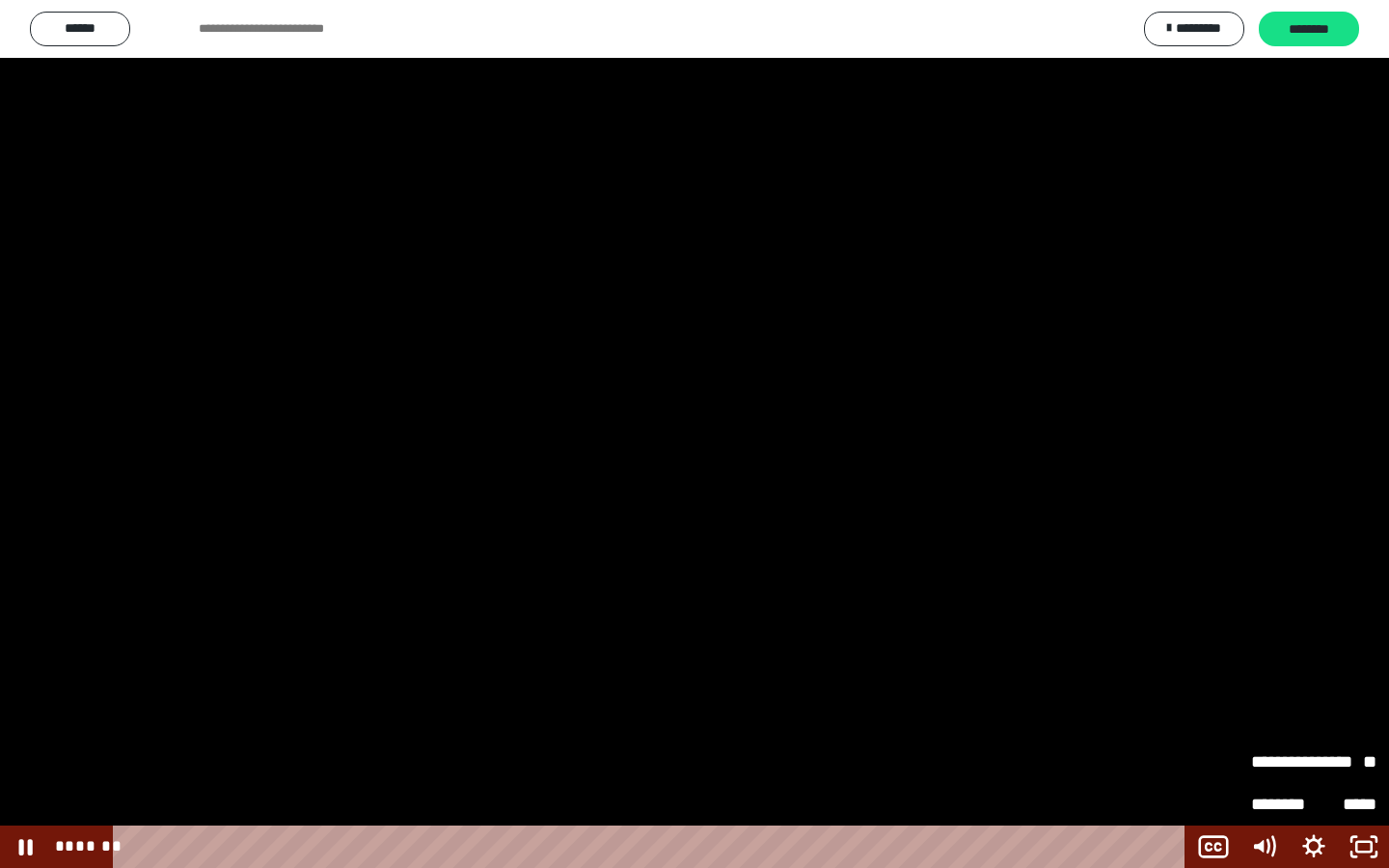 click on "**********" at bounding box center [1282, 762] 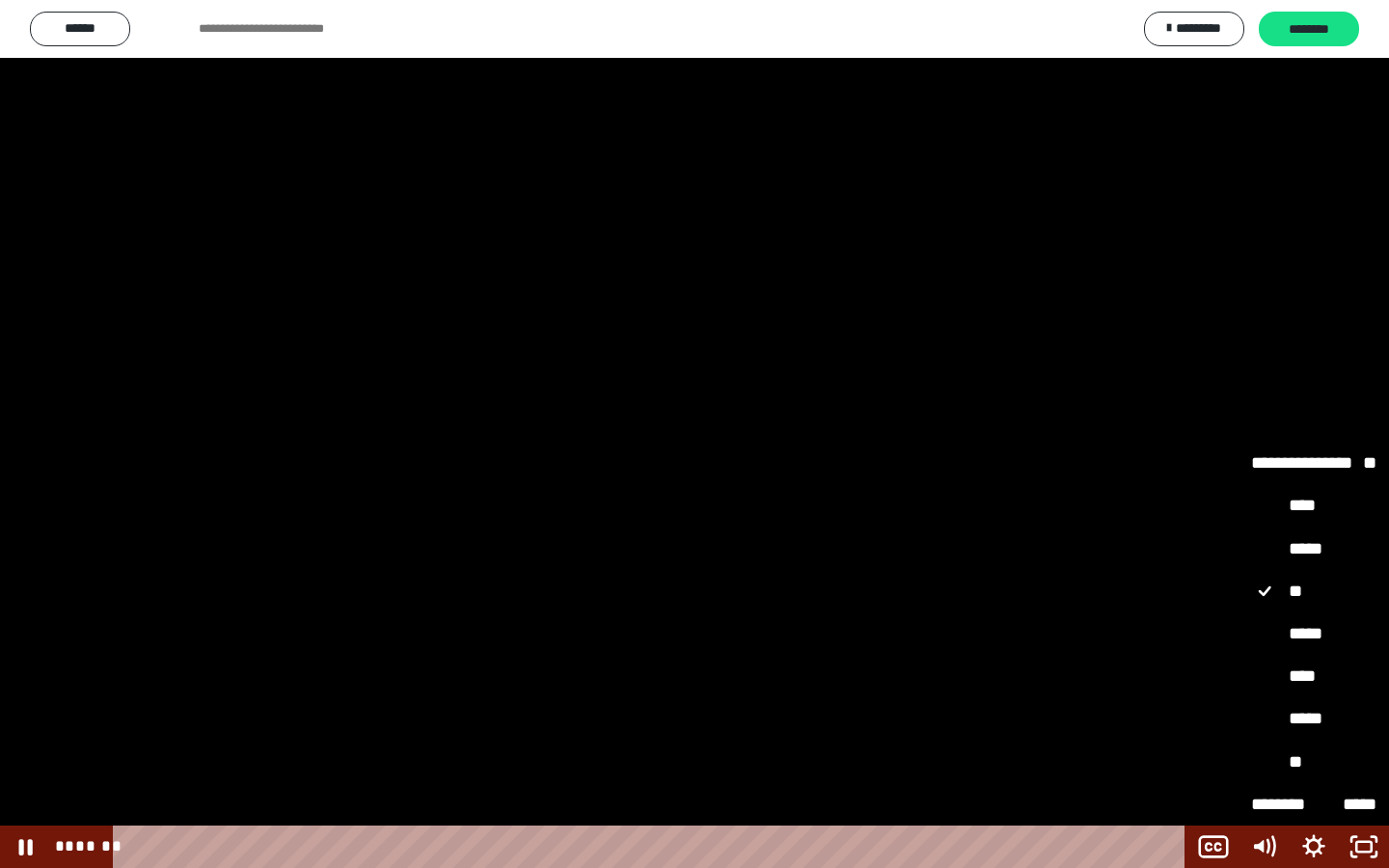 click on "****" at bounding box center (1314, 677) 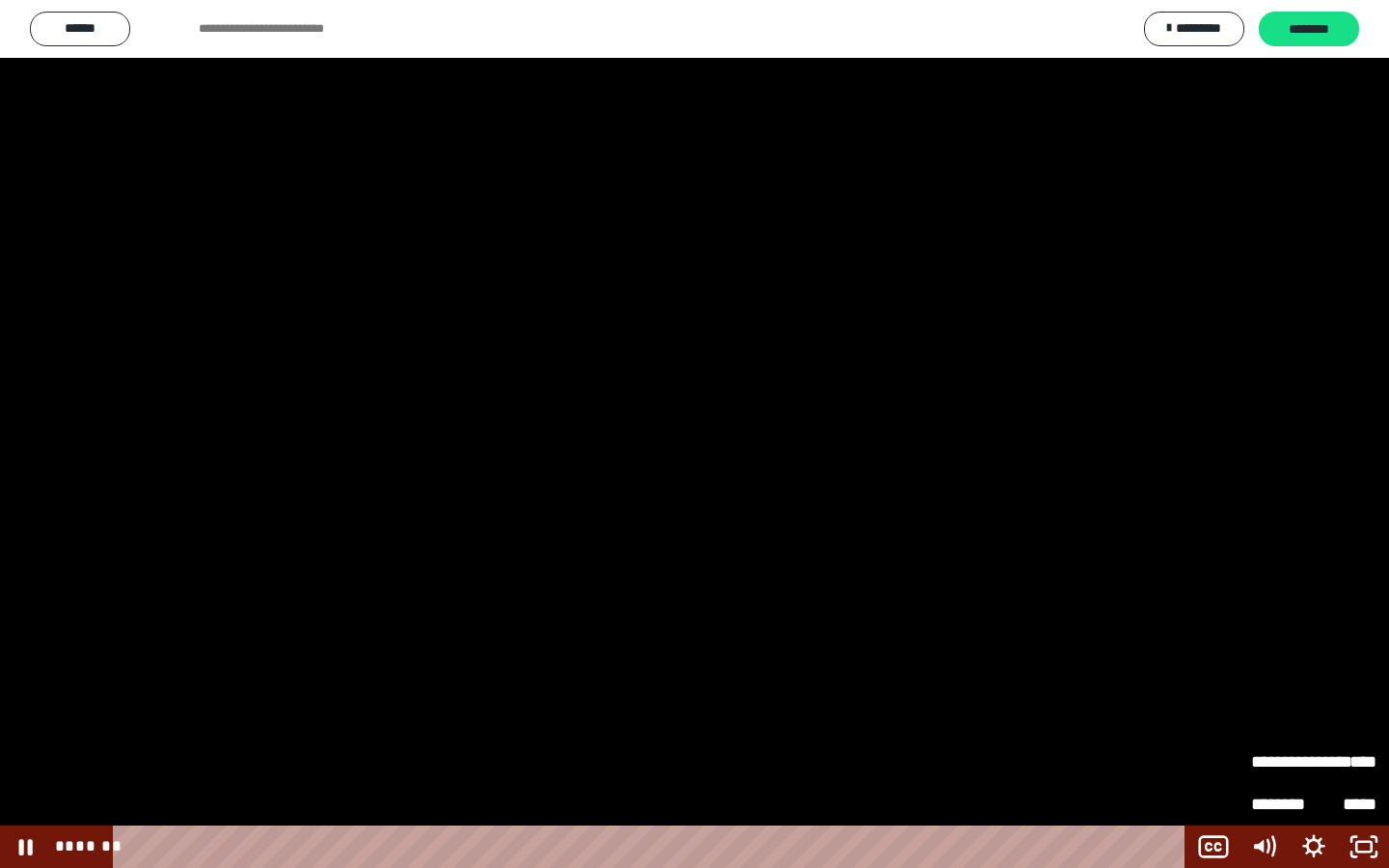 click on "**********" at bounding box center (1282, 762) 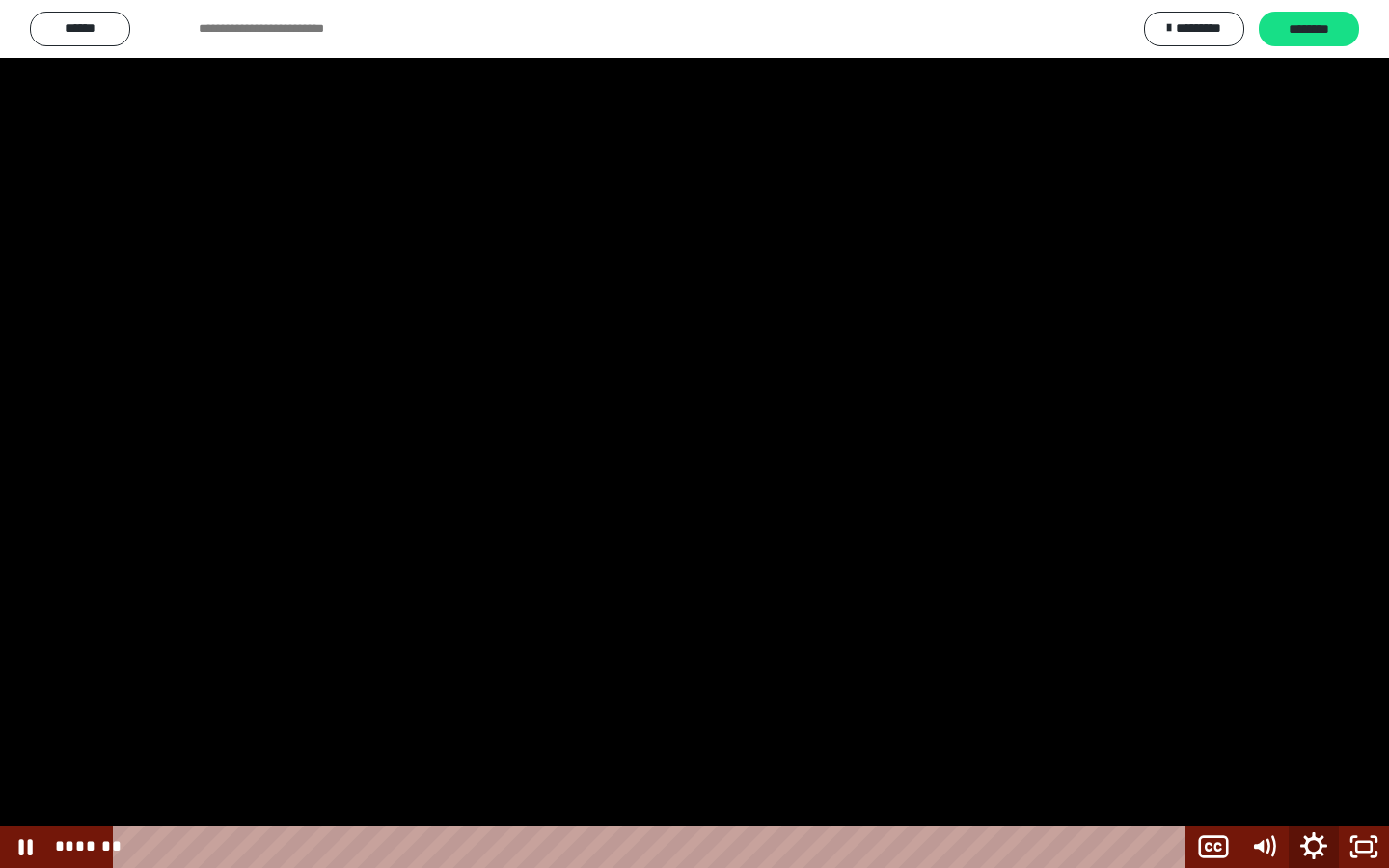 click 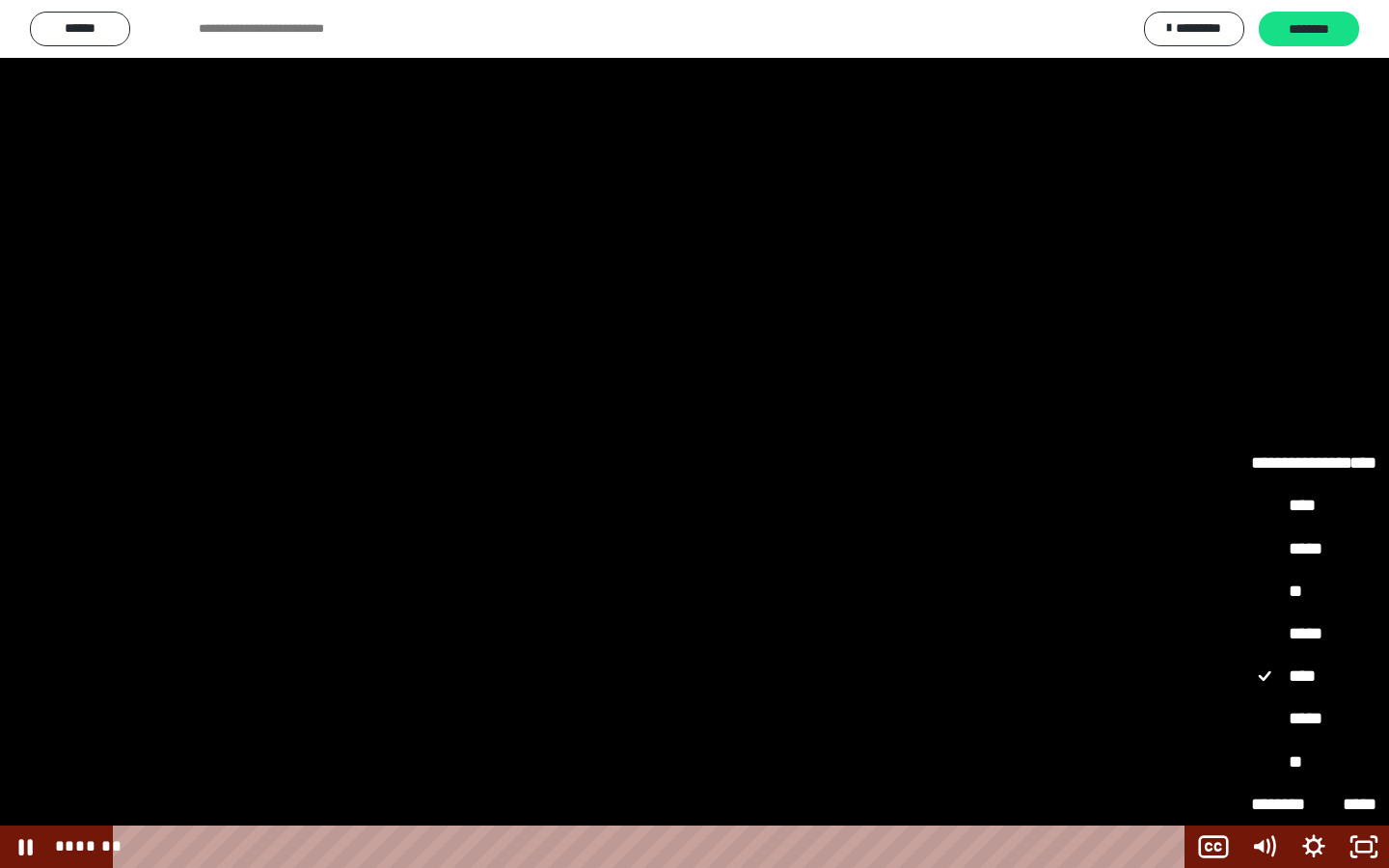 click on "*****" at bounding box center (1314, 635) 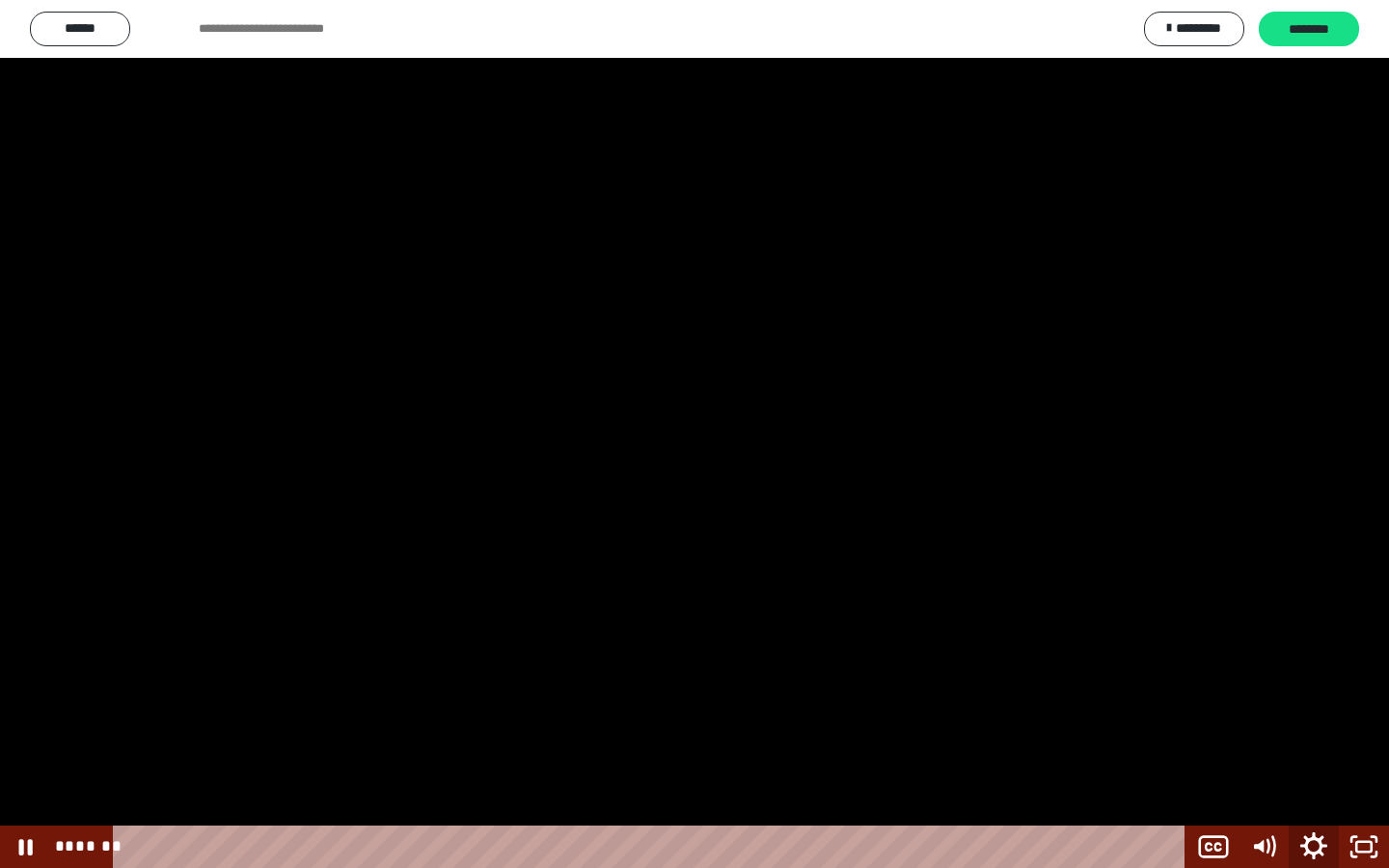 click 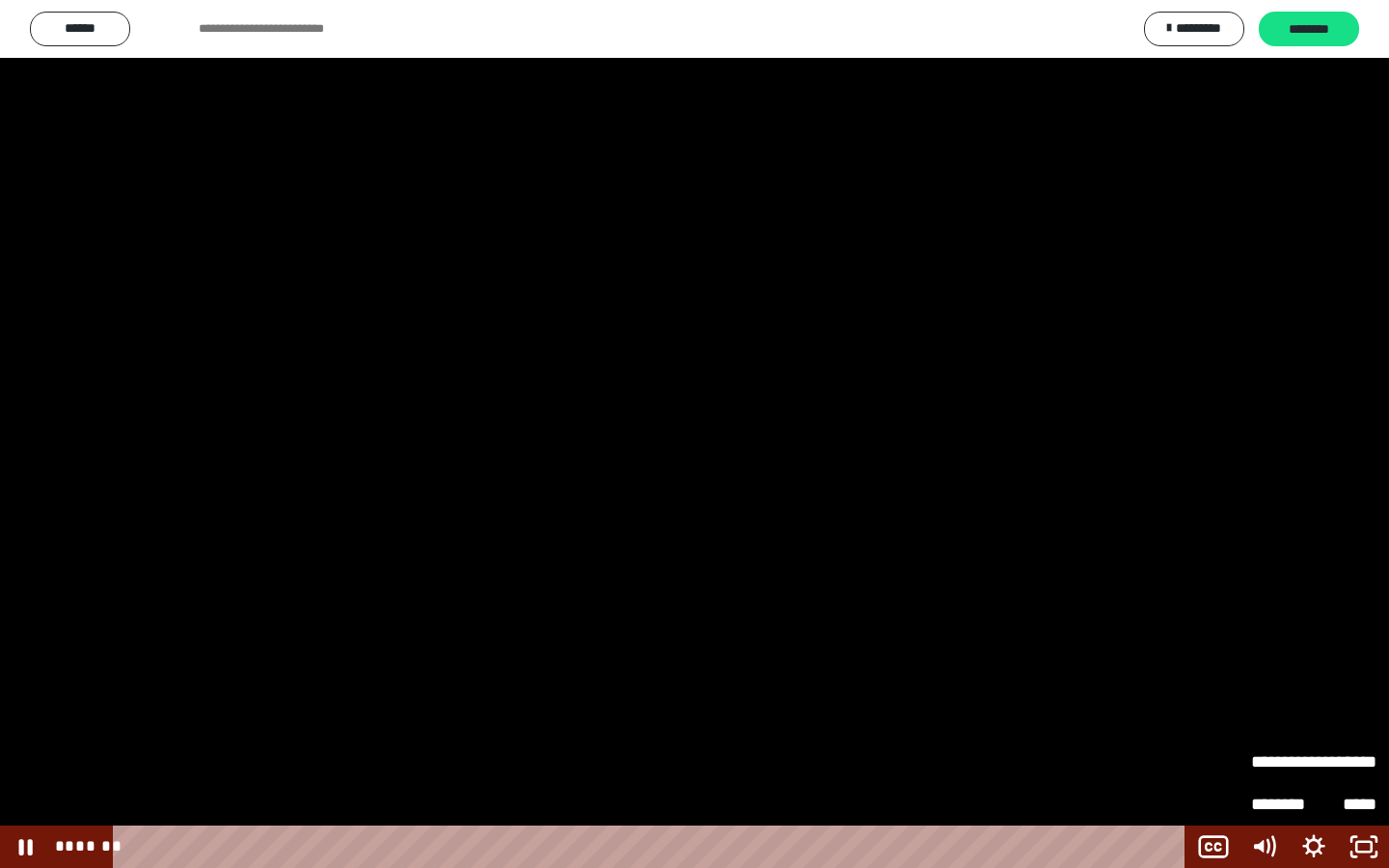 click on "**********" at bounding box center (1282, 753) 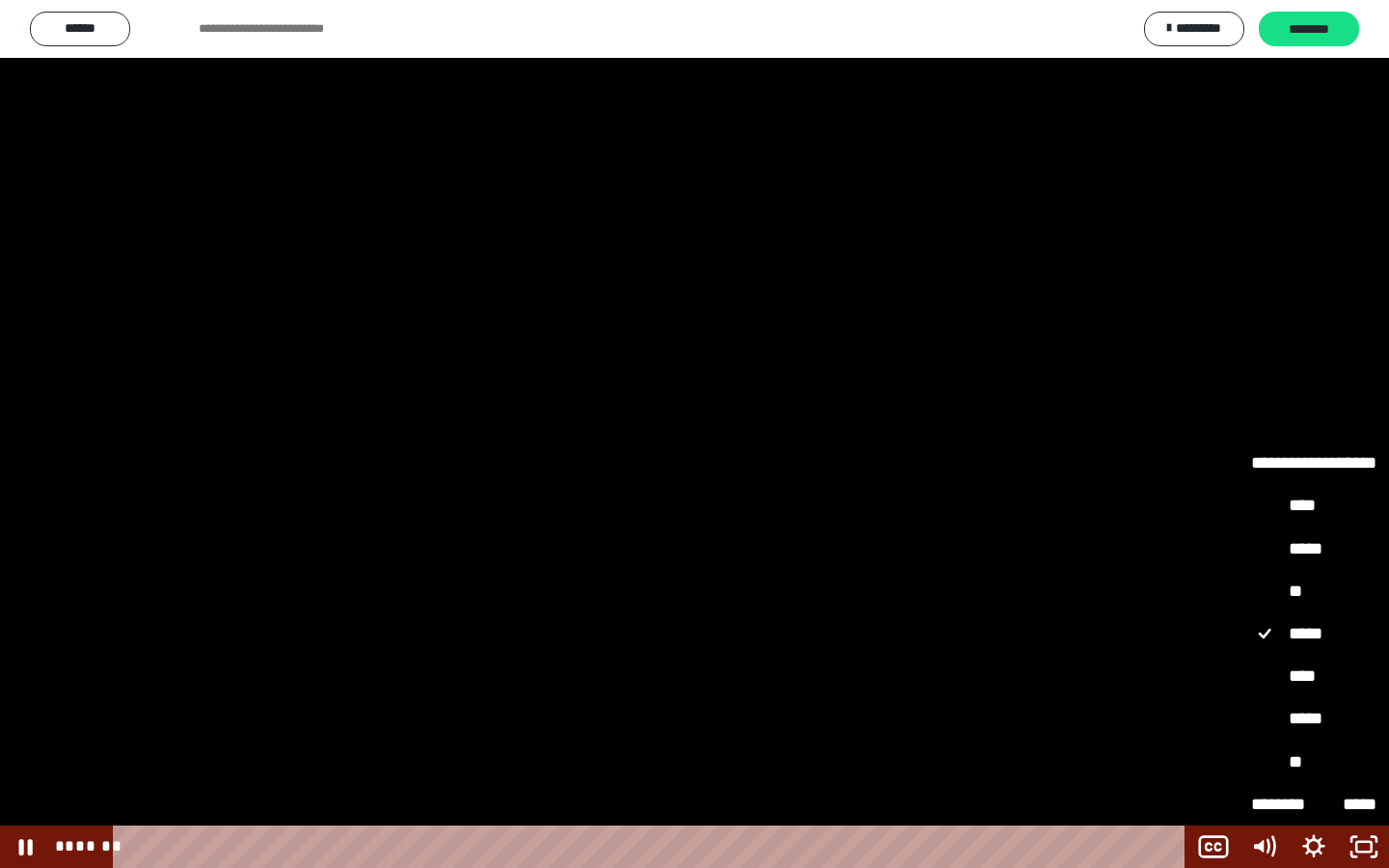 click on "**" at bounding box center (1314, 592) 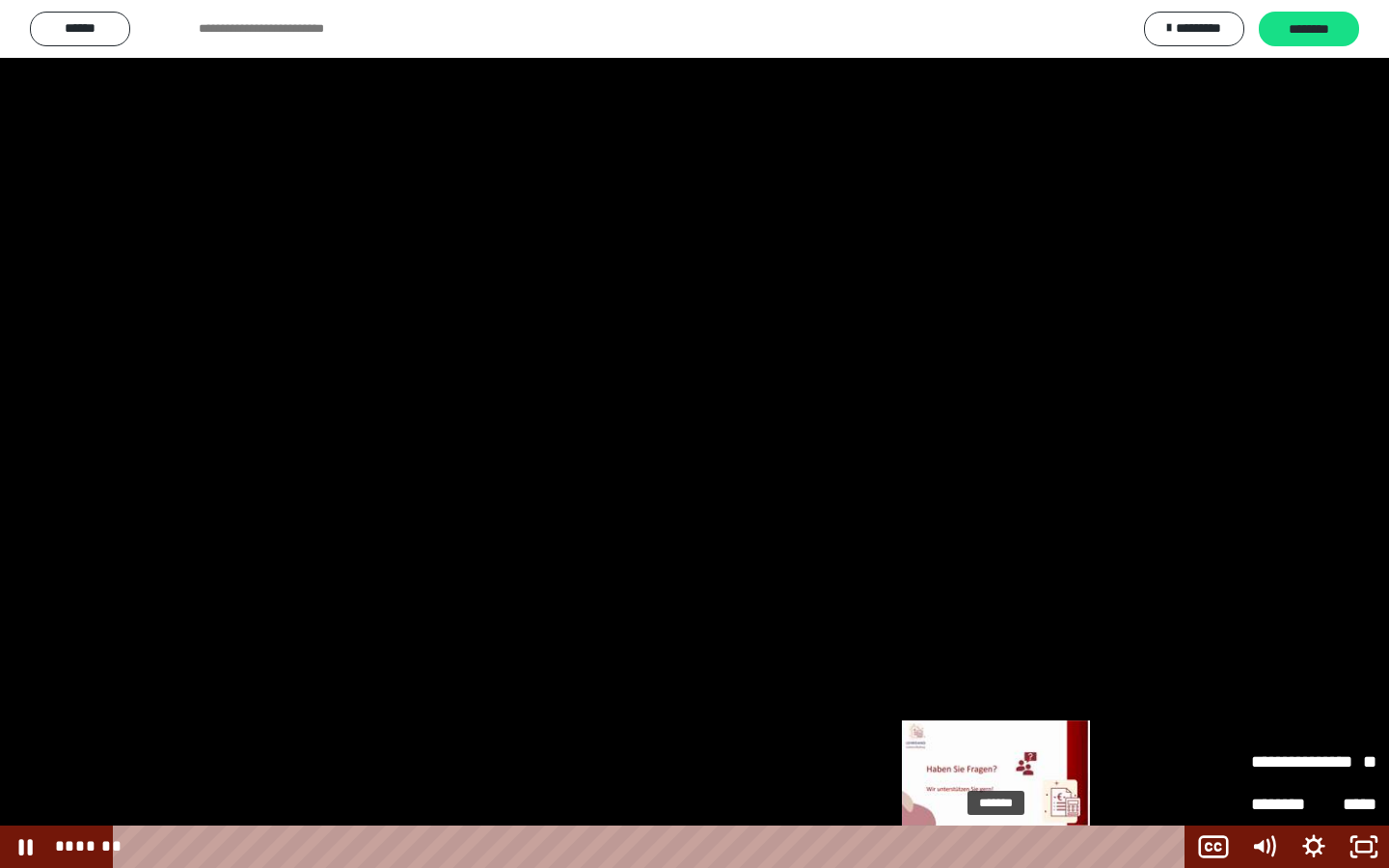 click on "*******" at bounding box center [653, 847] 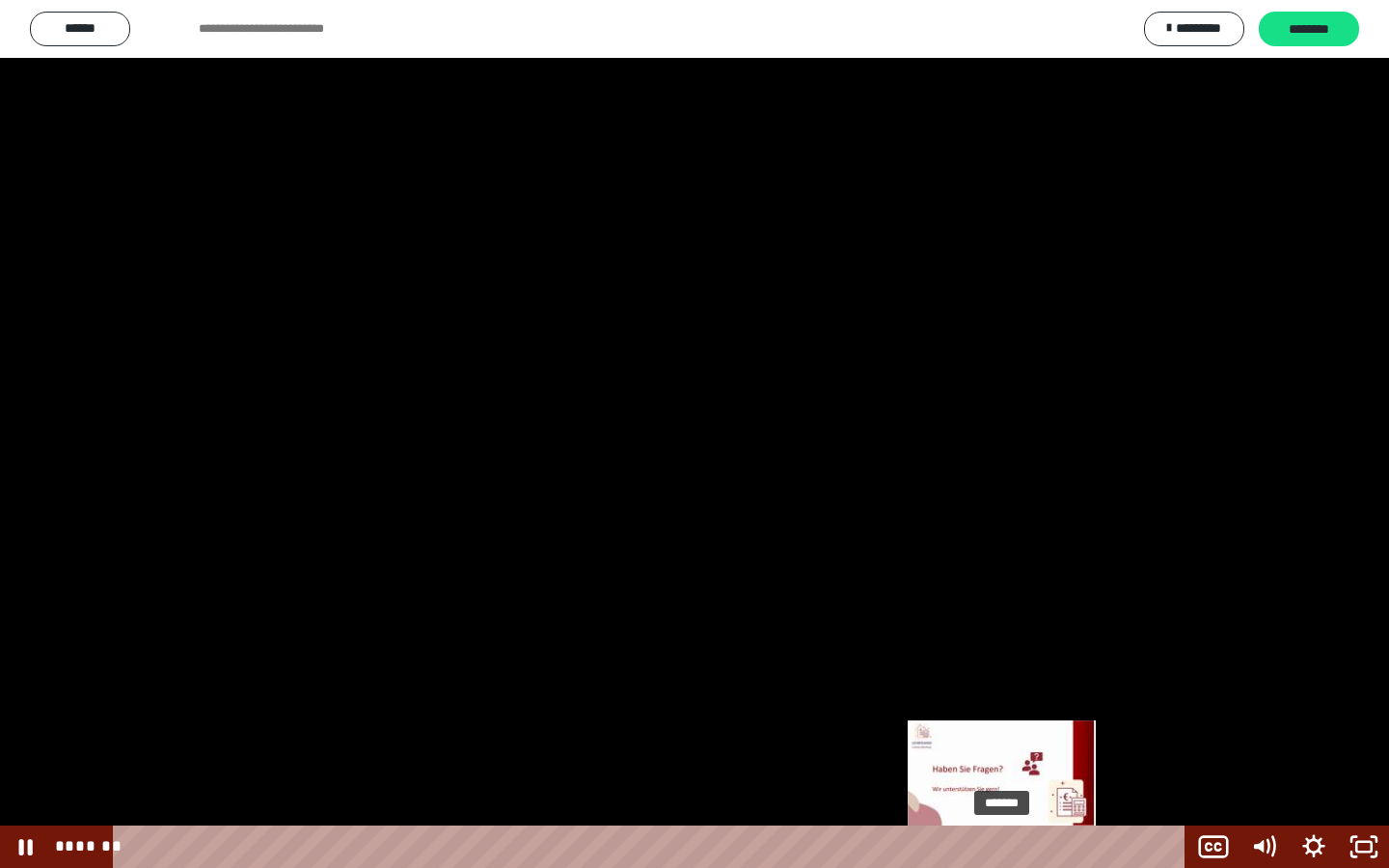 click on "*******" at bounding box center [653, 847] 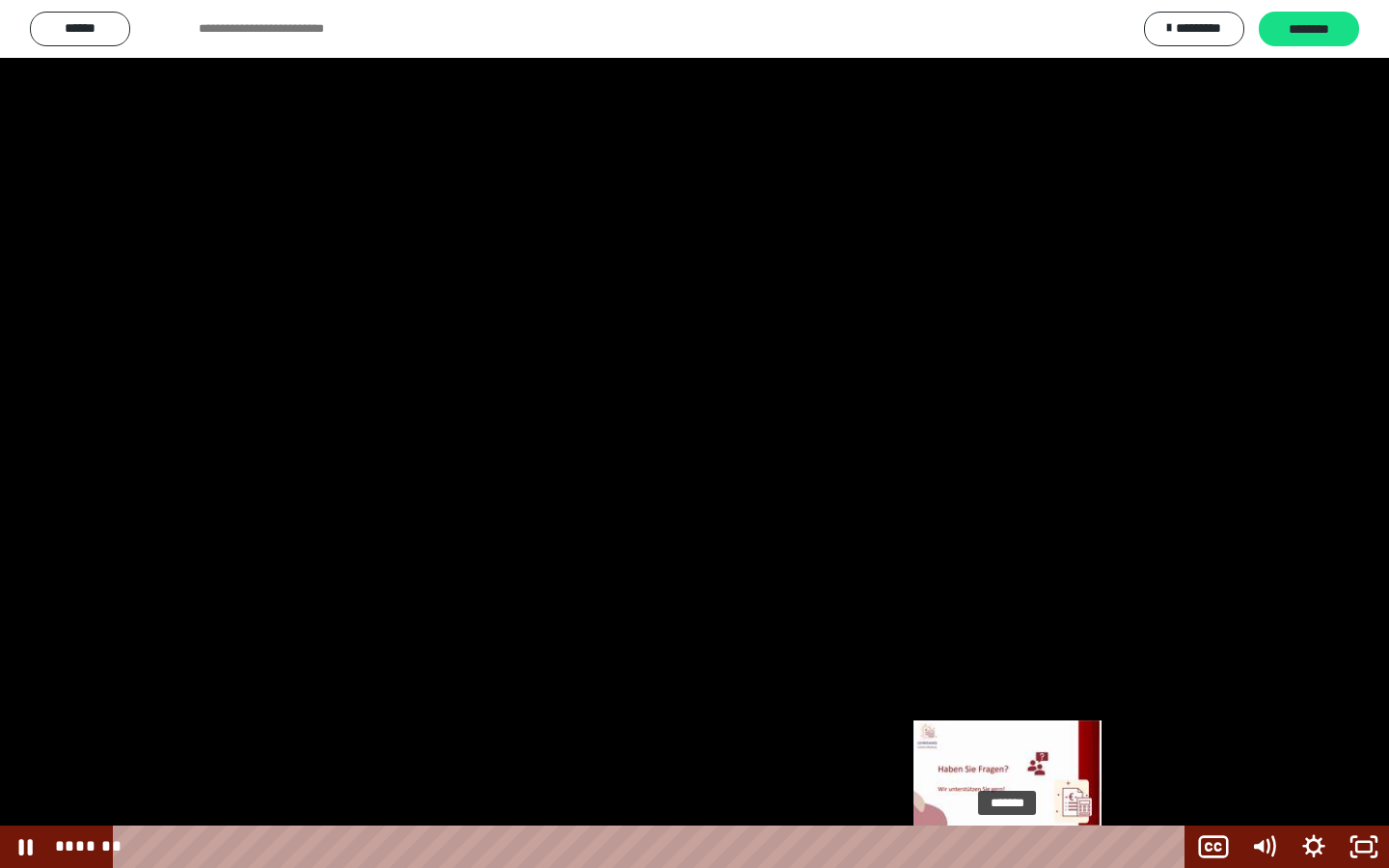 click on "*******" at bounding box center (653, 847) 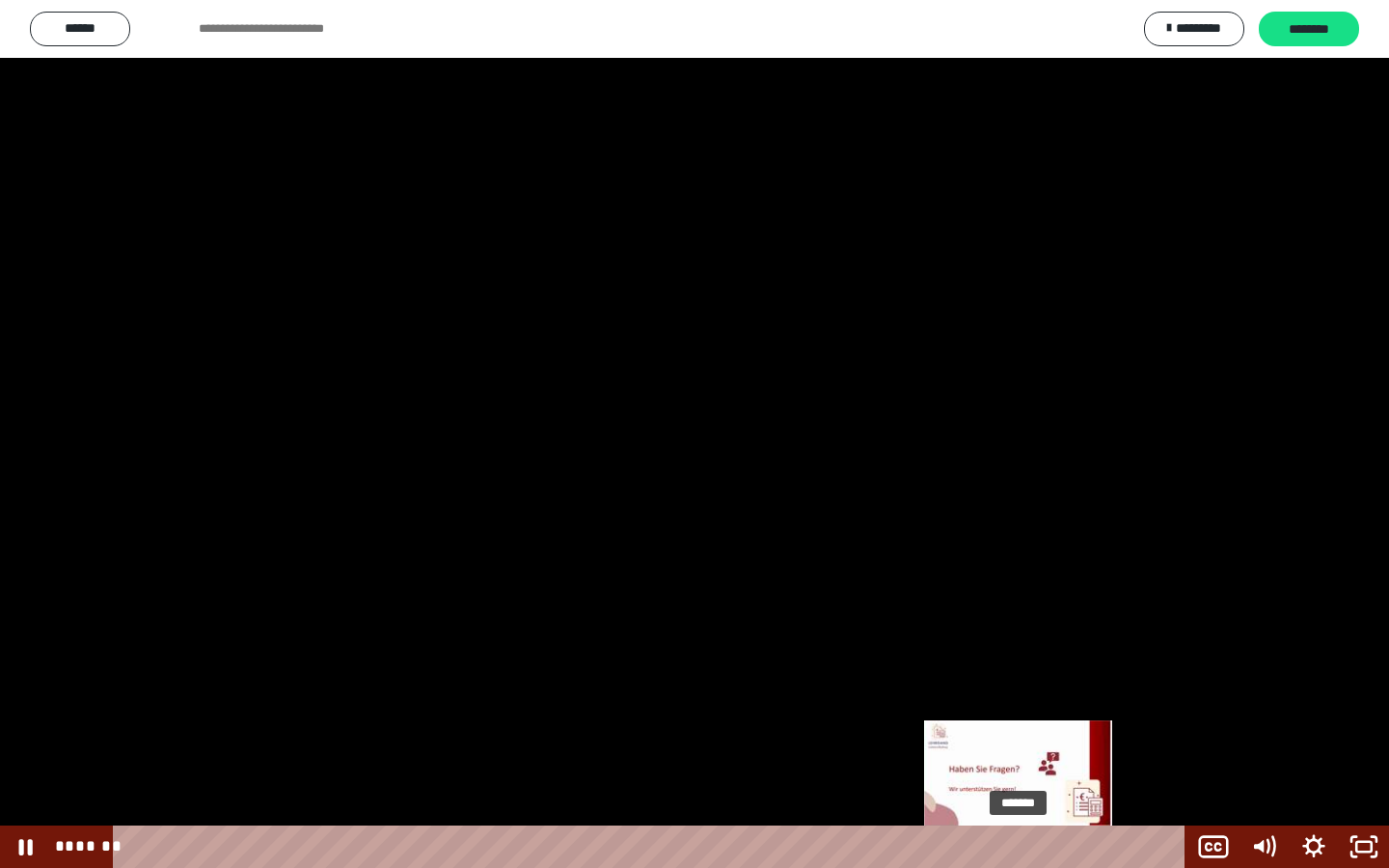 click on "*******" at bounding box center [653, 847] 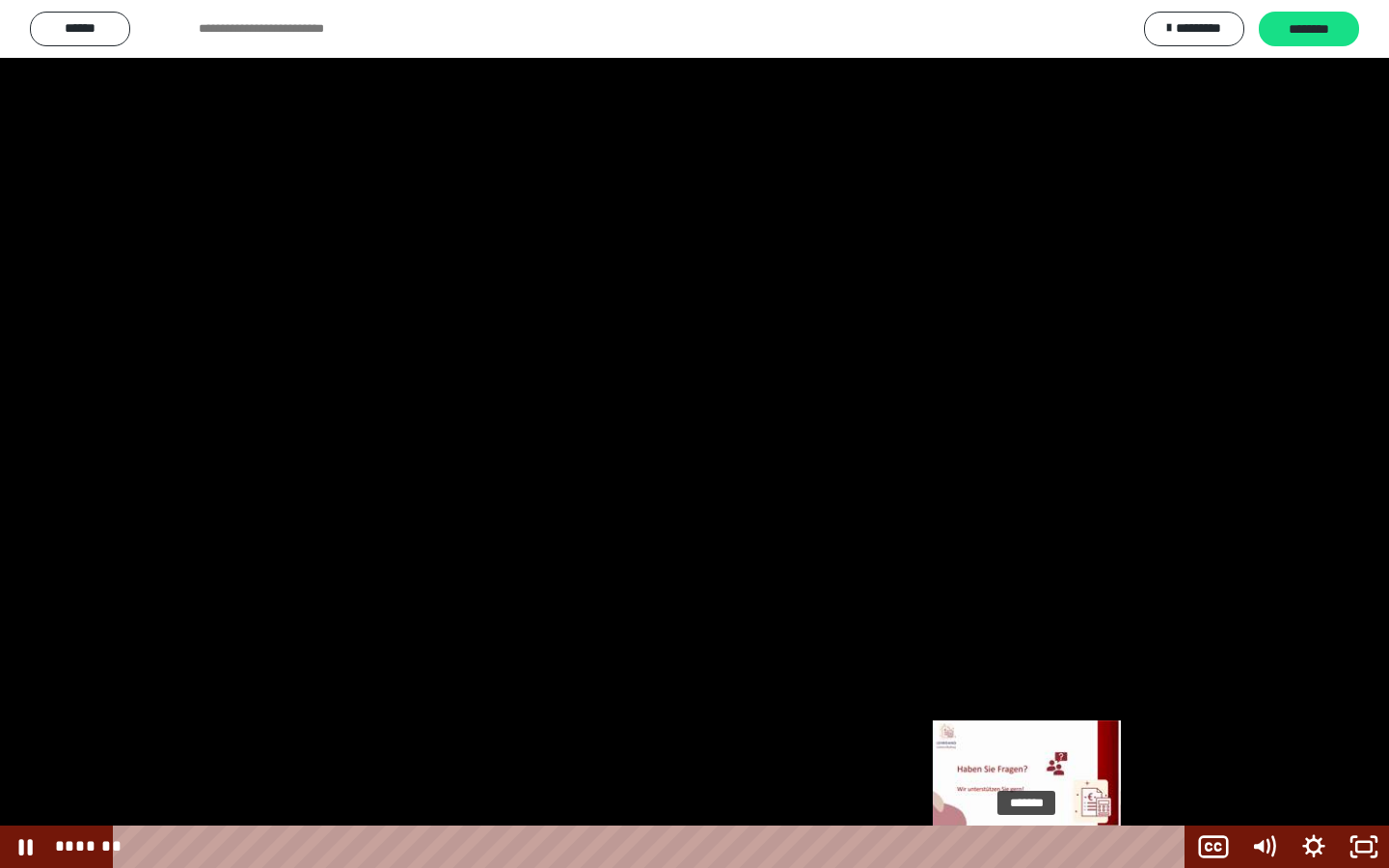 click on "*******" at bounding box center (653, 847) 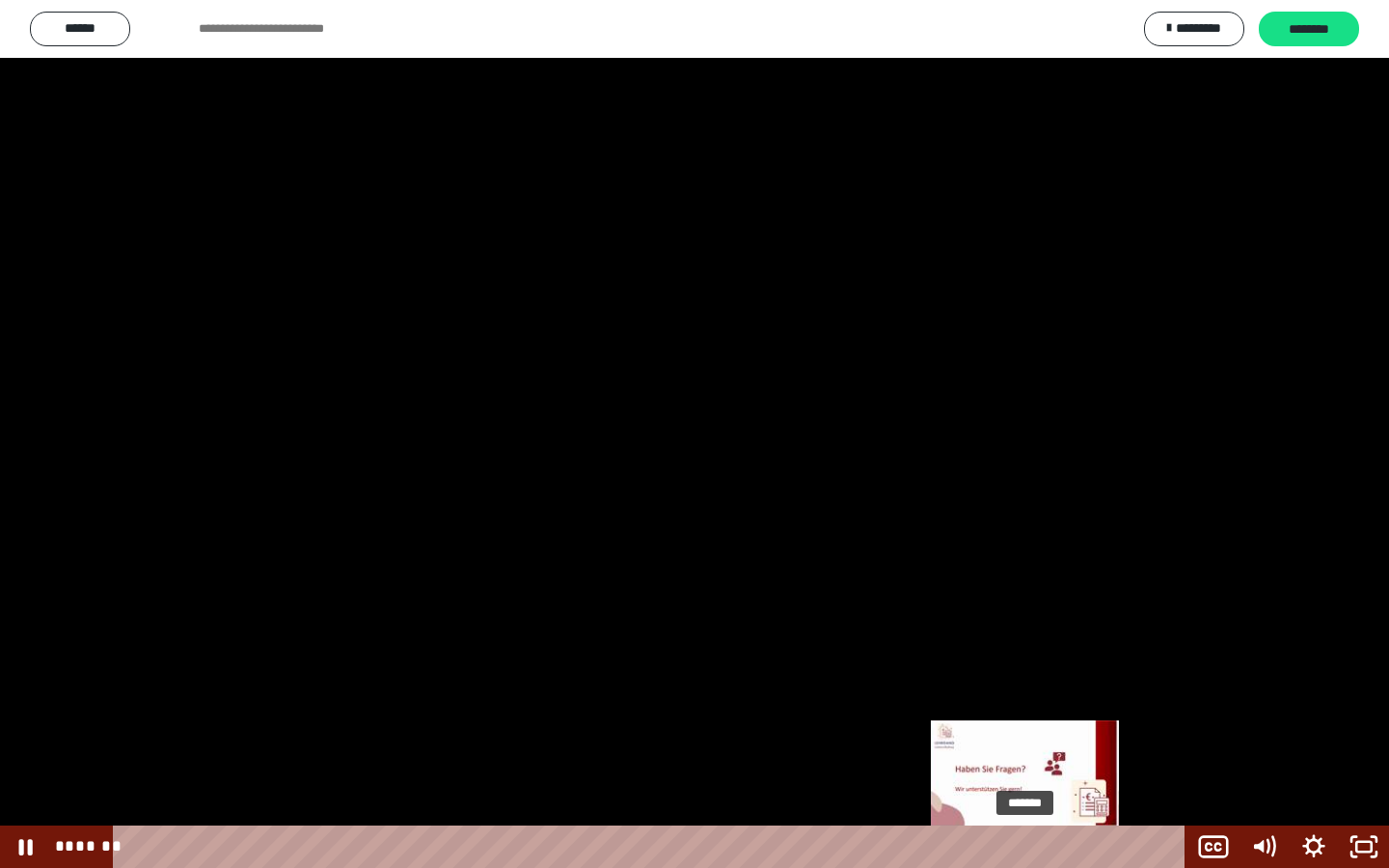 click at bounding box center [1024, 847] 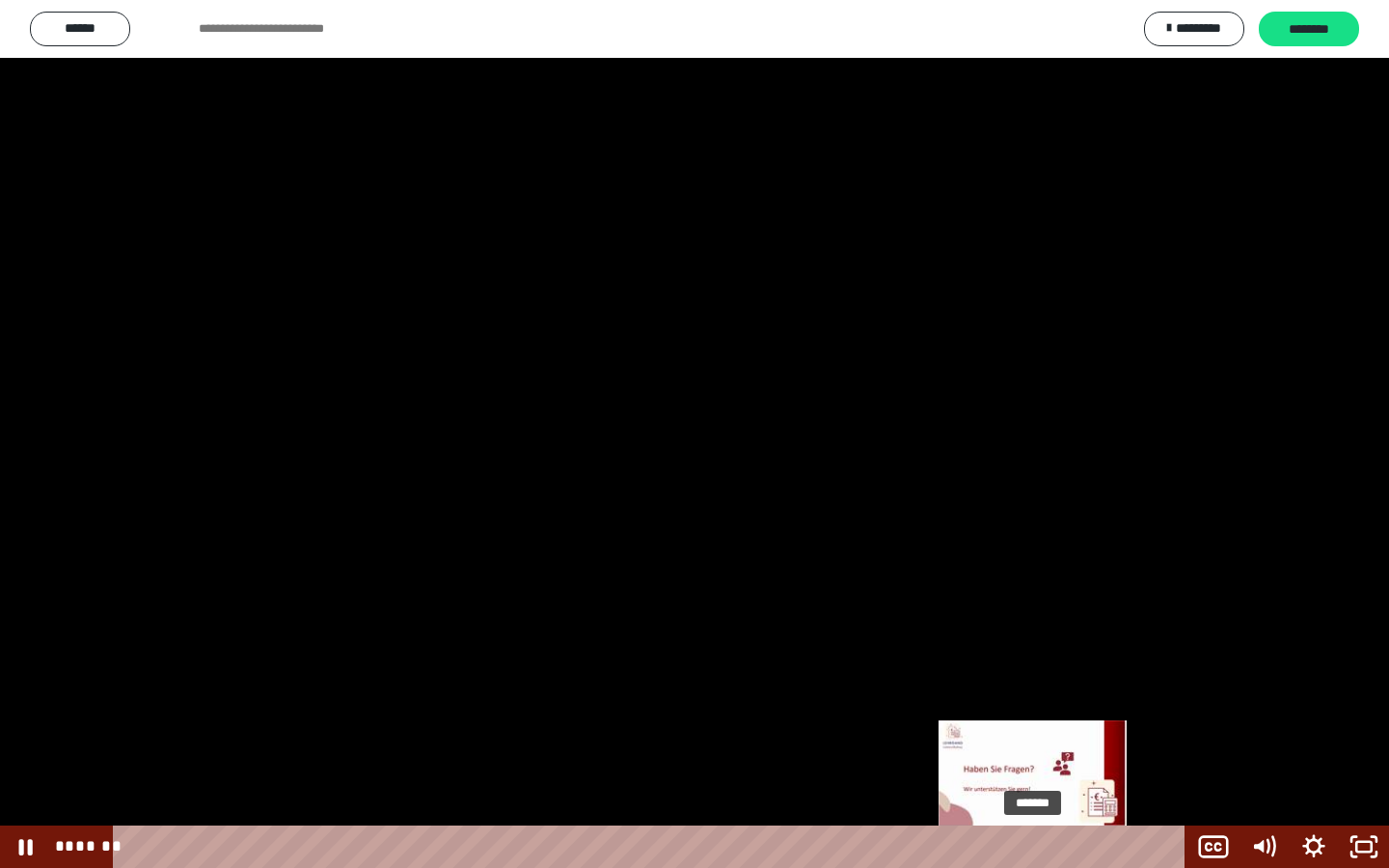 click on "*******" at bounding box center [653, 847] 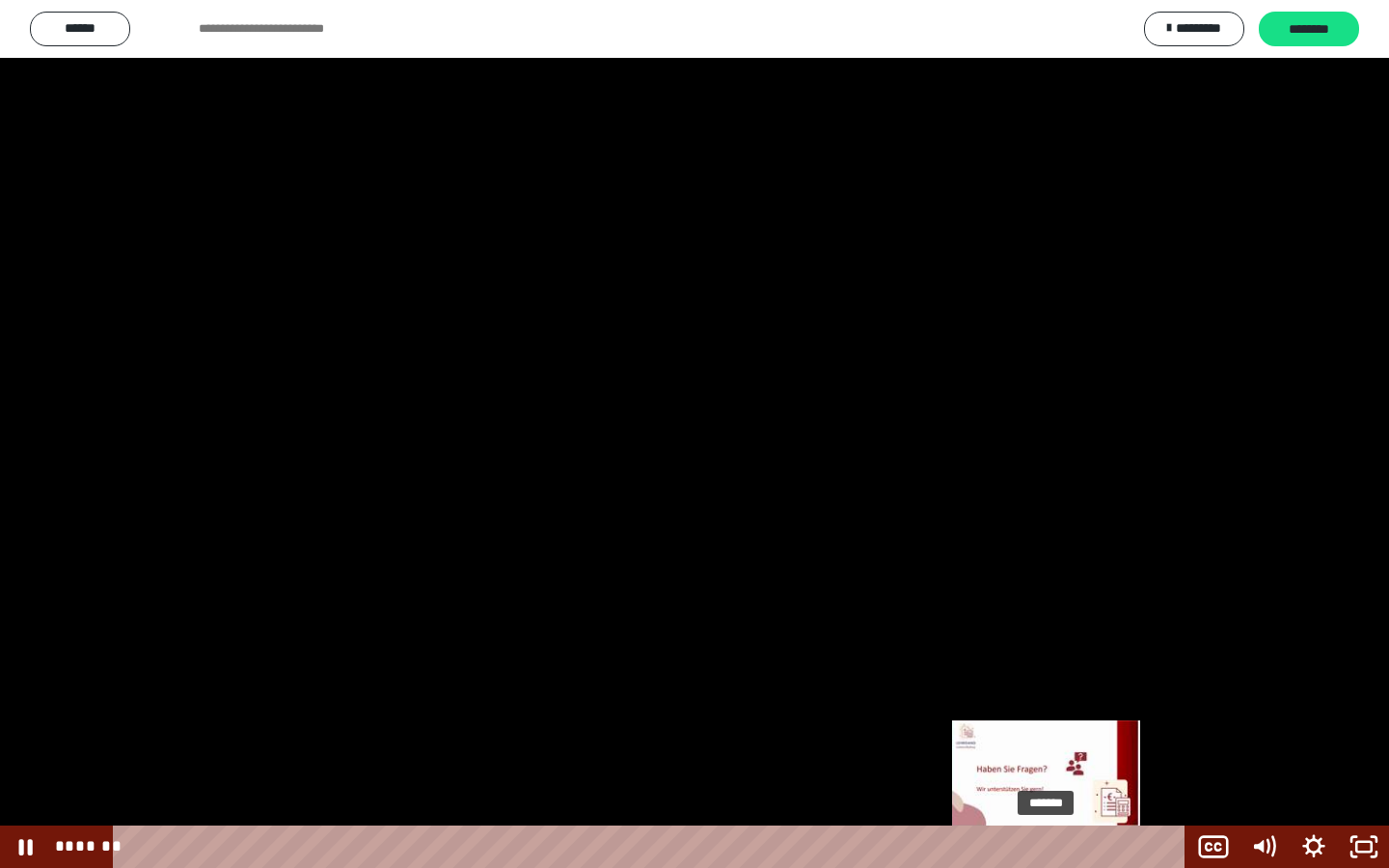 click on "*******" at bounding box center (653, 847) 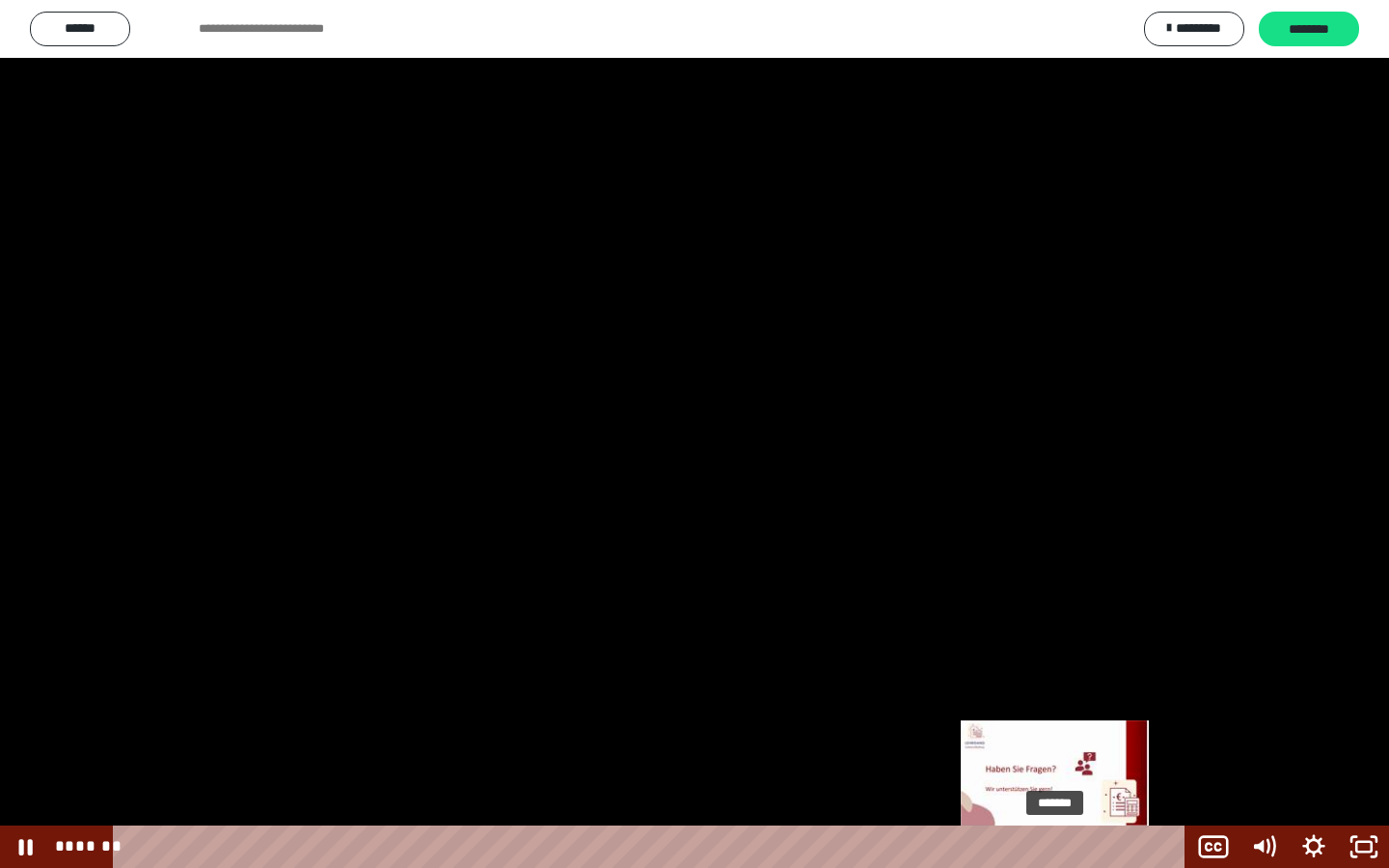click on "*******" at bounding box center (653, 847) 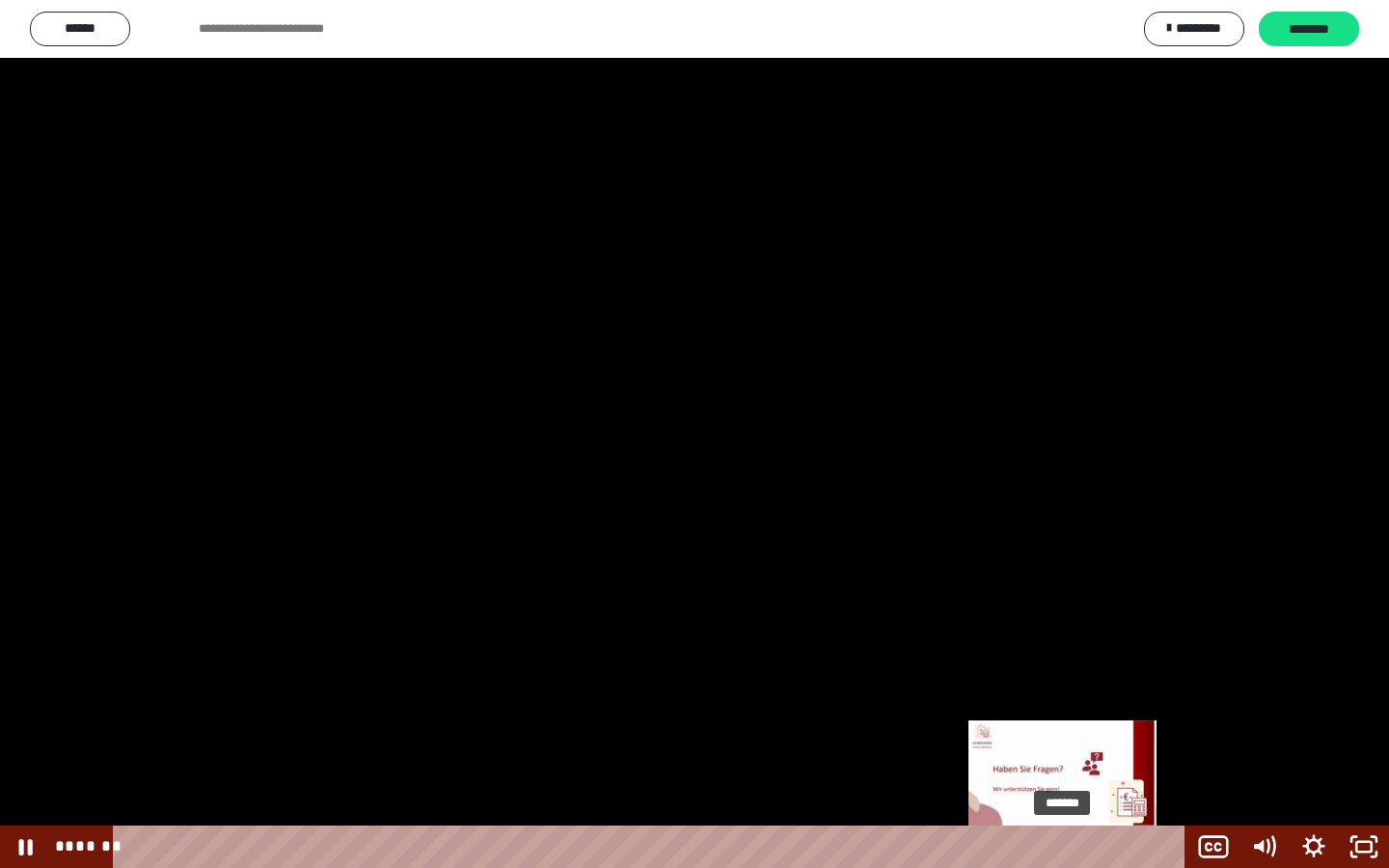click on "*******" at bounding box center [653, 847] 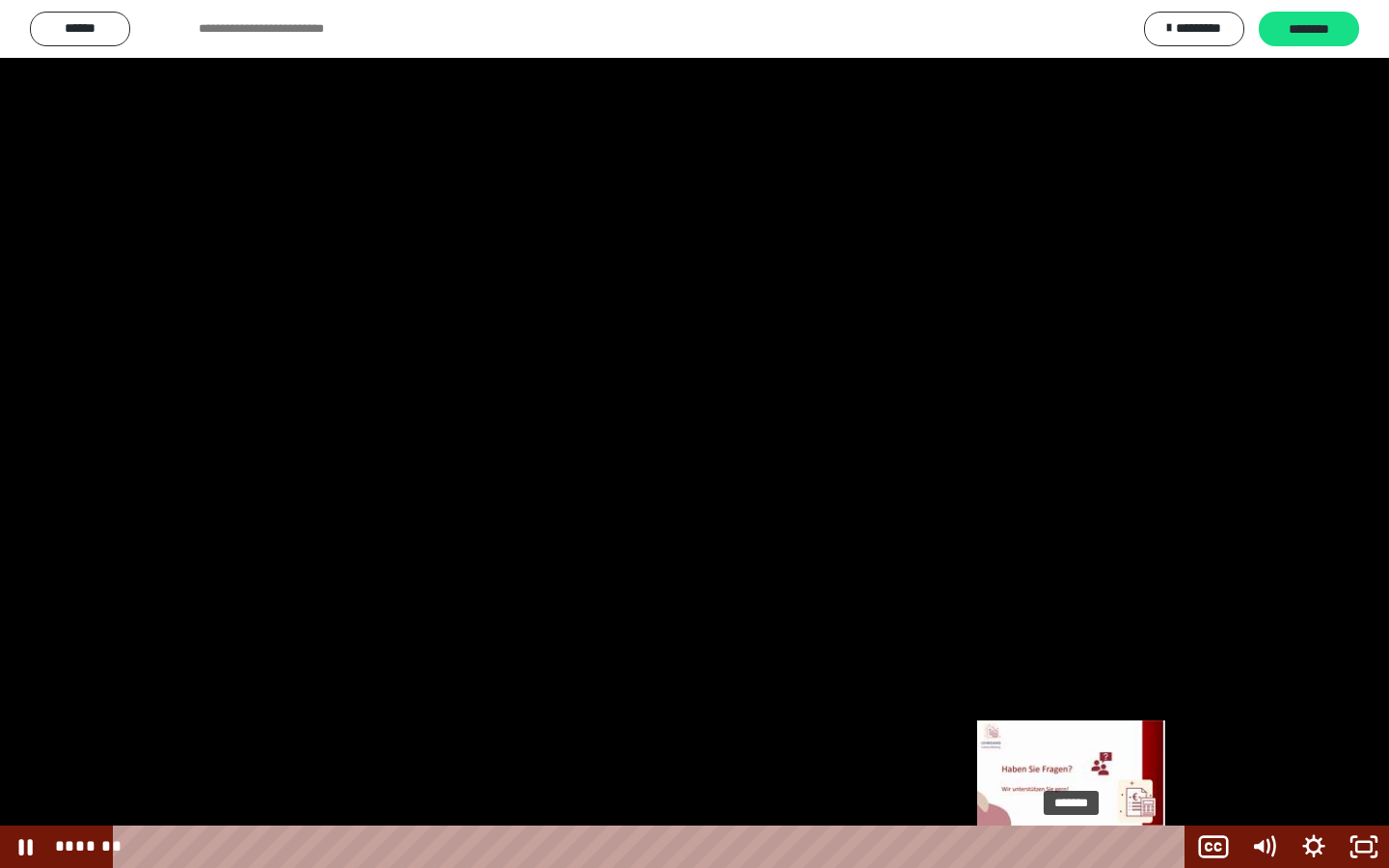 click on "*******" at bounding box center [653, 847] 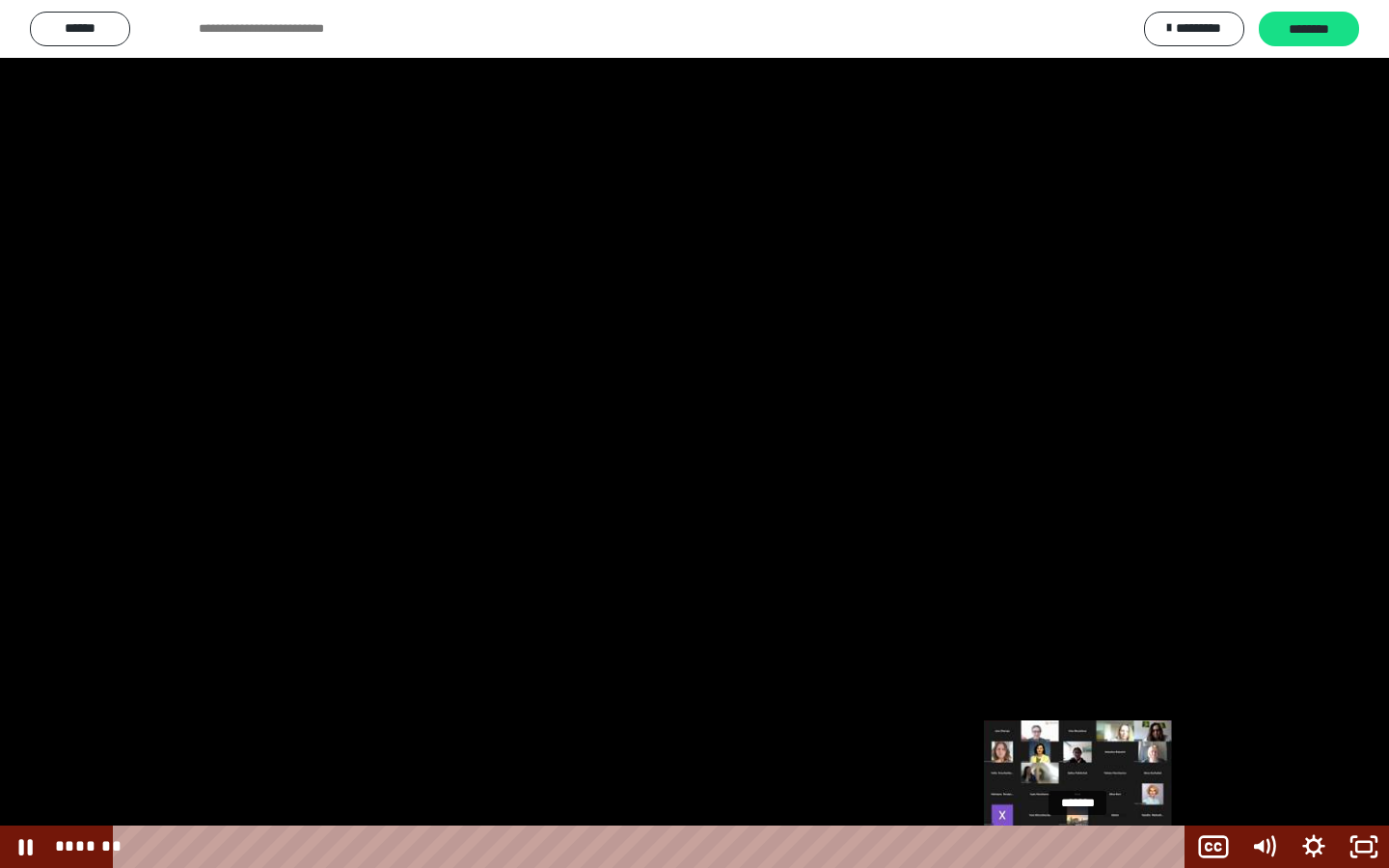 click on "*******" at bounding box center [653, 847] 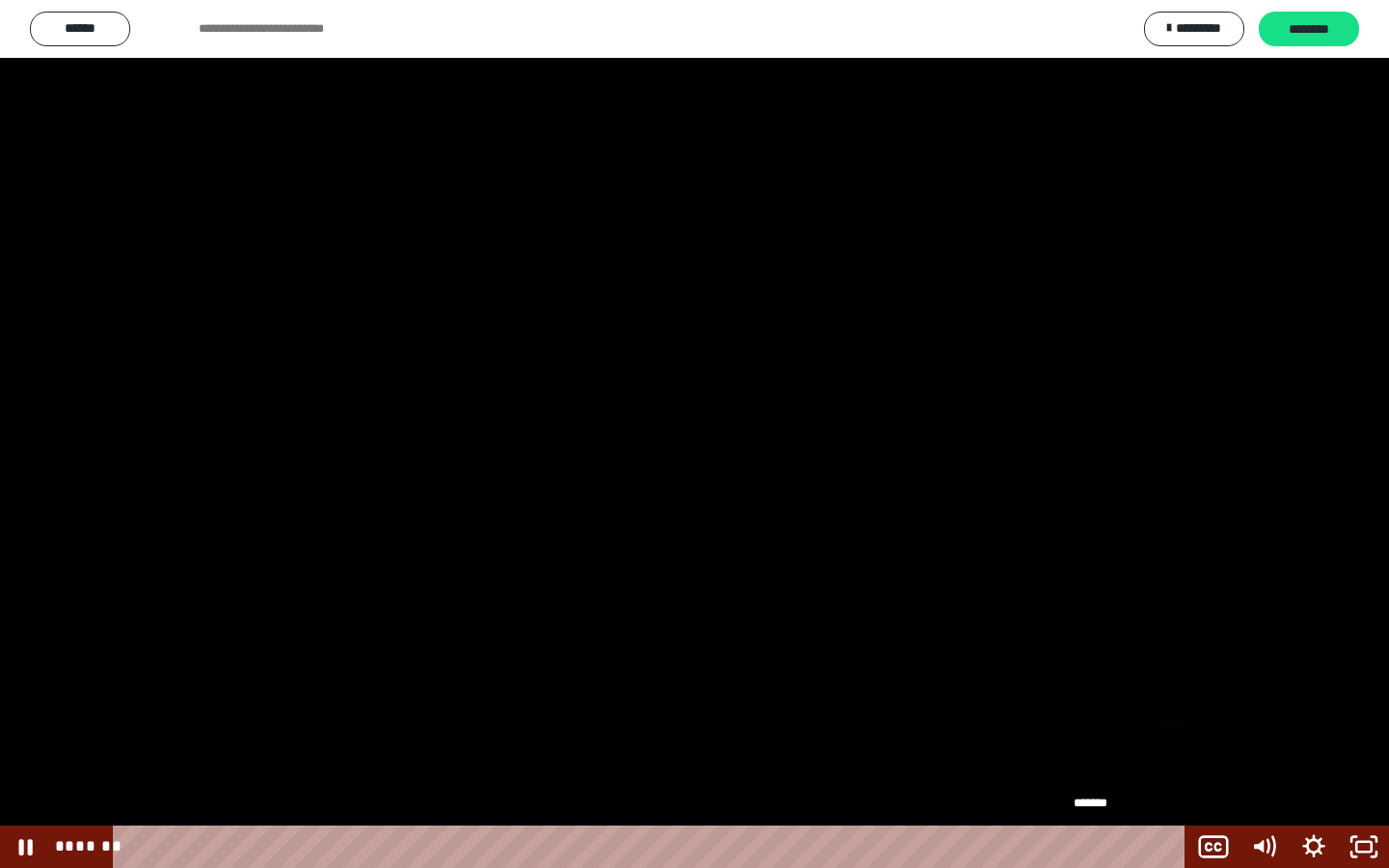 click on "*******" at bounding box center (653, 847) 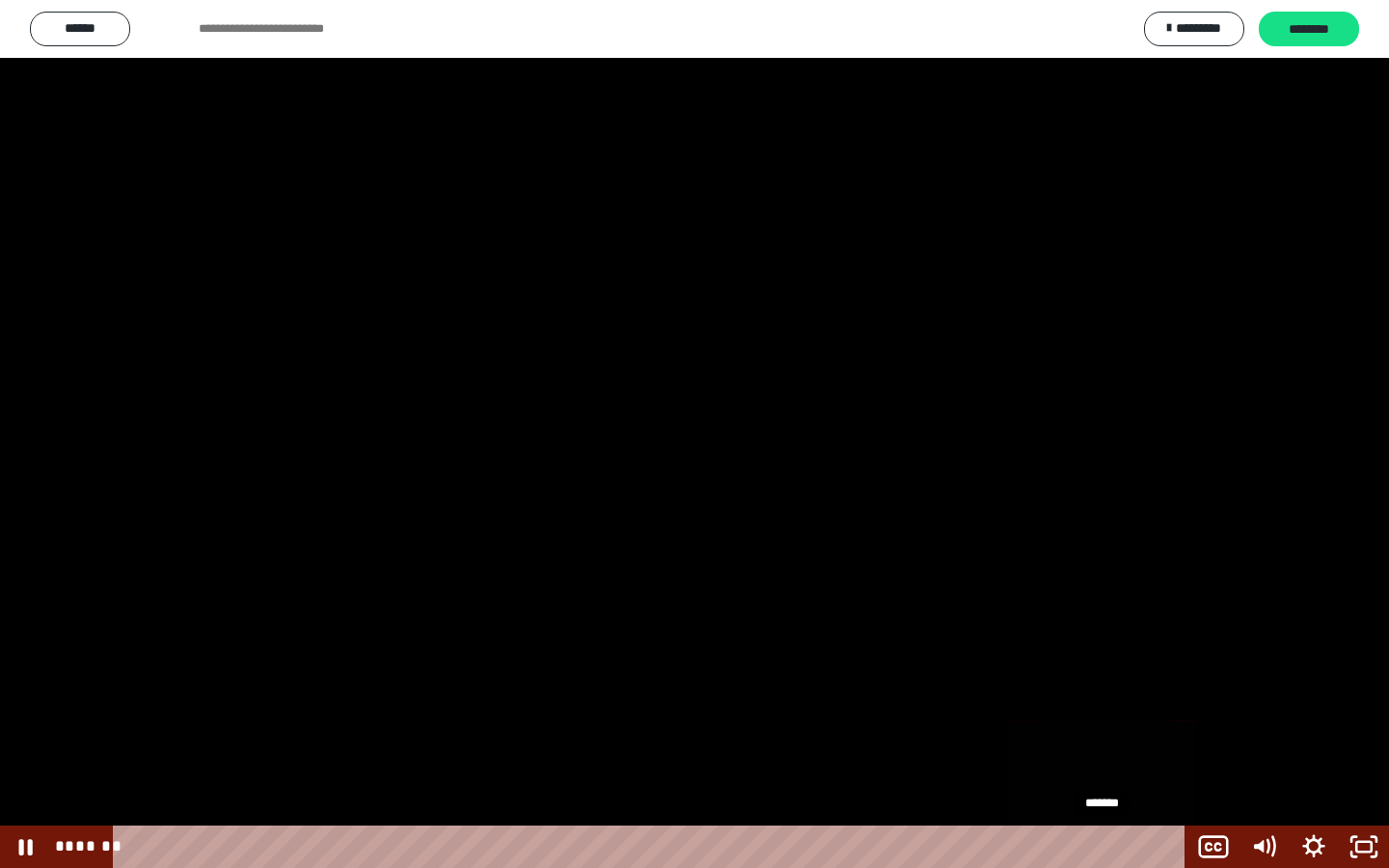 click on "*******" at bounding box center (653, 847) 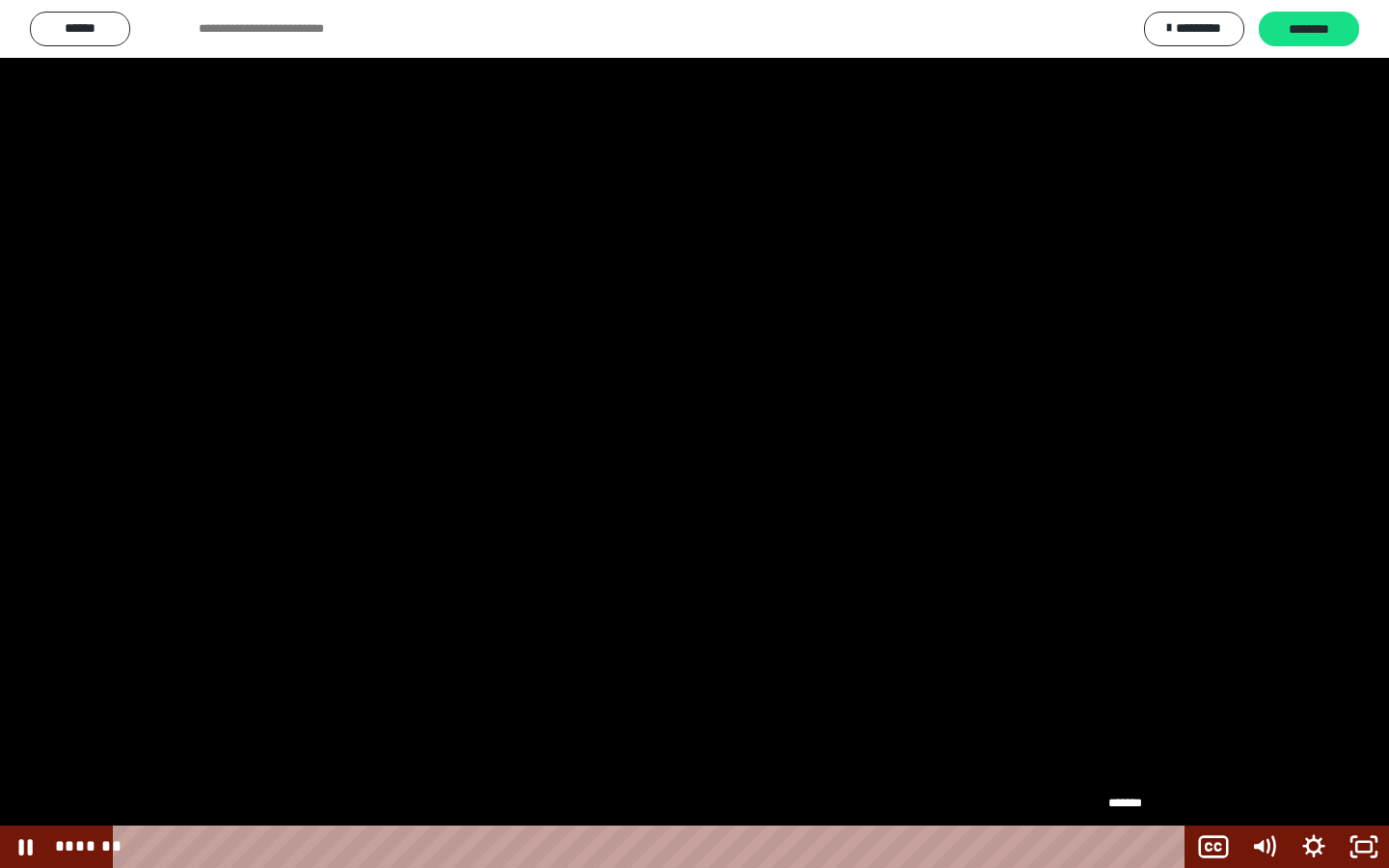 click on "*******" at bounding box center [653, 847] 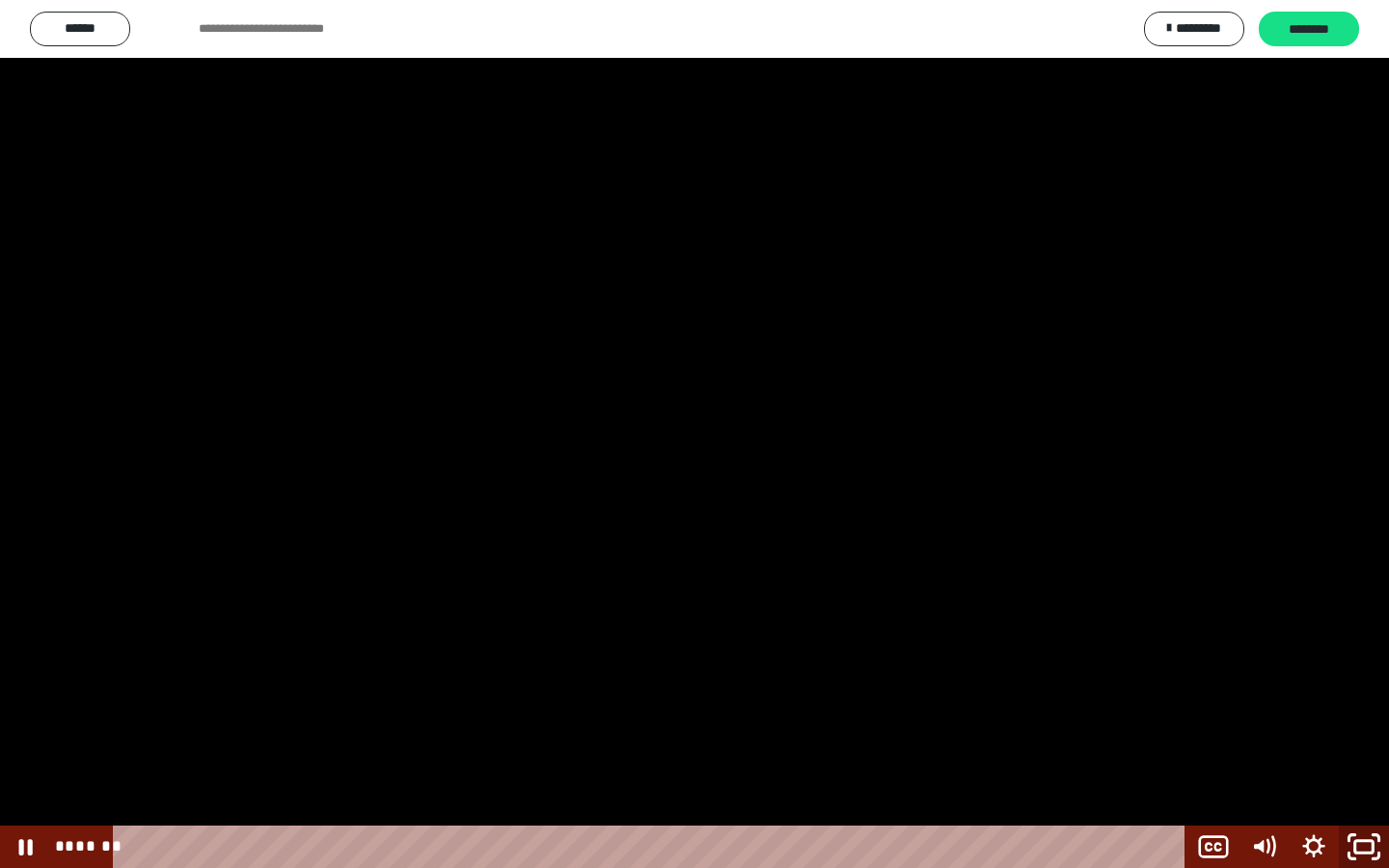 click 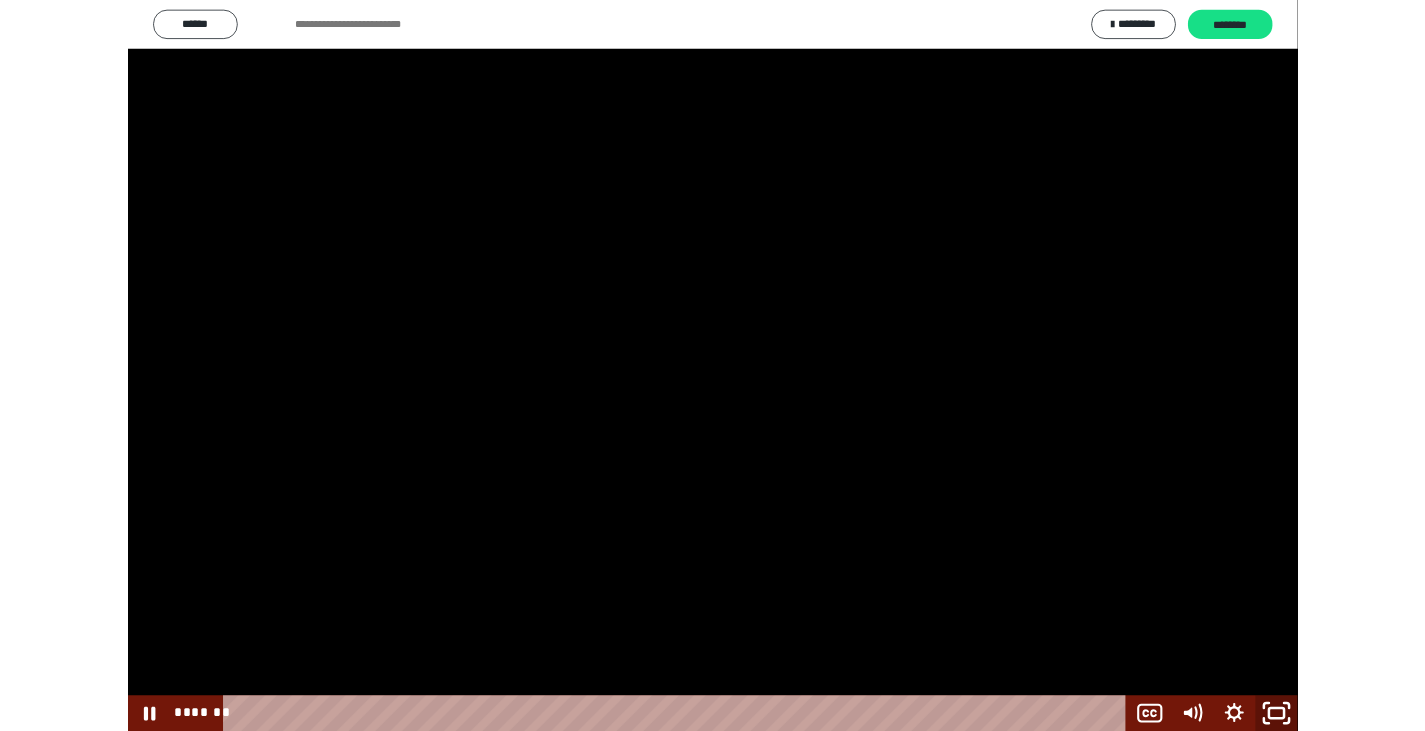 scroll, scrollTop: 1149, scrollLeft: 0, axis: vertical 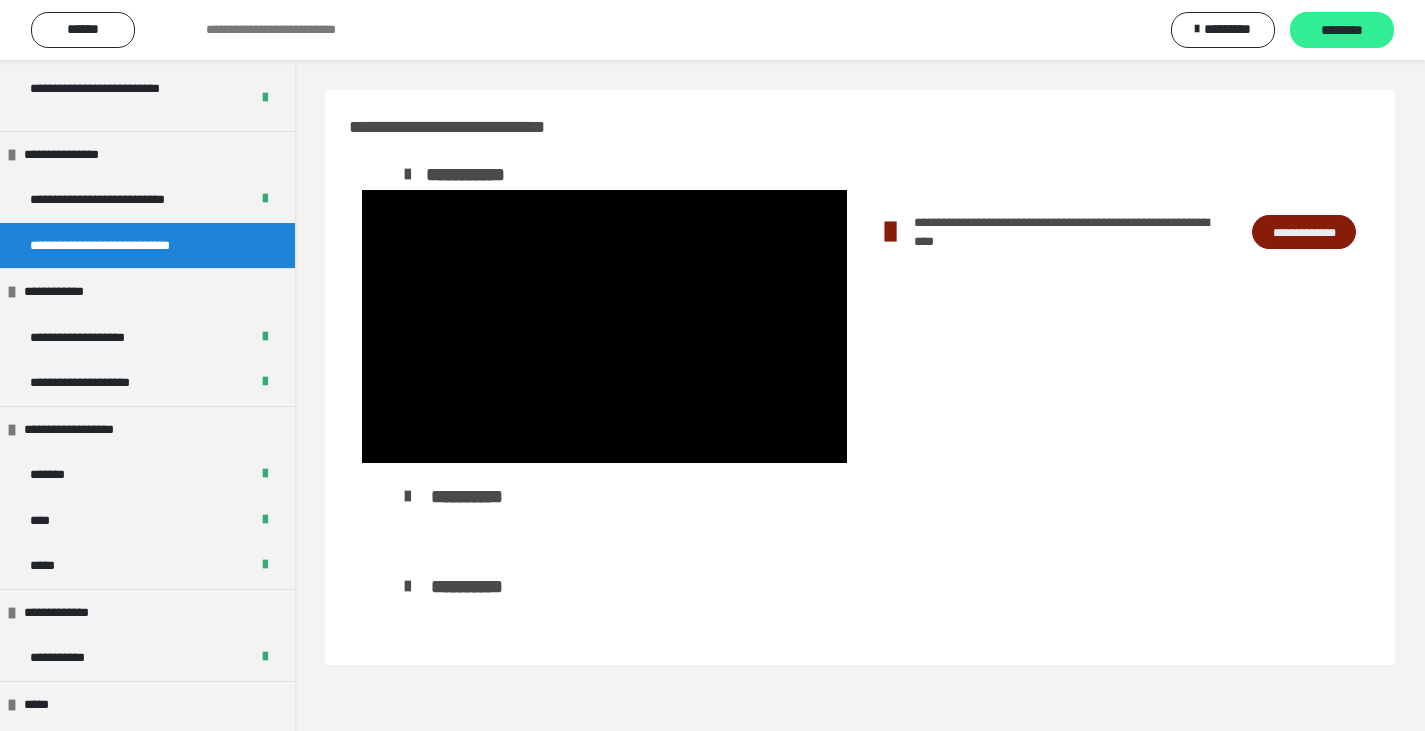 click on "********" at bounding box center [1342, 31] 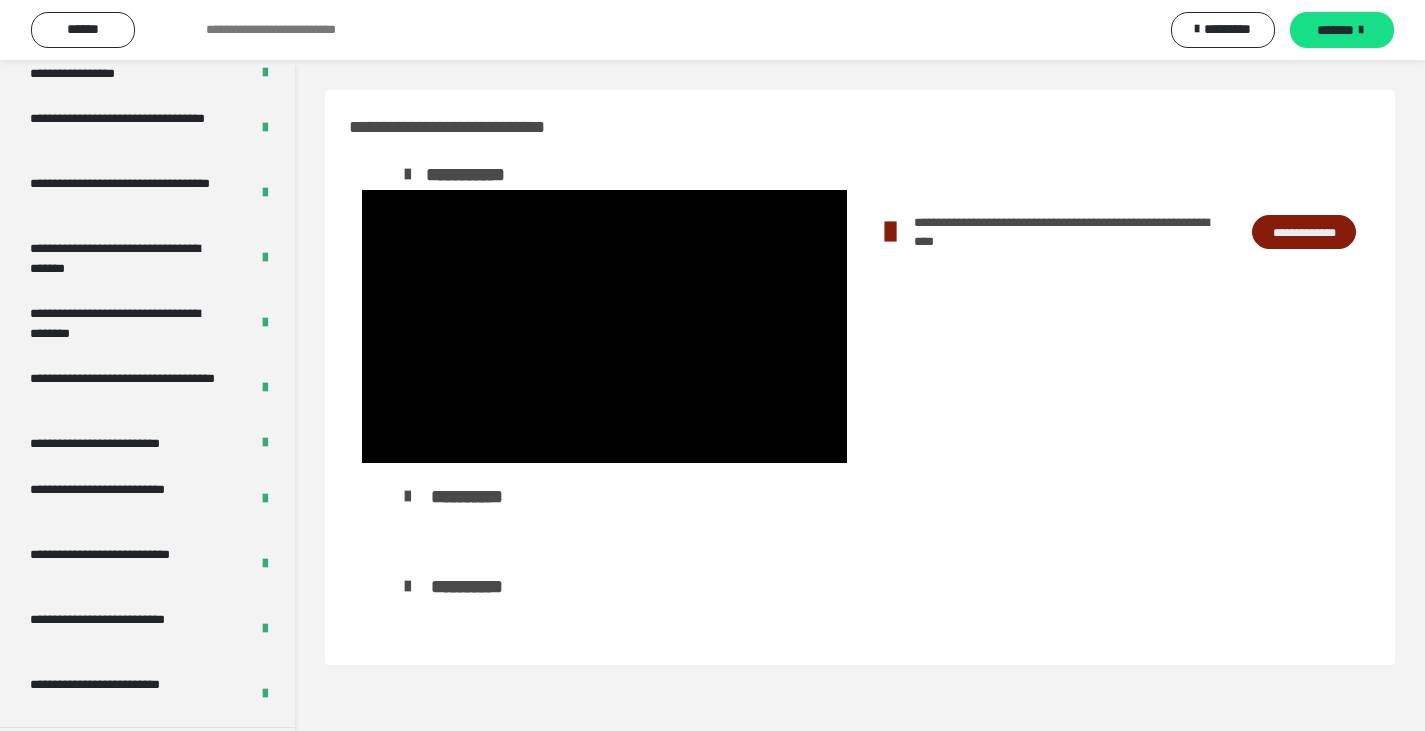 scroll, scrollTop: 551, scrollLeft: 0, axis: vertical 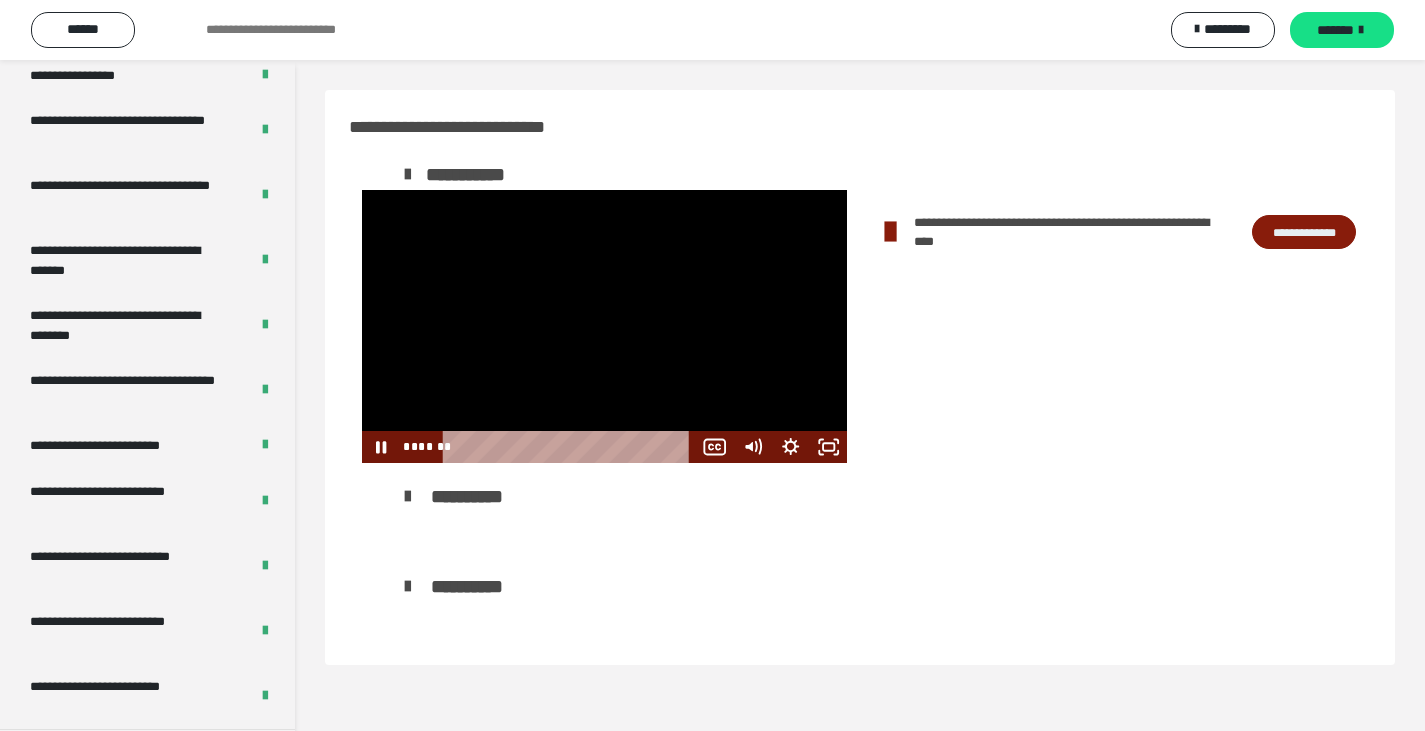 click at bounding box center (604, 326) 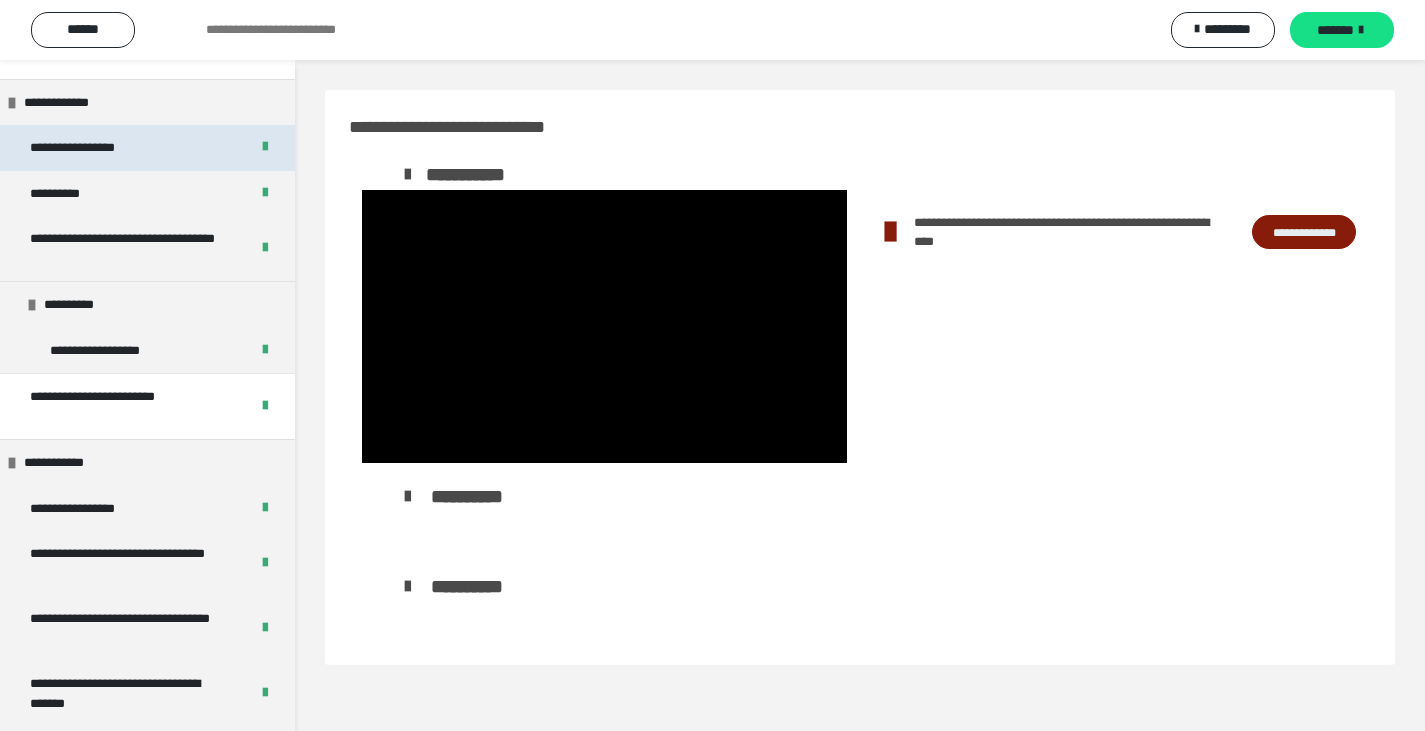 scroll, scrollTop: 0, scrollLeft: 0, axis: both 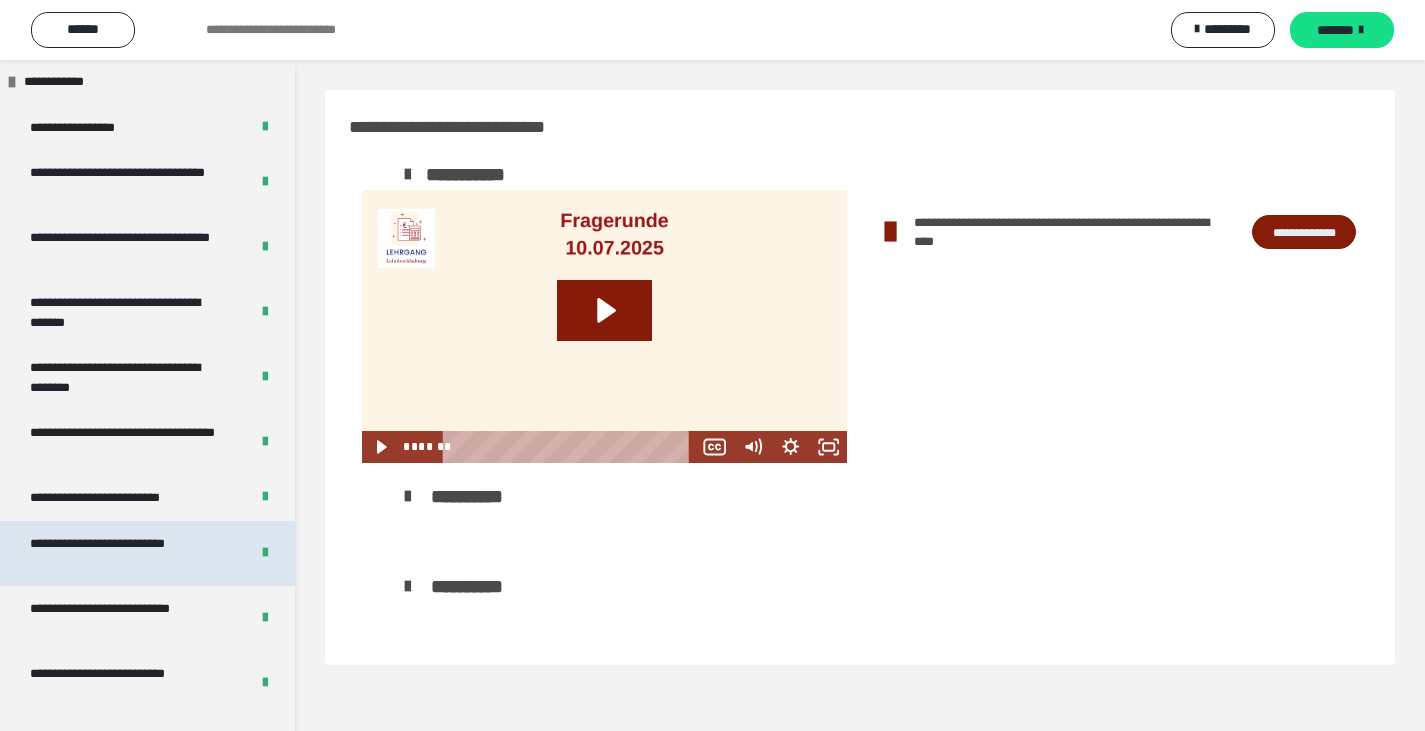 click on "**********" at bounding box center [124, 553] 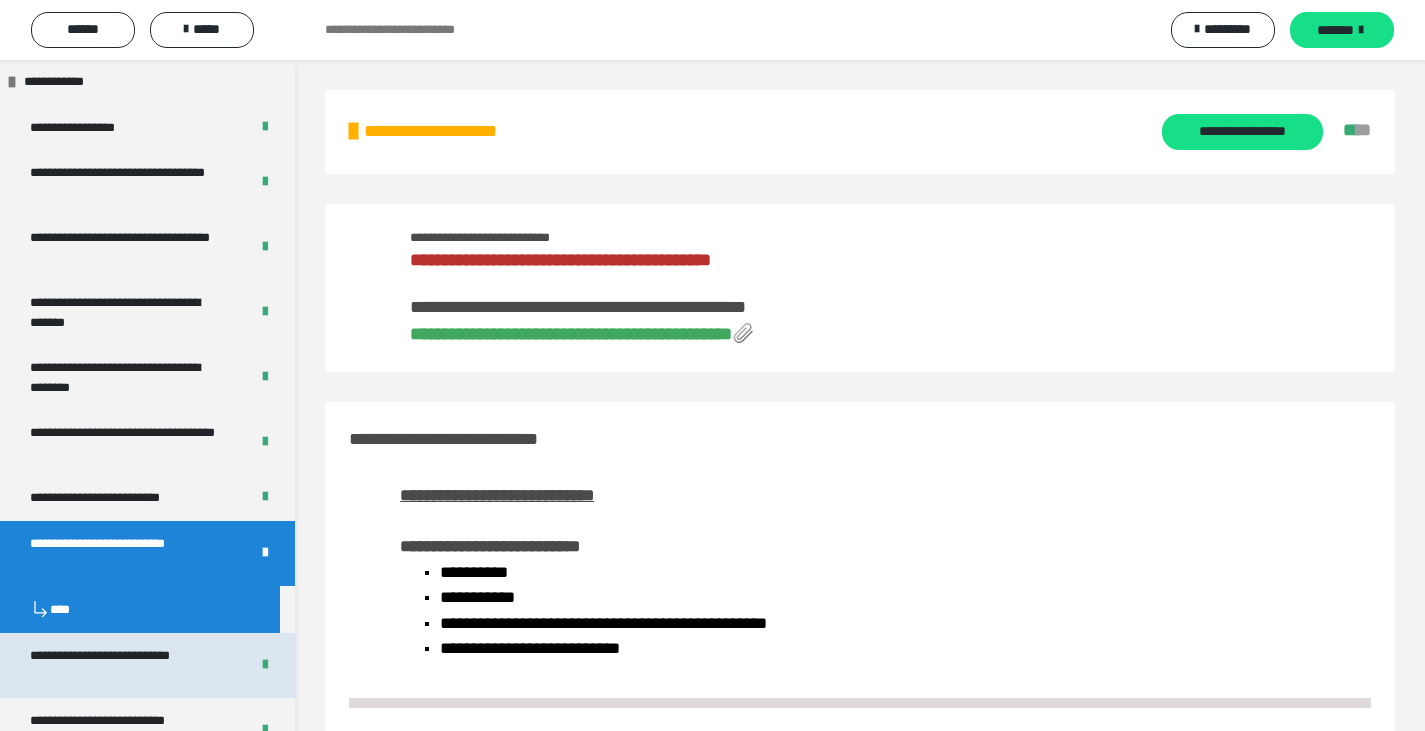 click on "**********" at bounding box center (124, 665) 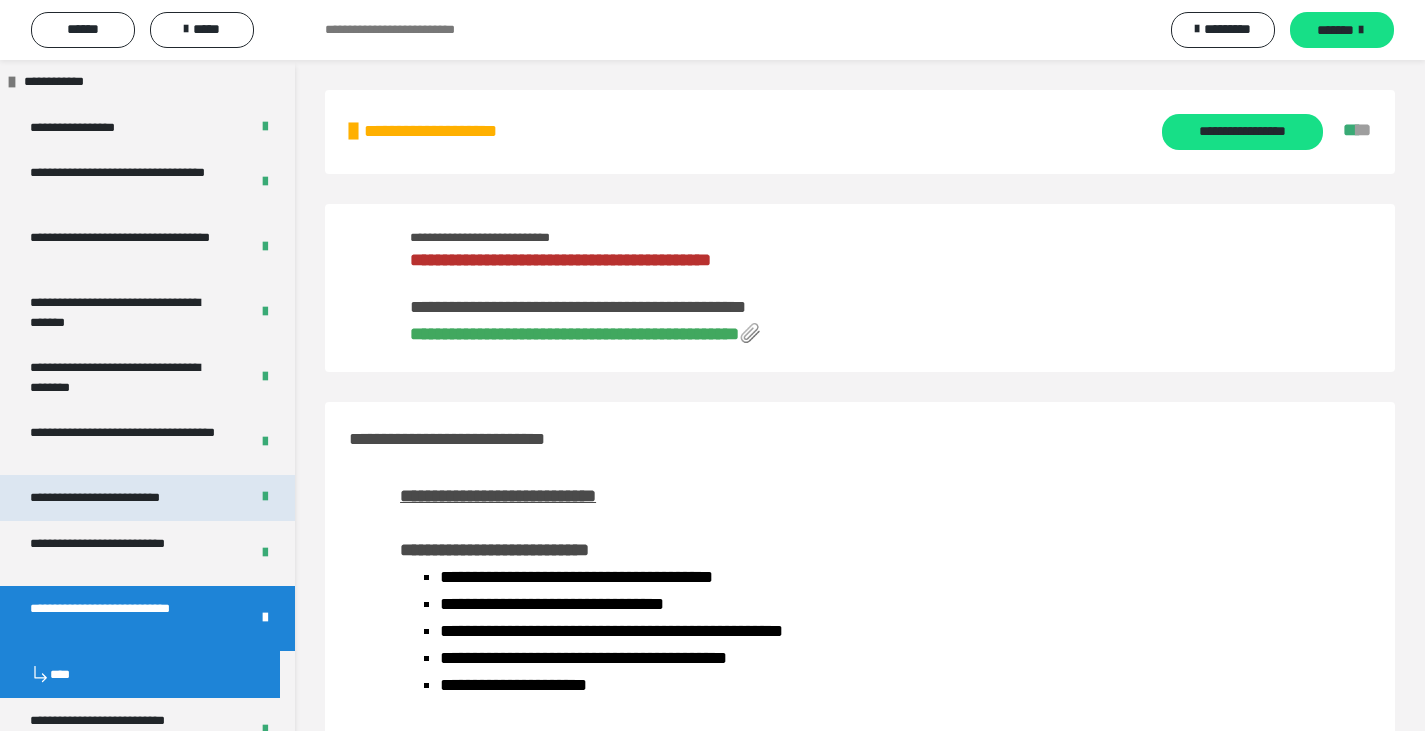 click on "**********" at bounding box center (124, 498) 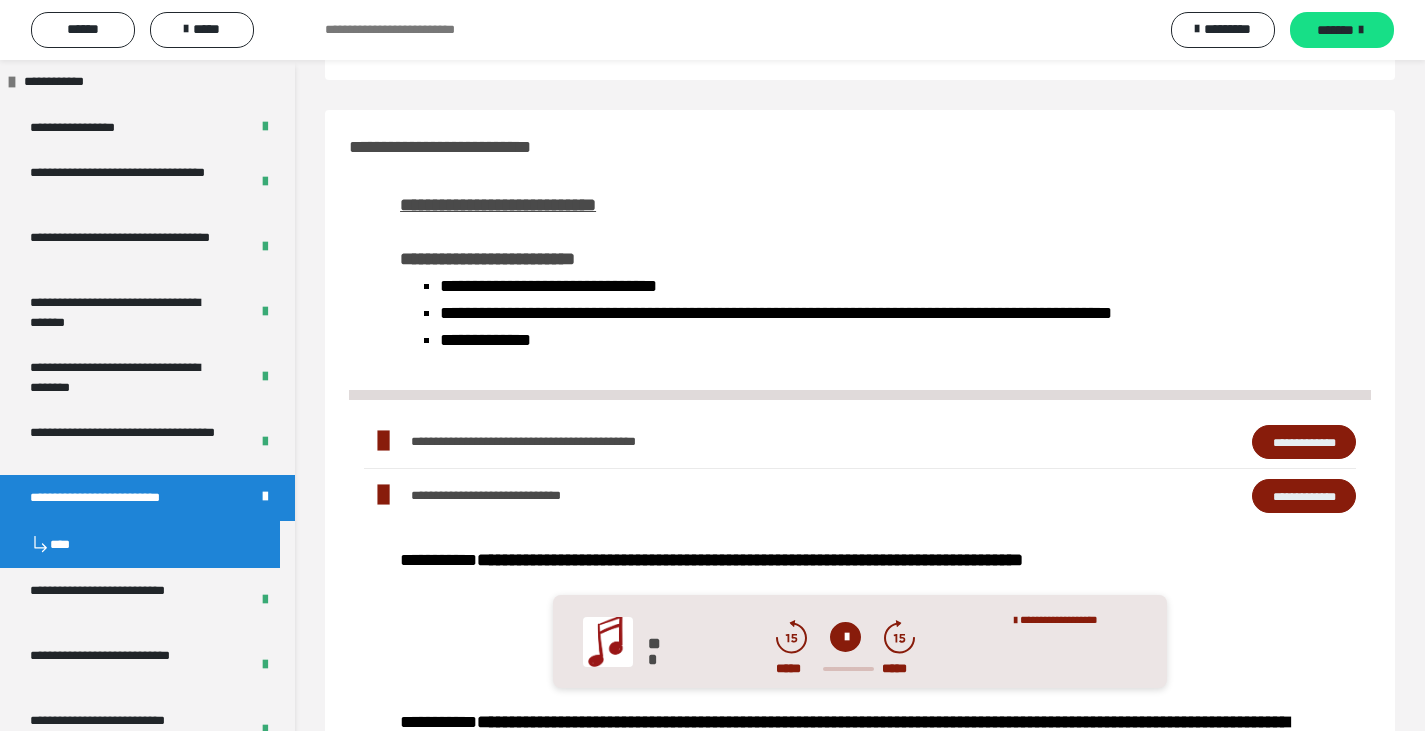 scroll, scrollTop: 300, scrollLeft: 0, axis: vertical 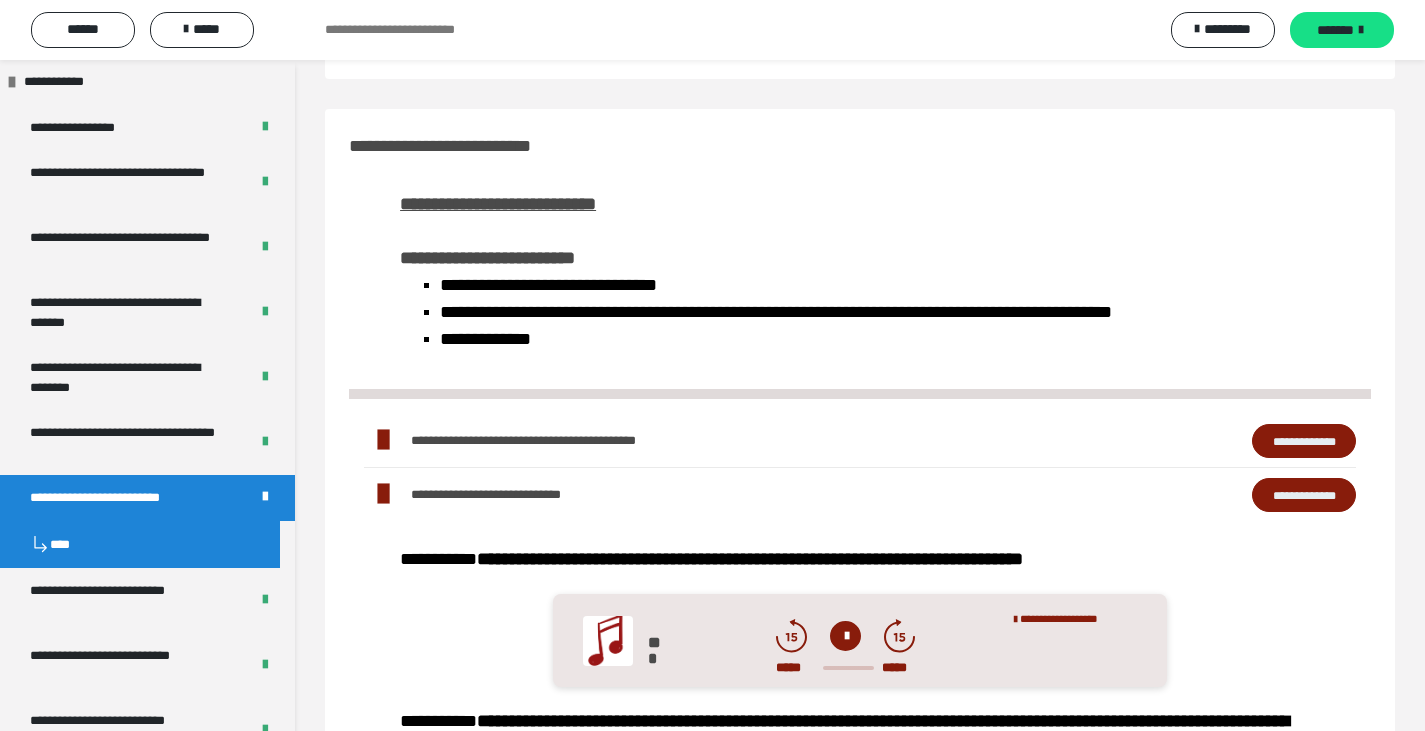click on "**********" at bounding box center (1304, 441) 